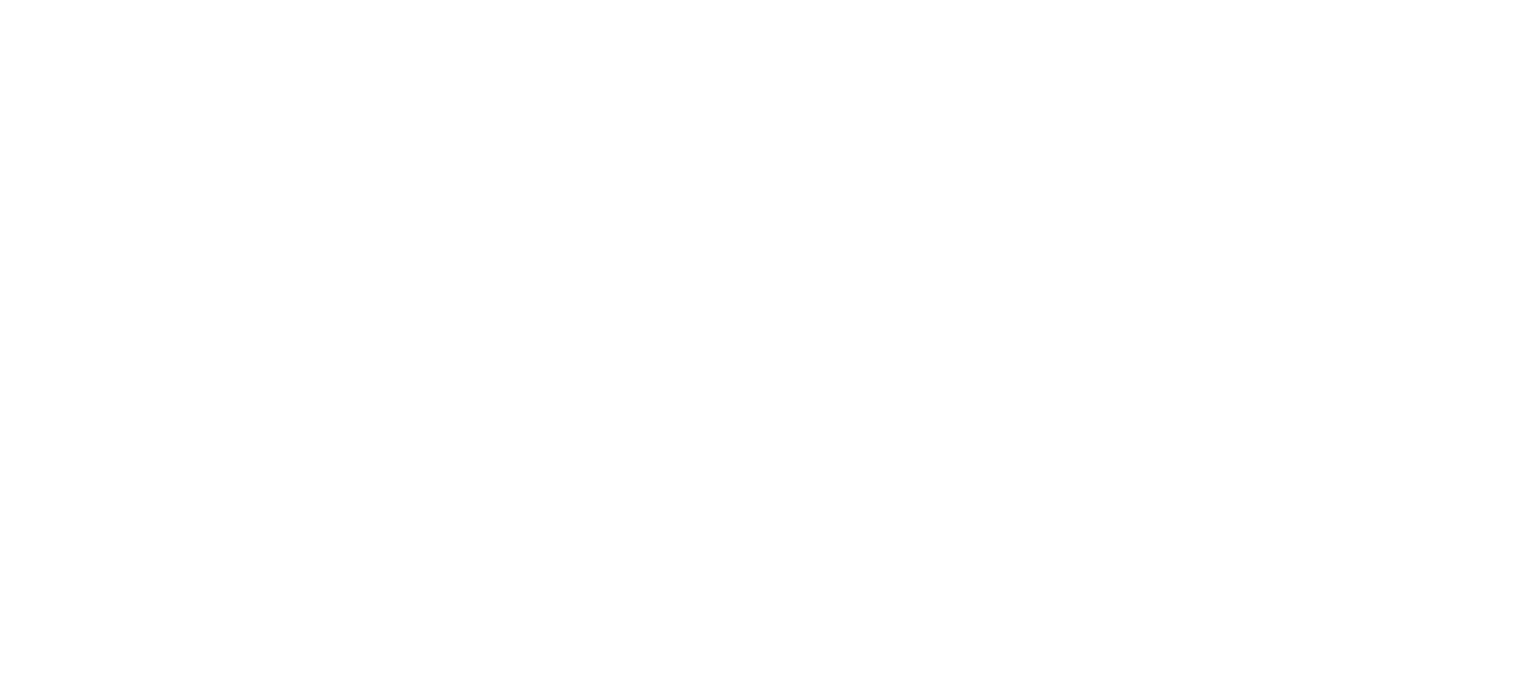 scroll, scrollTop: 0, scrollLeft: 0, axis: both 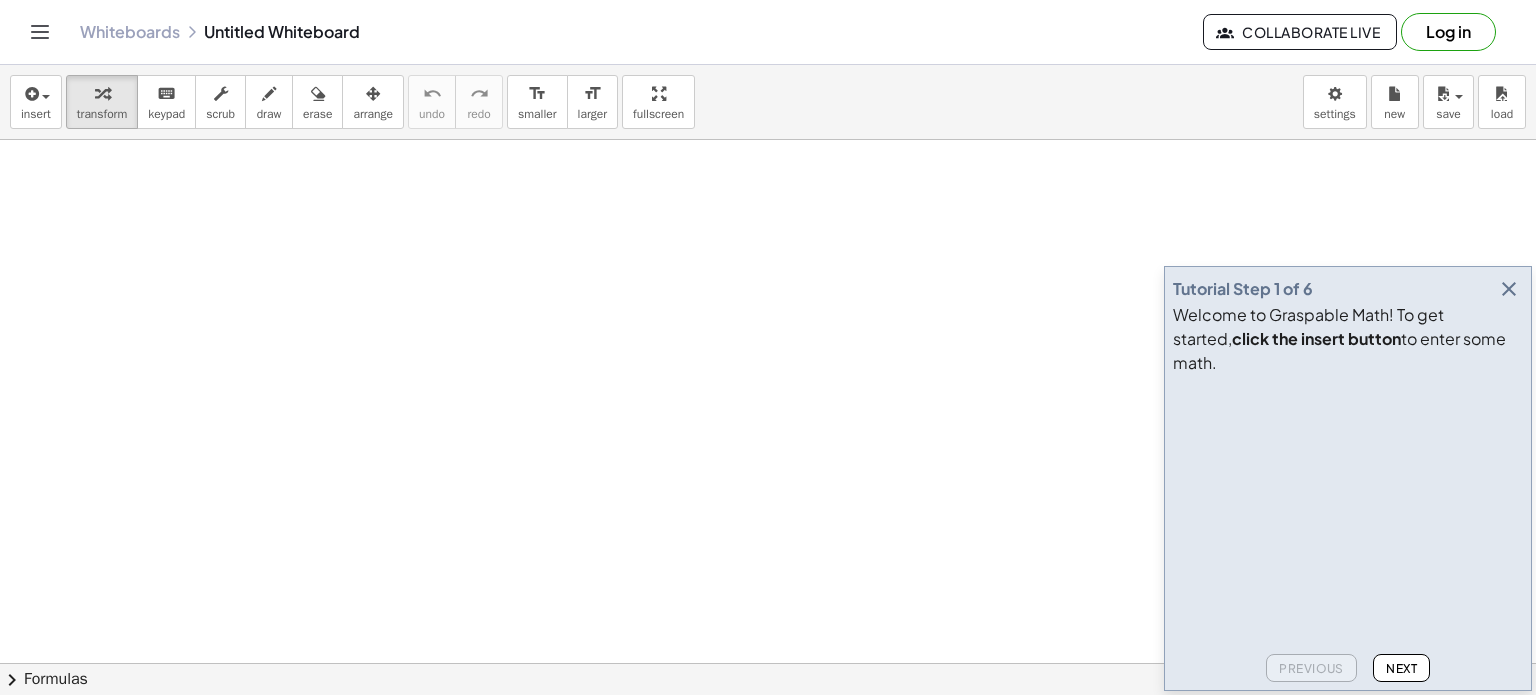 click at bounding box center [1323, 458] 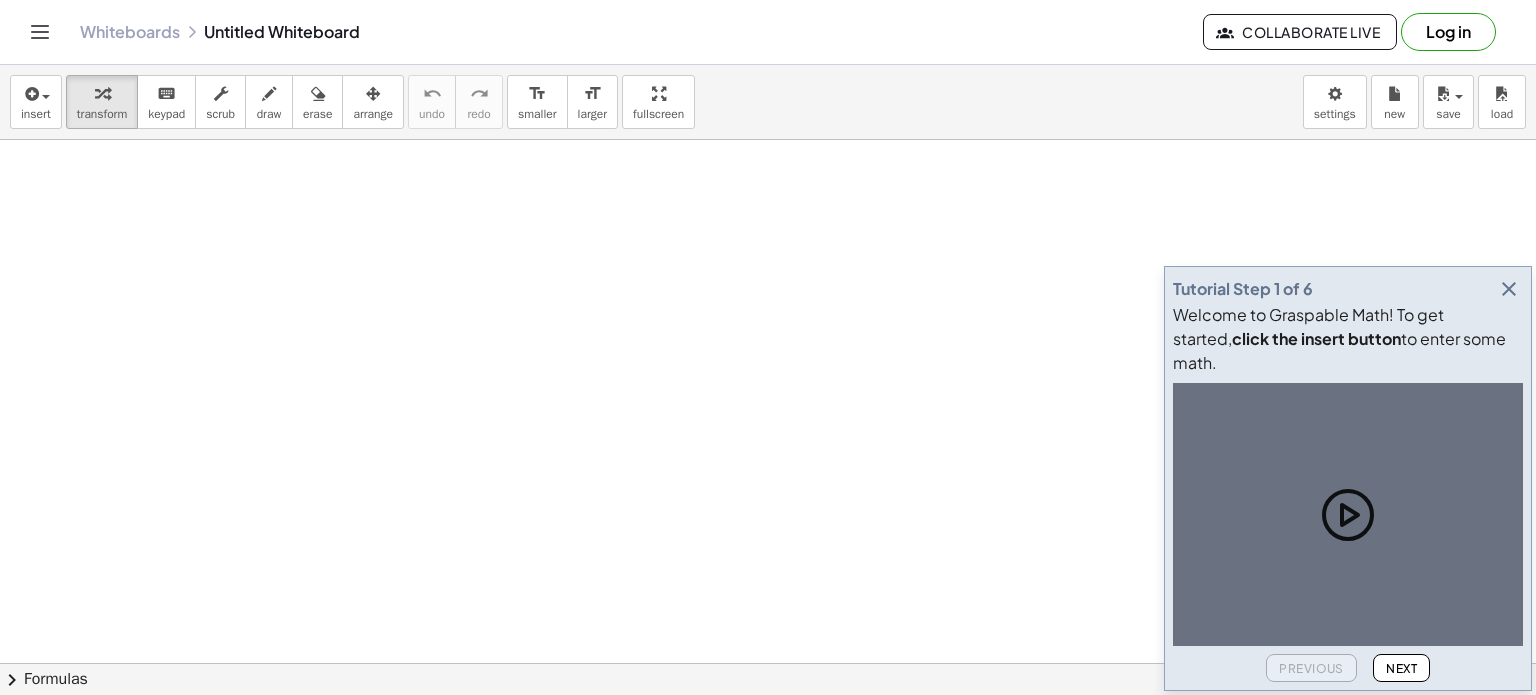 click 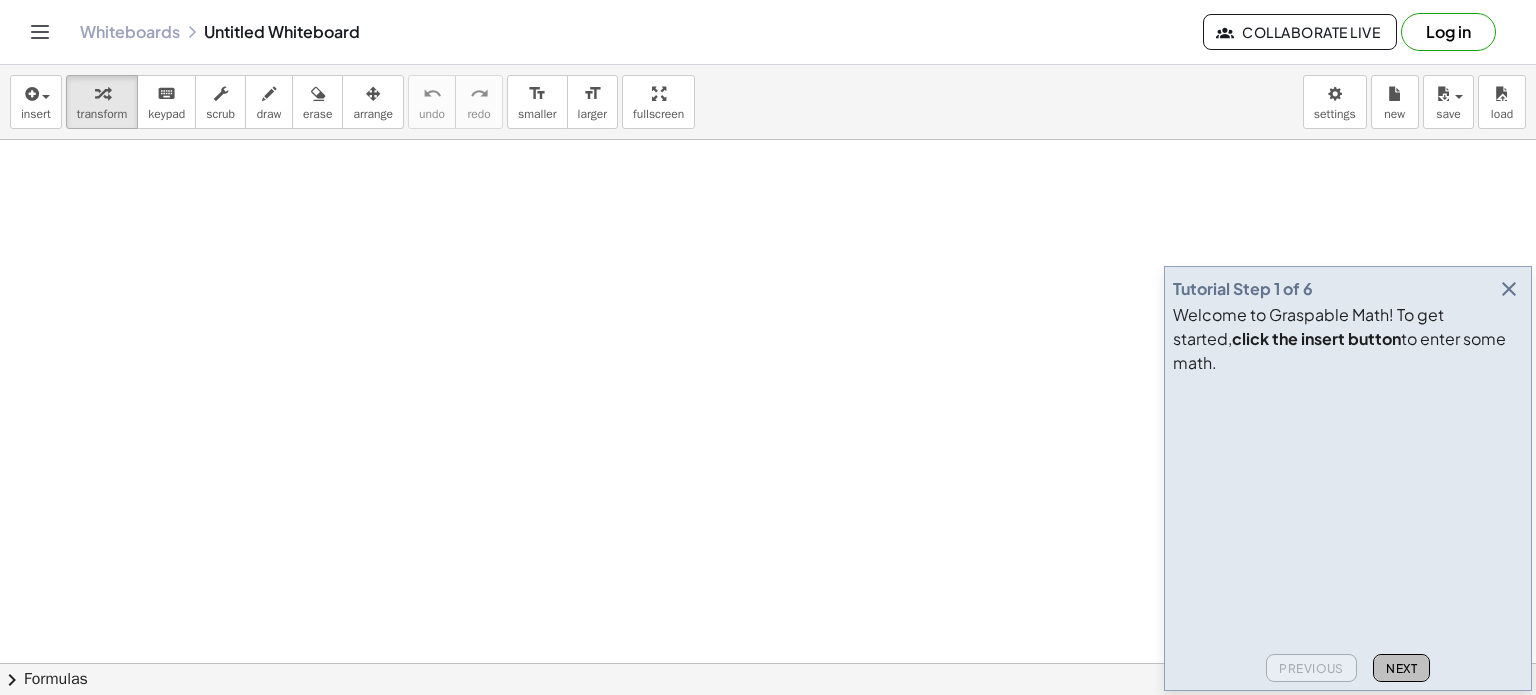 click on "Next" 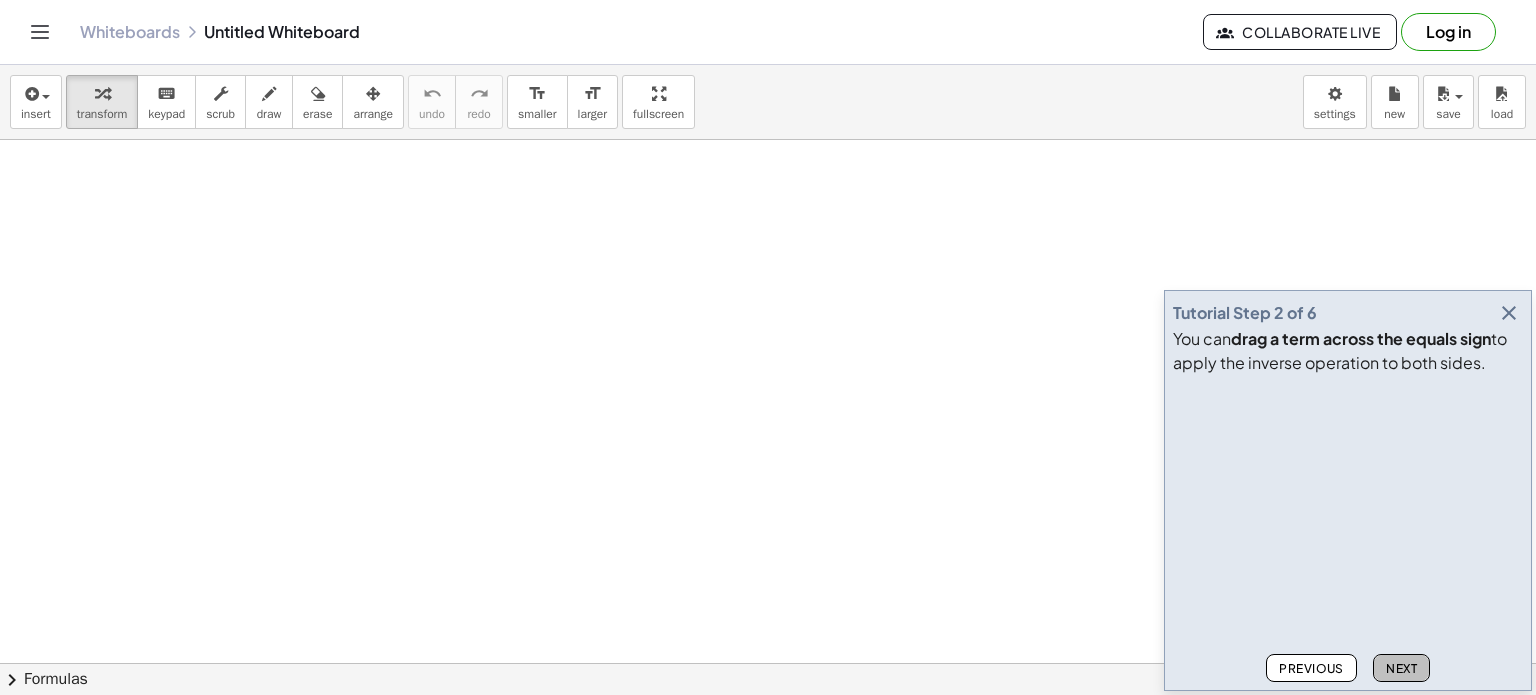 click on "Next" 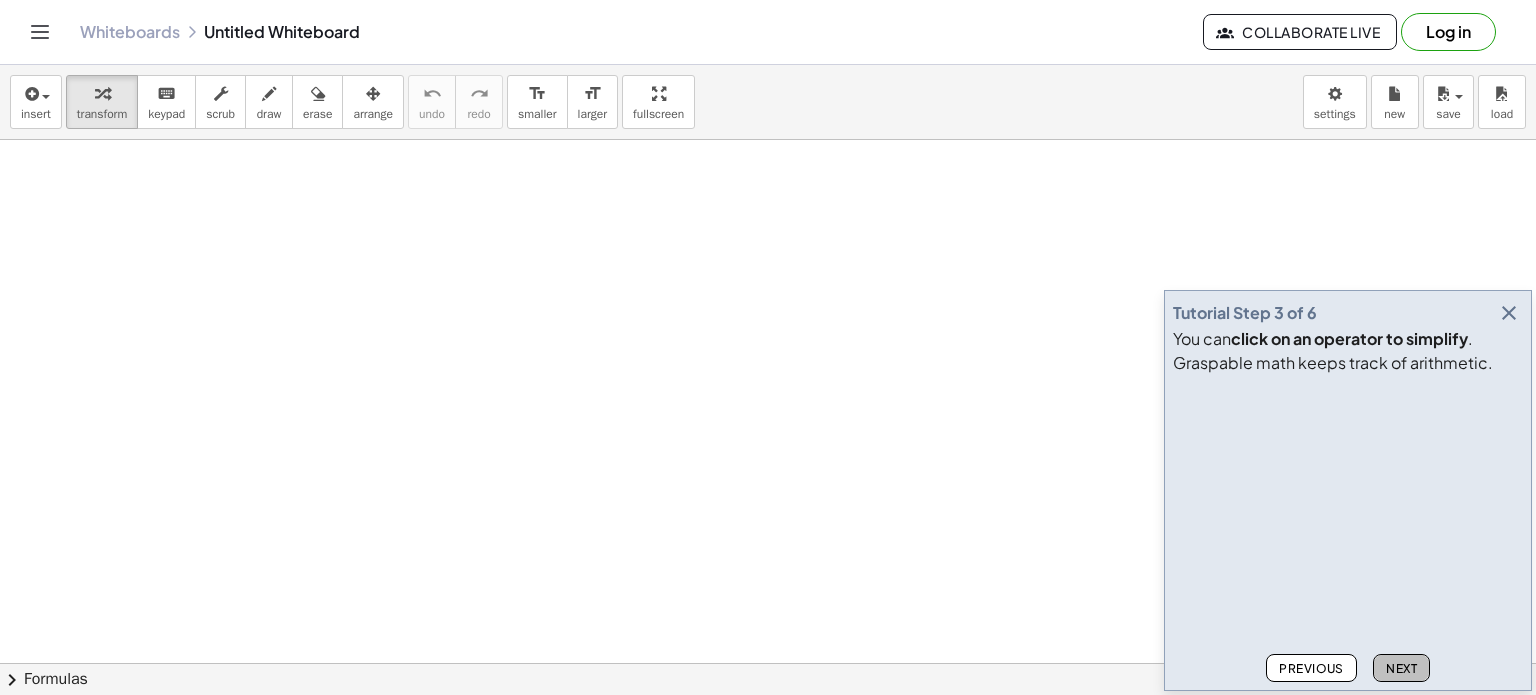 click on "Next" 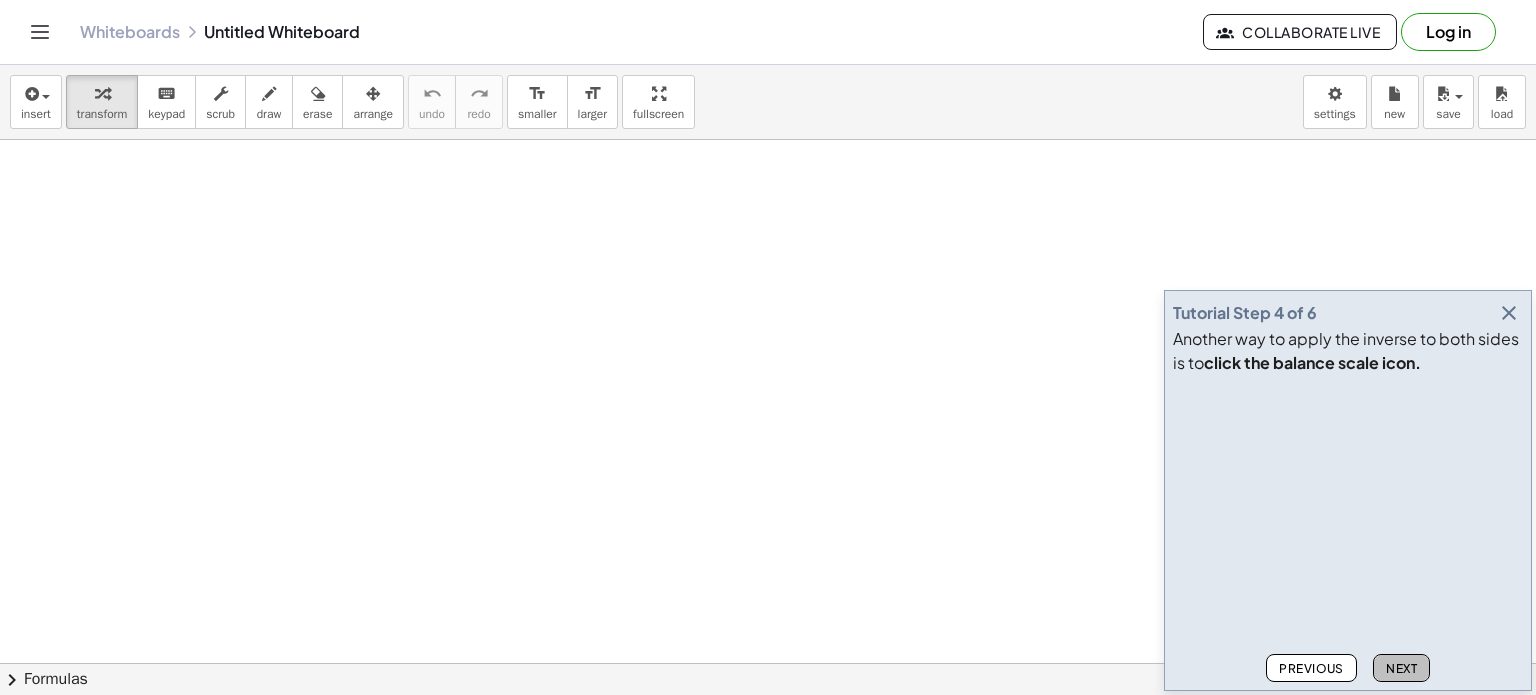 click on "Next" 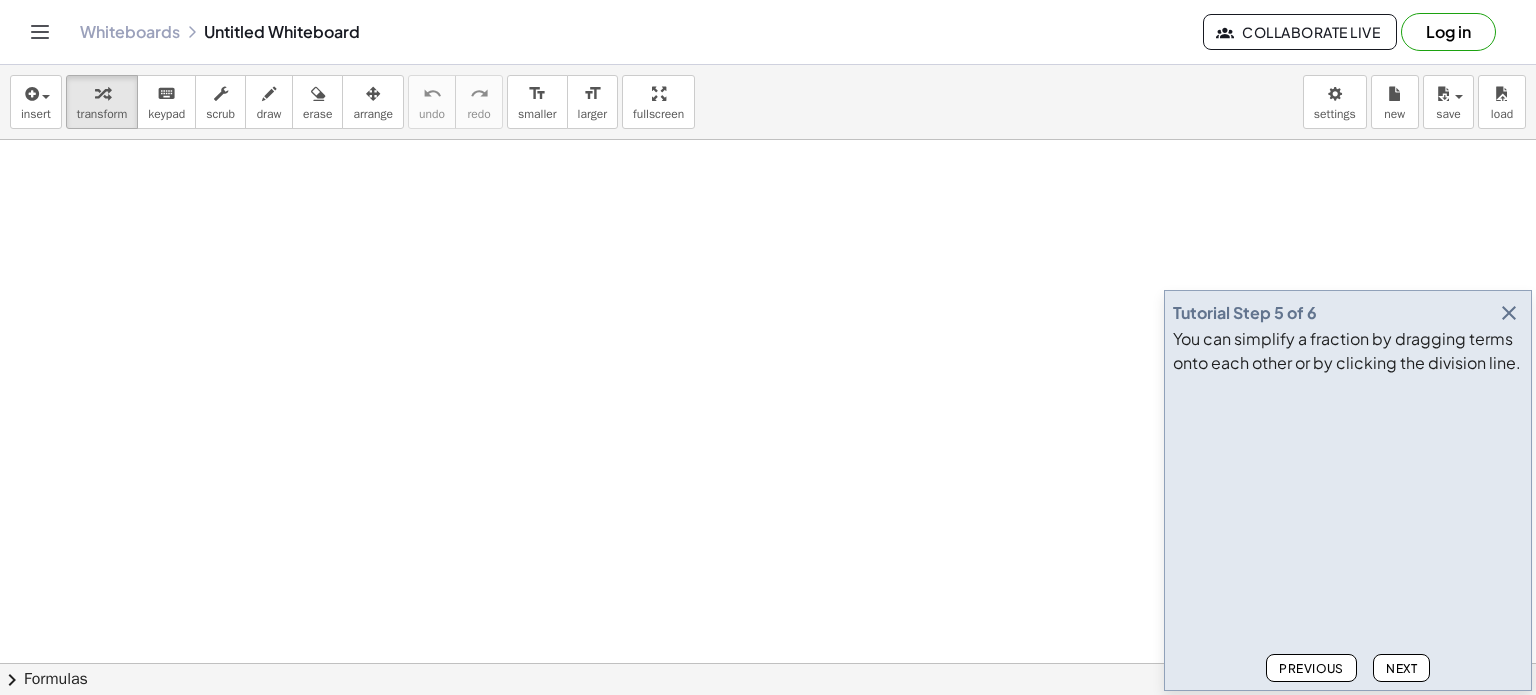 click on "Next" 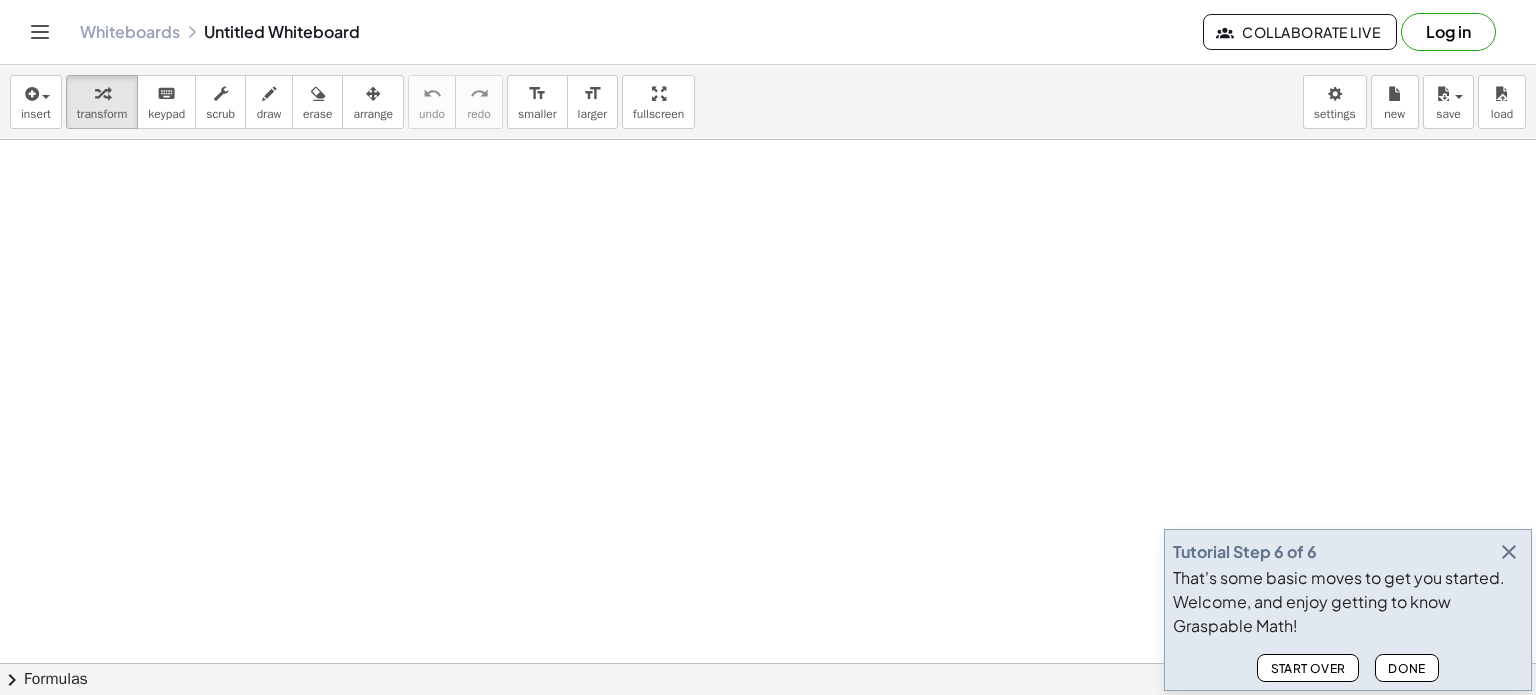 click on "Done" 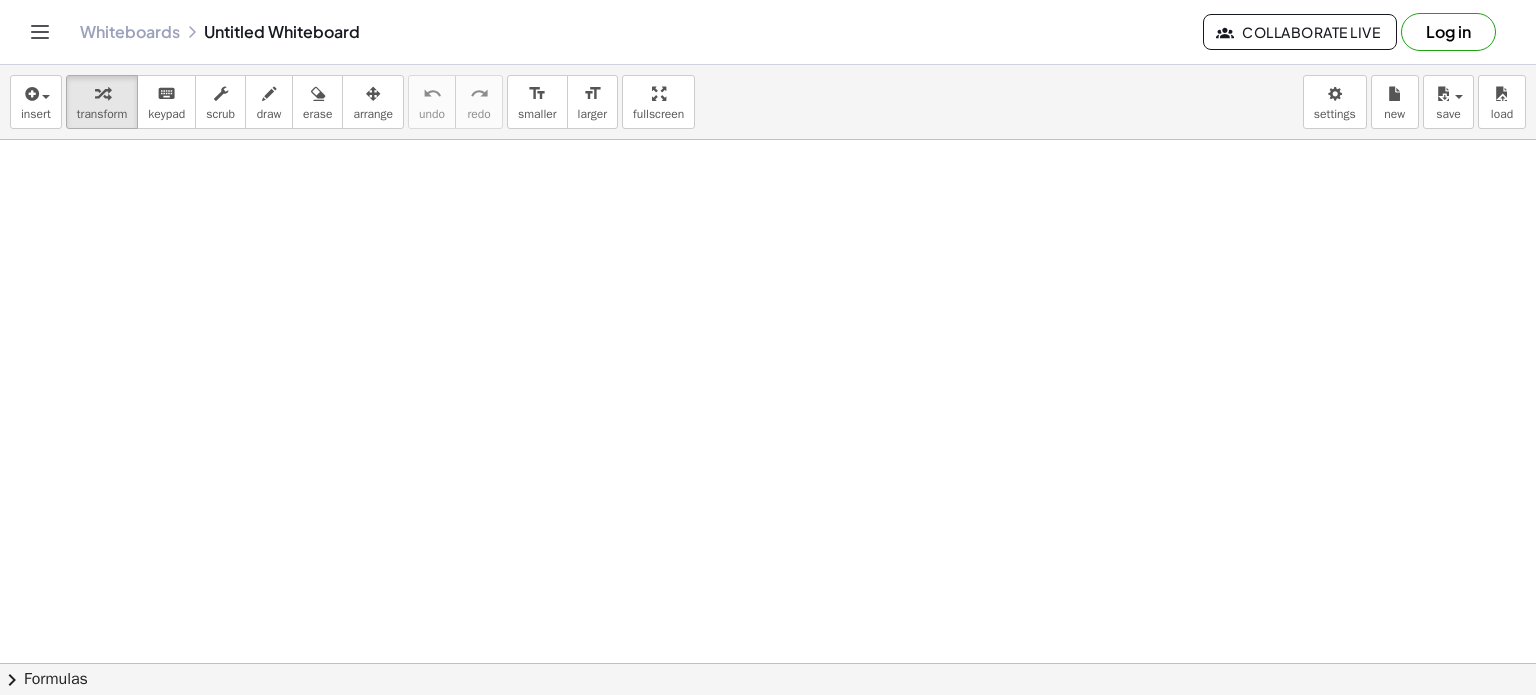 click on "chevron_right  Formulas" 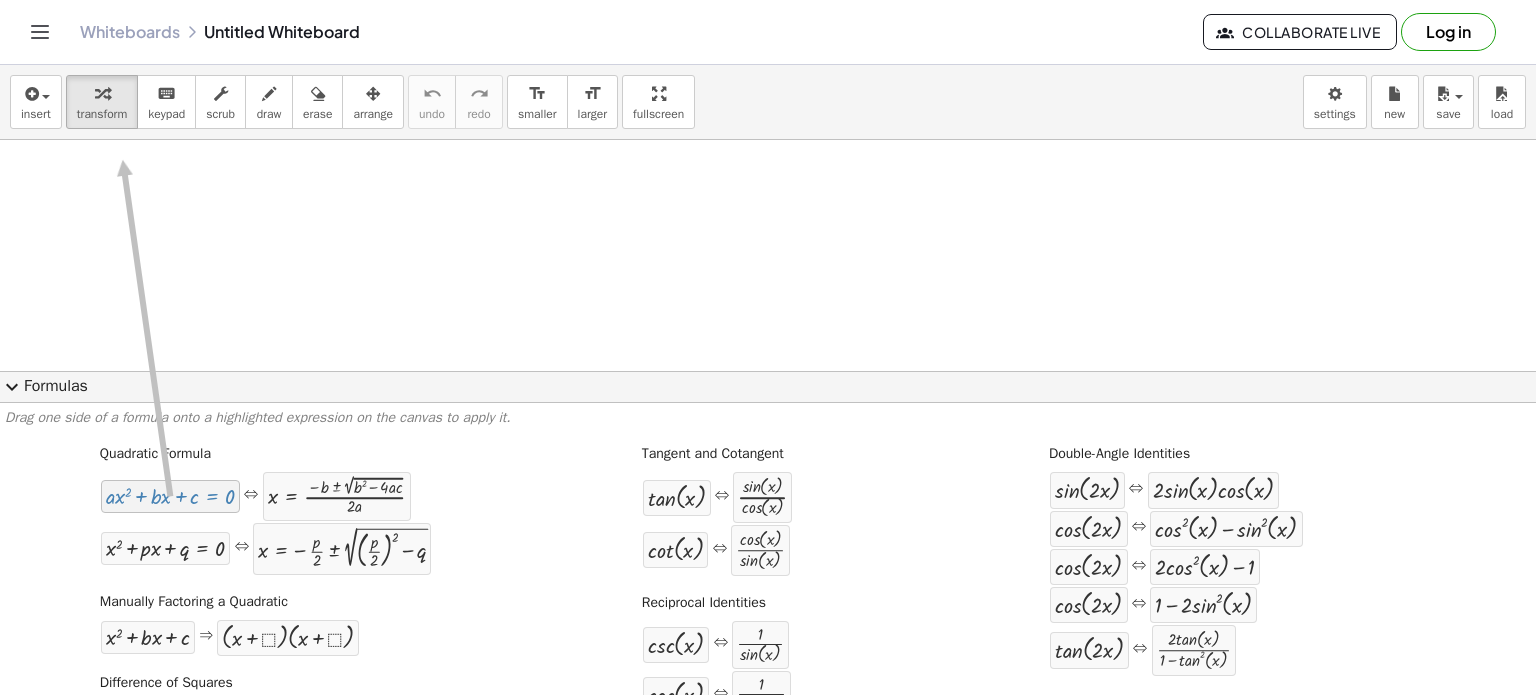 drag, startPoint x: 179, startPoint y: 499, endPoint x: 120, endPoint y: 181, distance: 323.42697 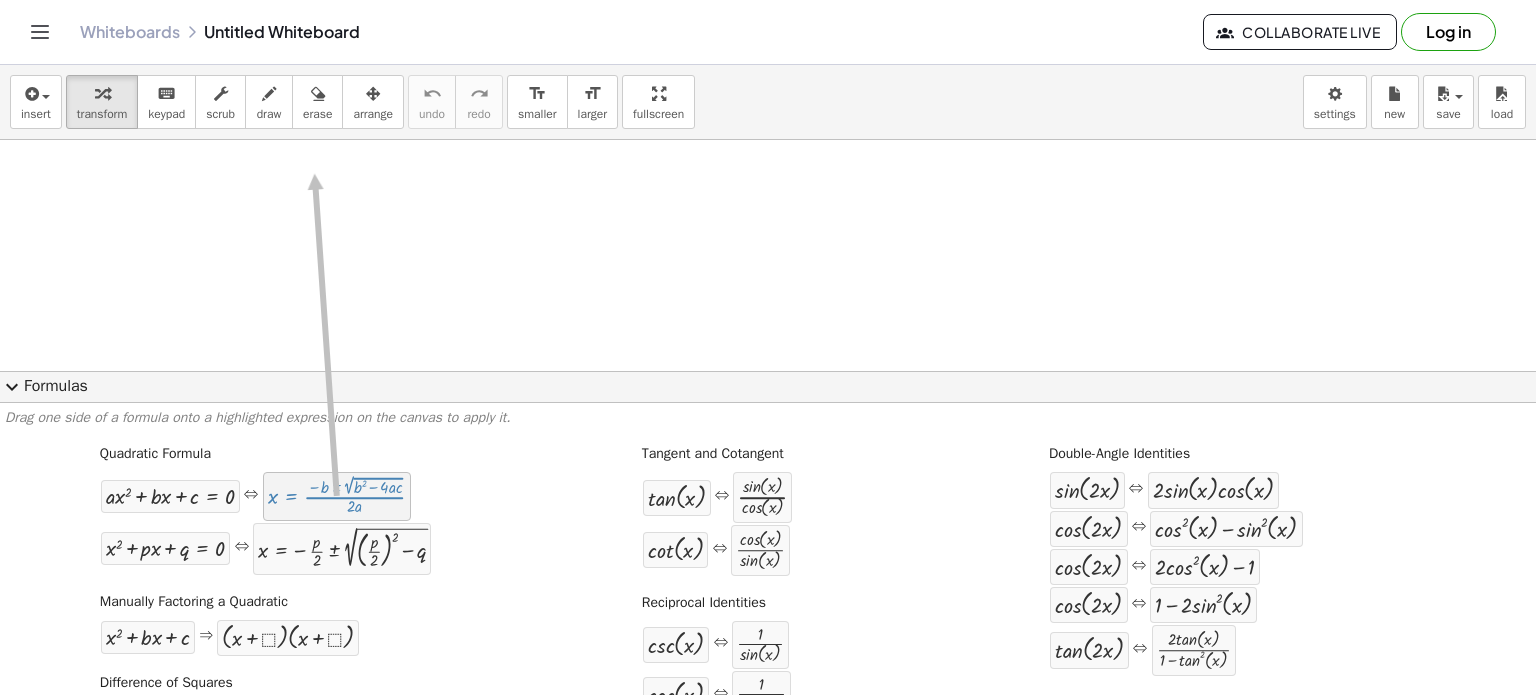 drag, startPoint x: 355, startPoint y: 499, endPoint x: 314, endPoint y: 164, distance: 337.49963 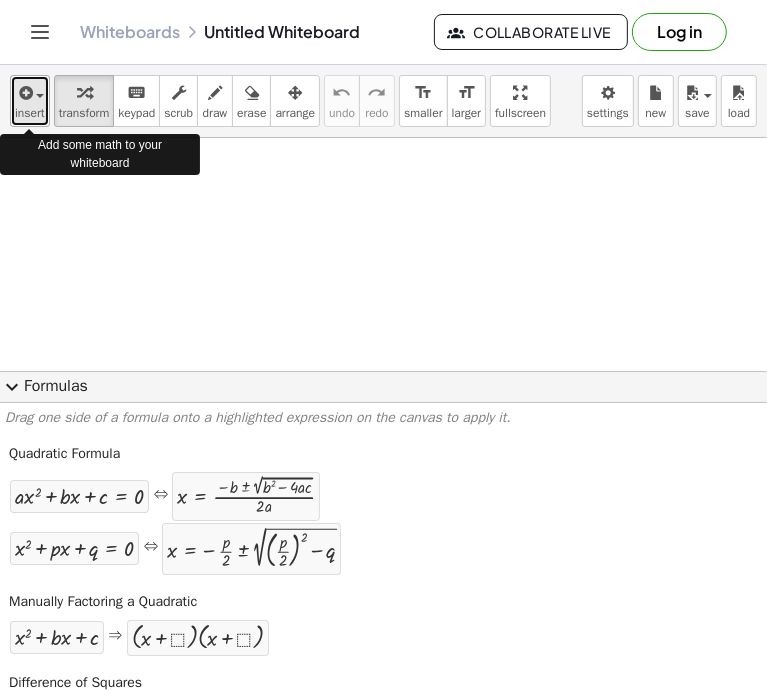 click on "insert" at bounding box center [30, 113] 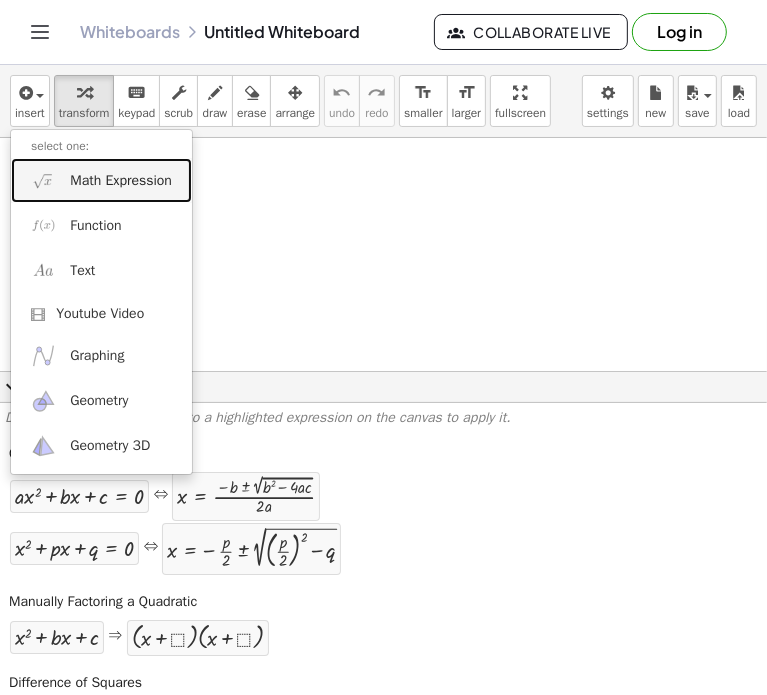 click on "Math Expression" at bounding box center [121, 181] 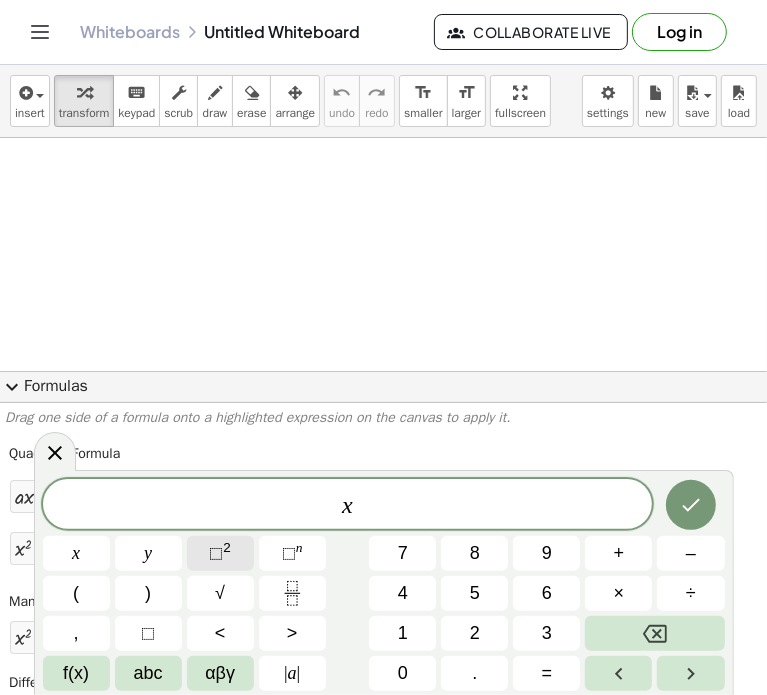 click on "⬚" at bounding box center [216, 553] 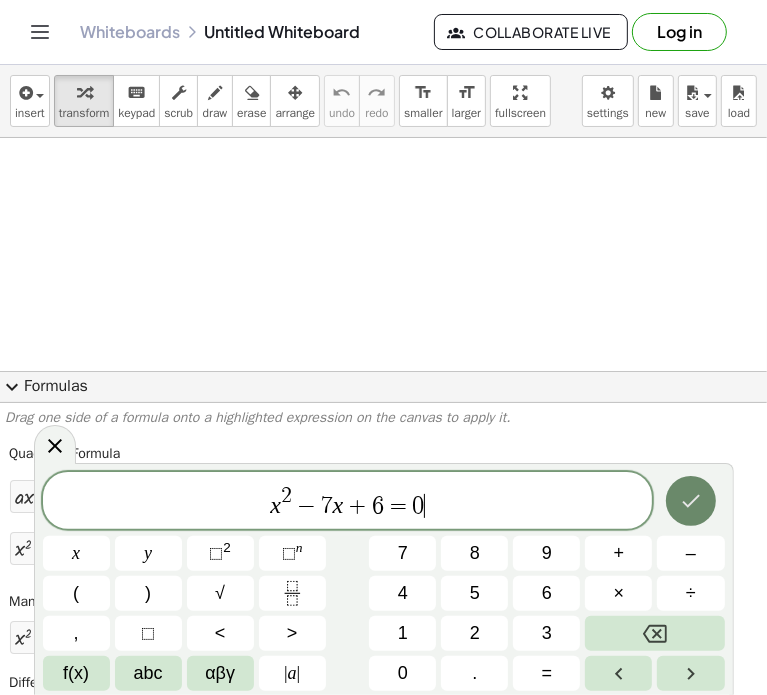 click 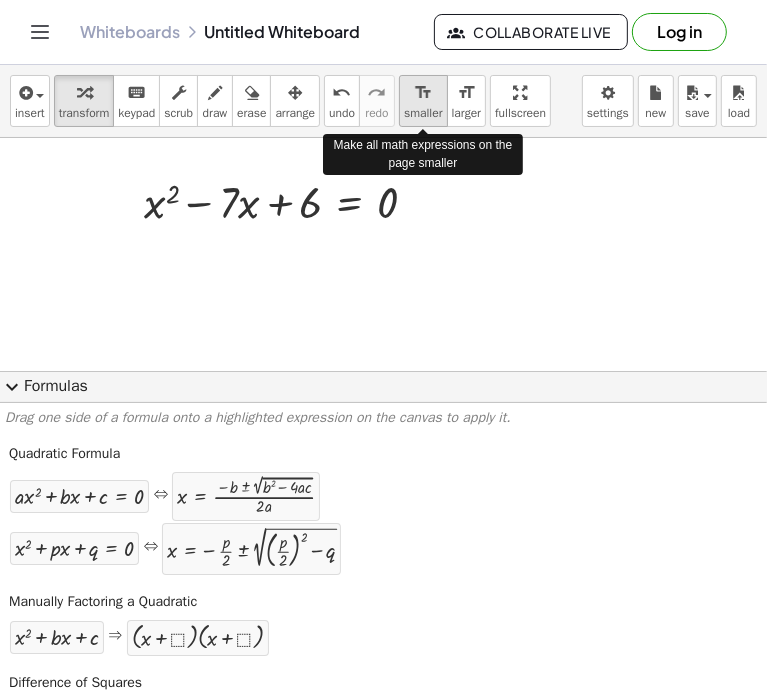 click on "smaller" at bounding box center [423, 113] 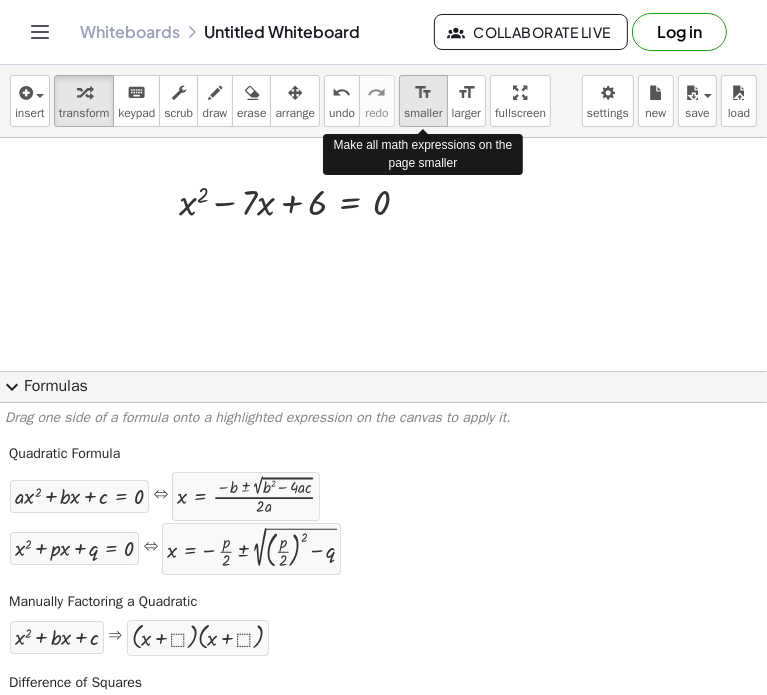 click on "smaller" at bounding box center (423, 113) 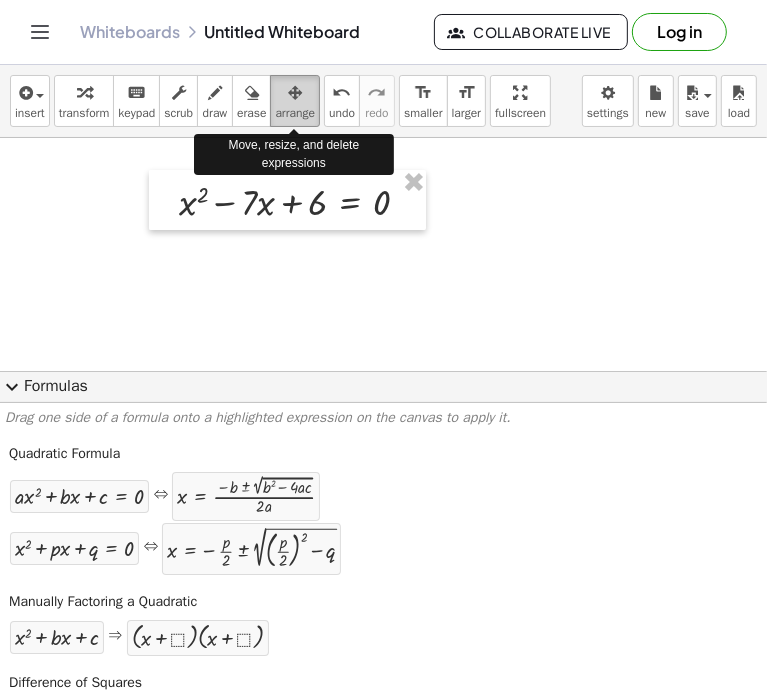 click at bounding box center [295, 92] 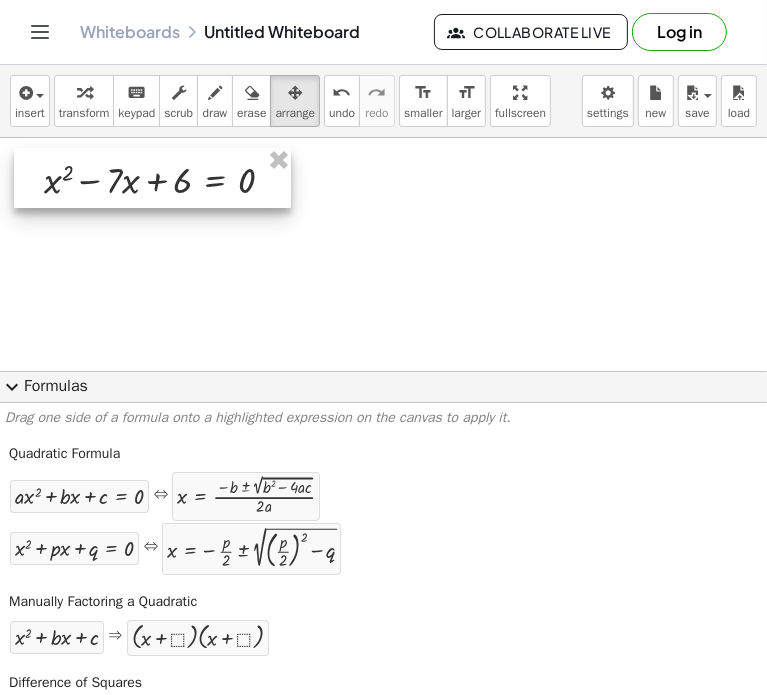 drag, startPoint x: 324, startPoint y: 214, endPoint x: 178, endPoint y: 192, distance: 147.64822 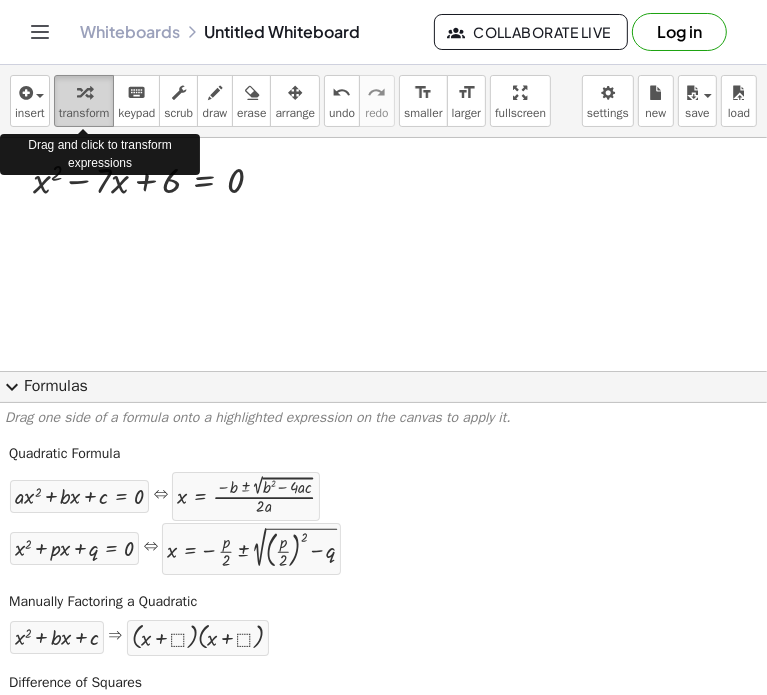 click on "transform" at bounding box center [84, 113] 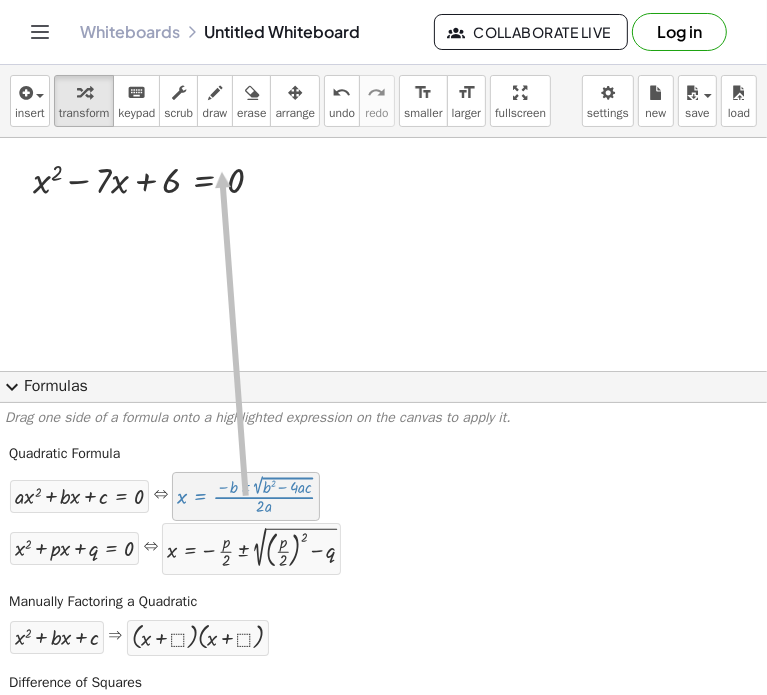 drag, startPoint x: 274, startPoint y: 507, endPoint x: 222, endPoint y: 172, distance: 339.0118 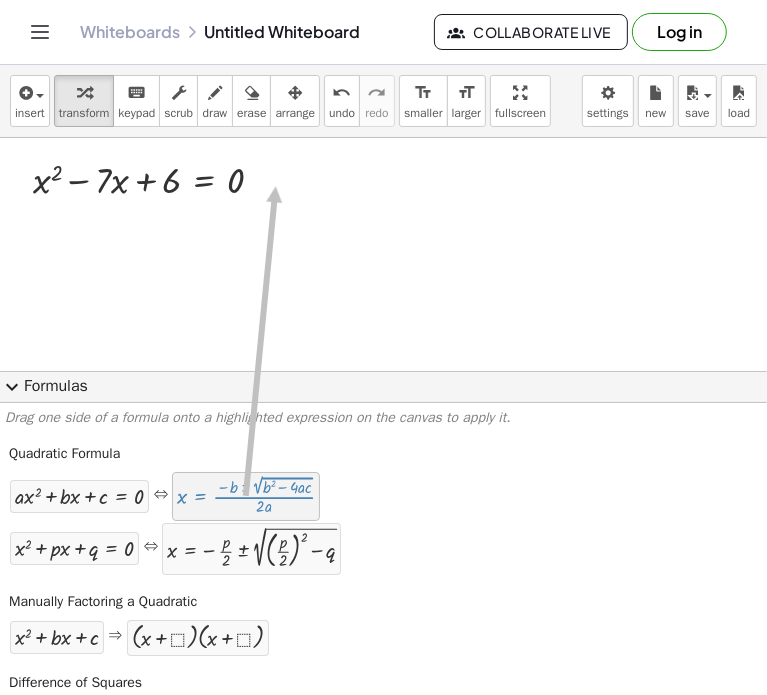 drag, startPoint x: 272, startPoint y: 495, endPoint x: 276, endPoint y: 187, distance: 308.02597 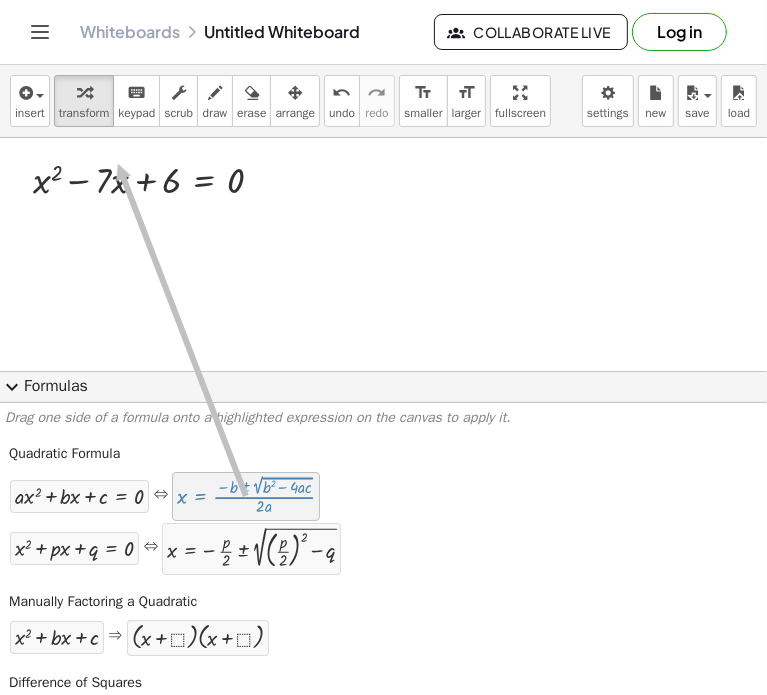 drag, startPoint x: 200, startPoint y: 495, endPoint x: 118, endPoint y: 164, distance: 341.00586 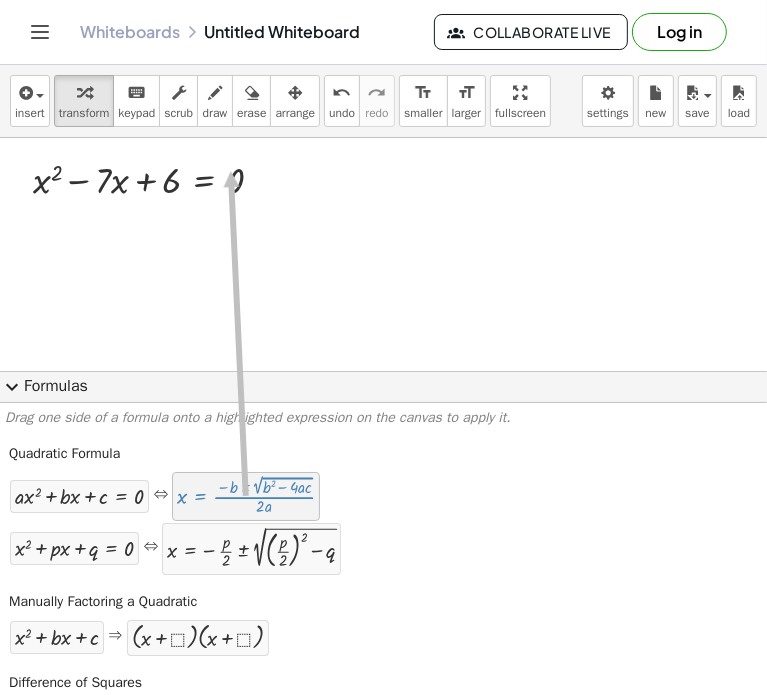 drag, startPoint x: 259, startPoint y: 498, endPoint x: 231, endPoint y: 172, distance: 327.20026 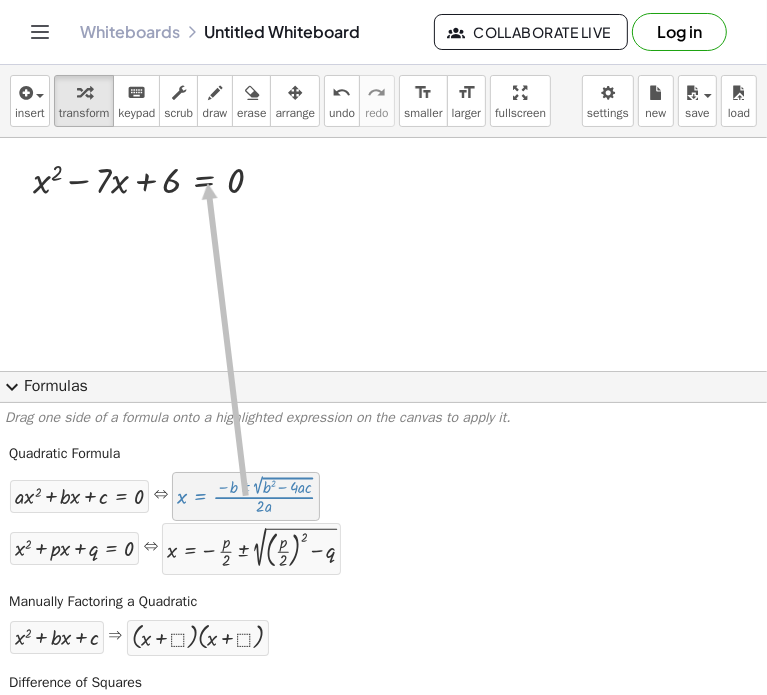 drag, startPoint x: 278, startPoint y: 492, endPoint x: 208, endPoint y: 184, distance: 315.8544 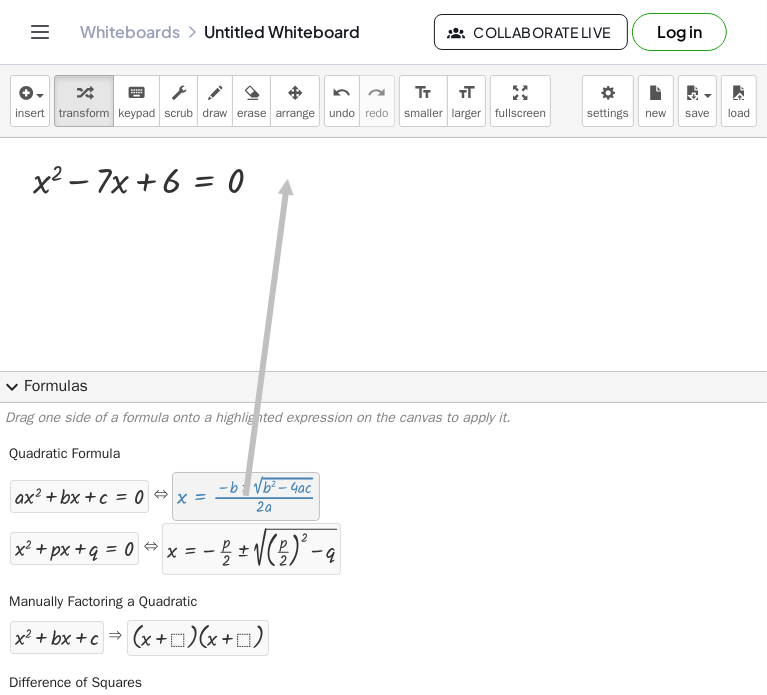 drag, startPoint x: 275, startPoint y: 499, endPoint x: 288, endPoint y: 179, distance: 320.26395 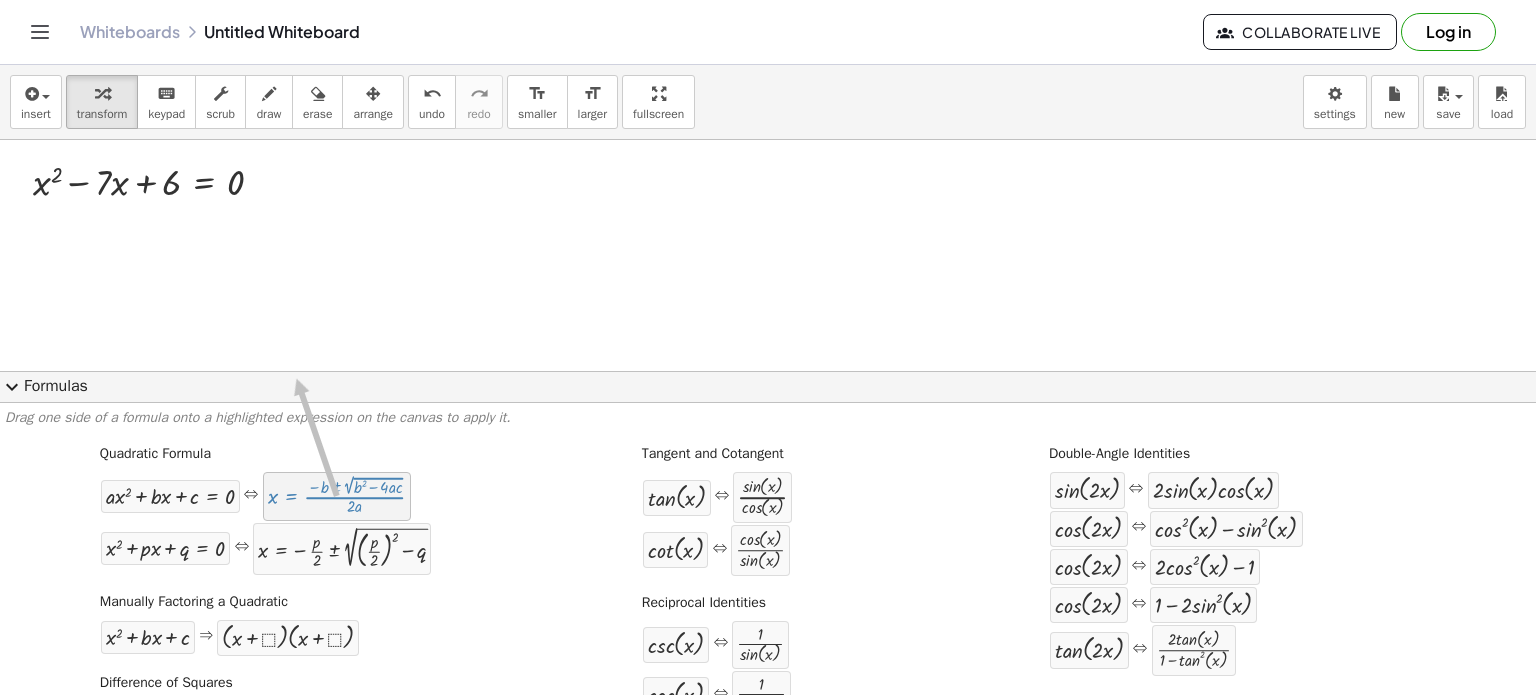 drag, startPoint x: 338, startPoint y: 491, endPoint x: 297, endPoint y: 402, distance: 97.98979 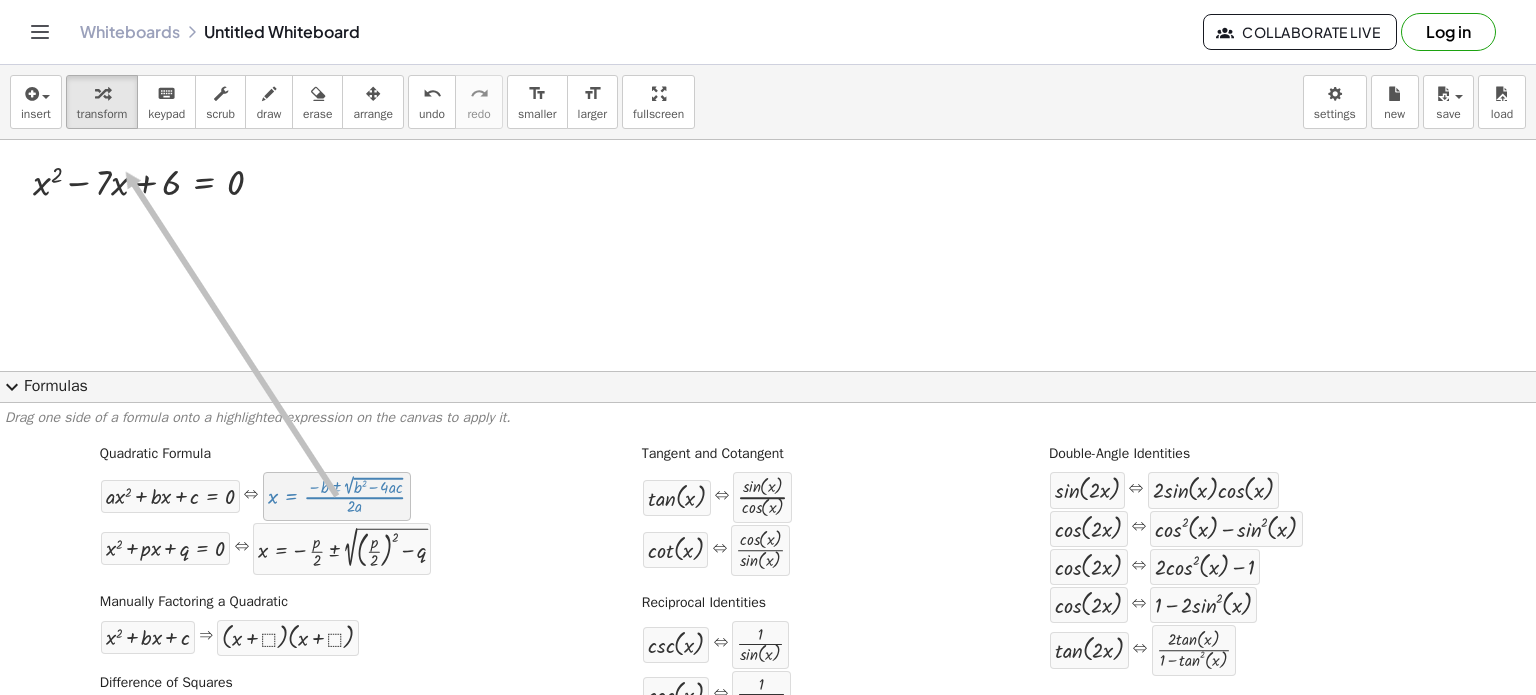 drag, startPoint x: 276, startPoint y: 504, endPoint x: 123, endPoint y: 172, distance: 365.55847 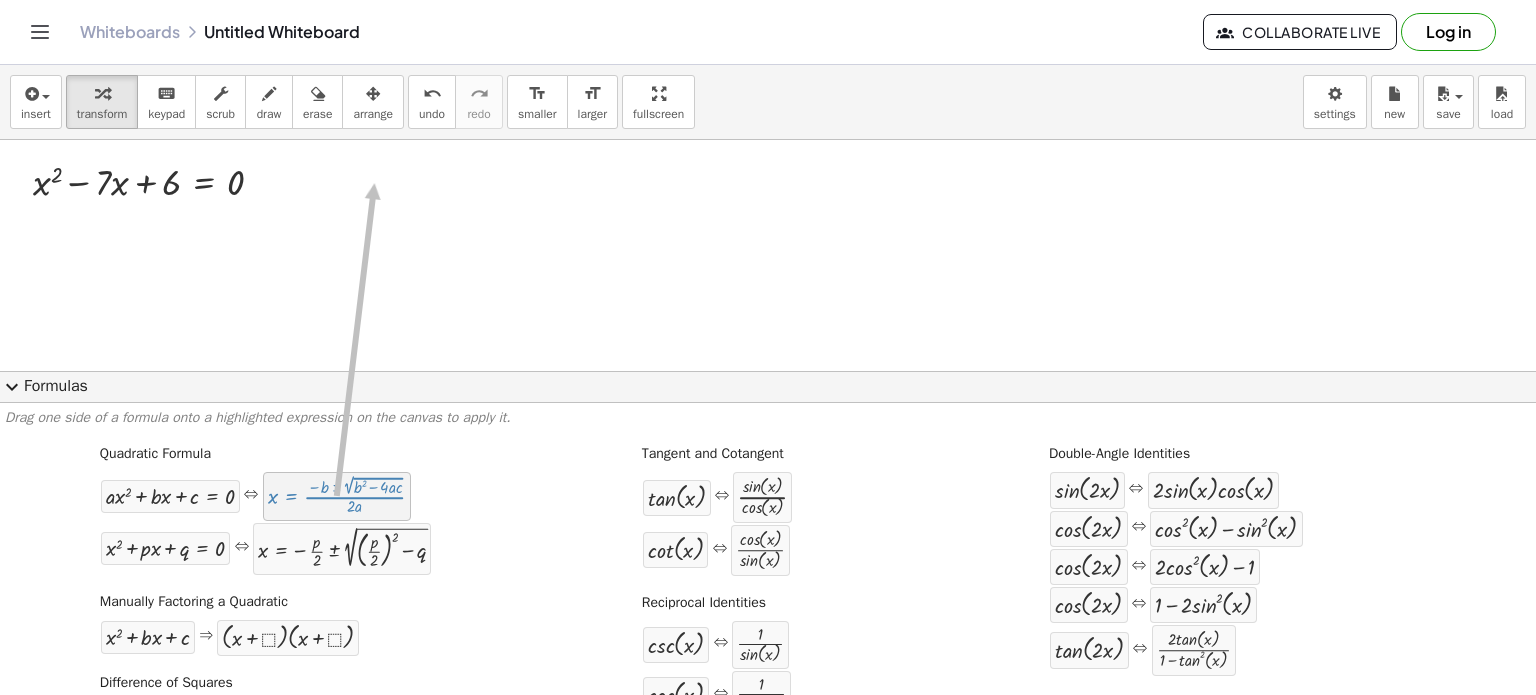 drag, startPoint x: 316, startPoint y: 490, endPoint x: 372, endPoint y: 184, distance: 311.08197 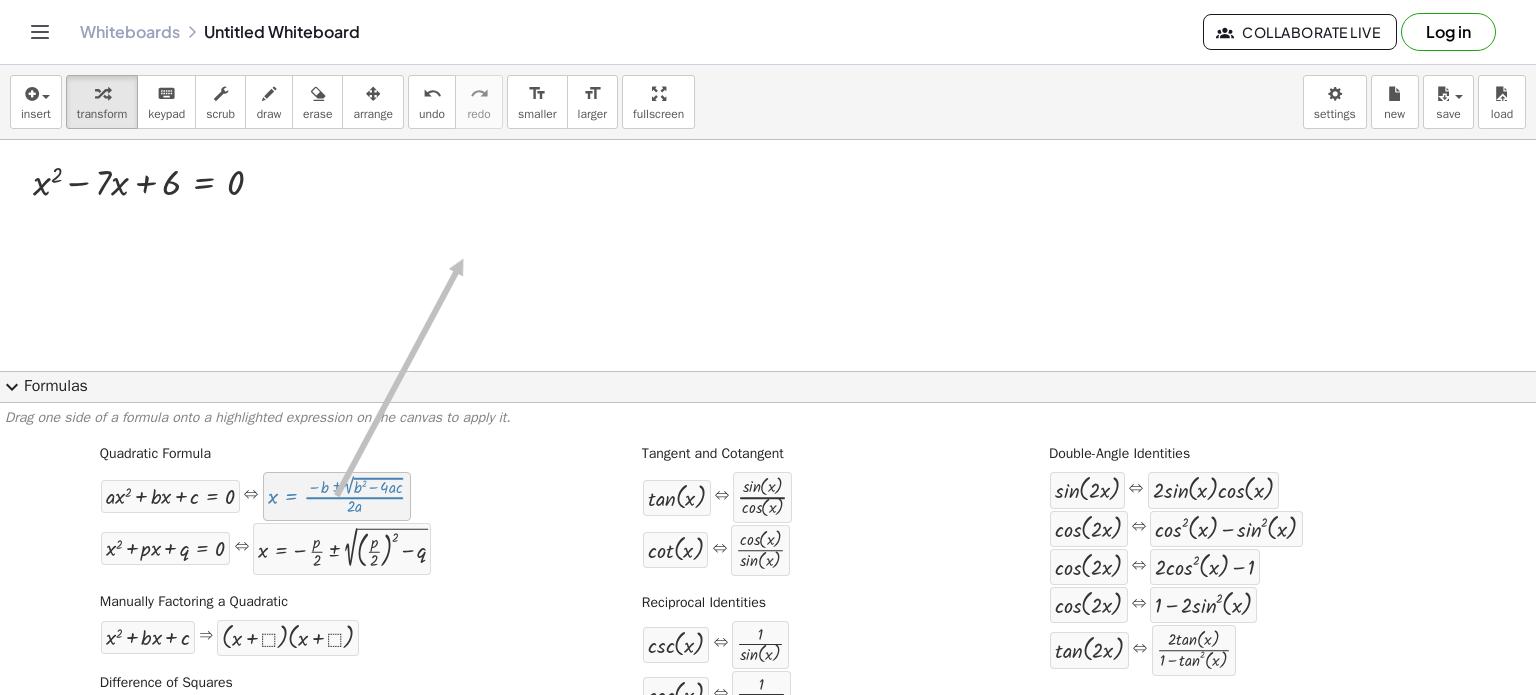drag, startPoint x: 352, startPoint y: 507, endPoint x: 413, endPoint y: 340, distance: 177.792 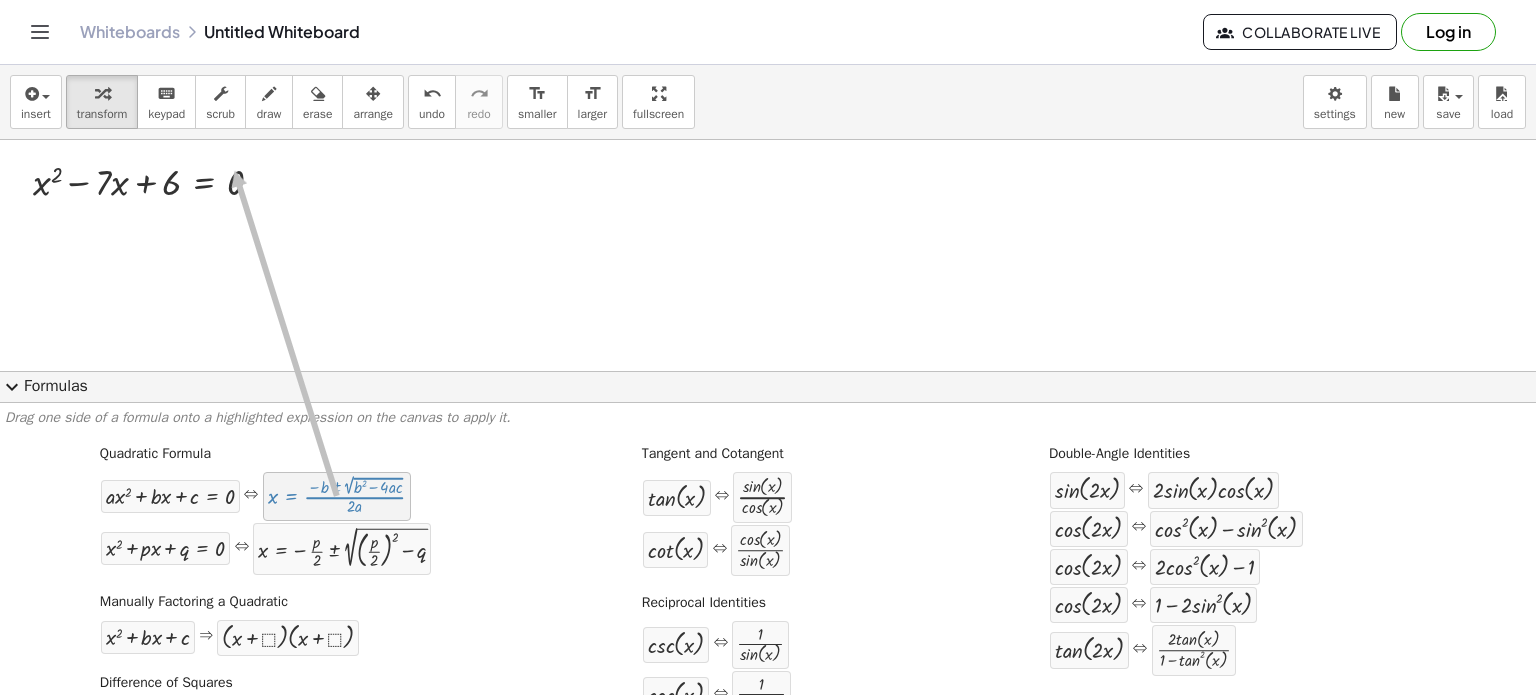 drag, startPoint x: 332, startPoint y: 501, endPoint x: 233, endPoint y: 171, distance: 344.53012 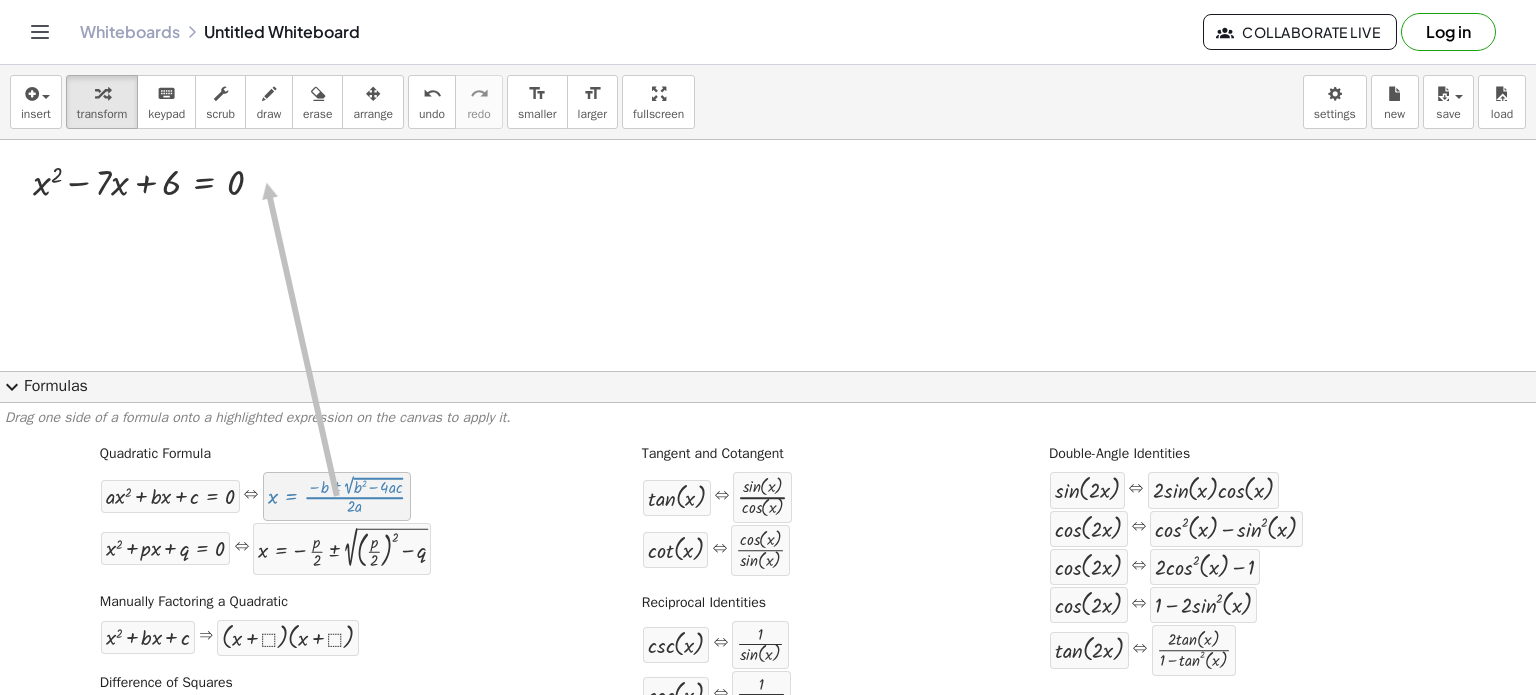 drag, startPoint x: 324, startPoint y: 503, endPoint x: 264, endPoint y: 183, distance: 325.57642 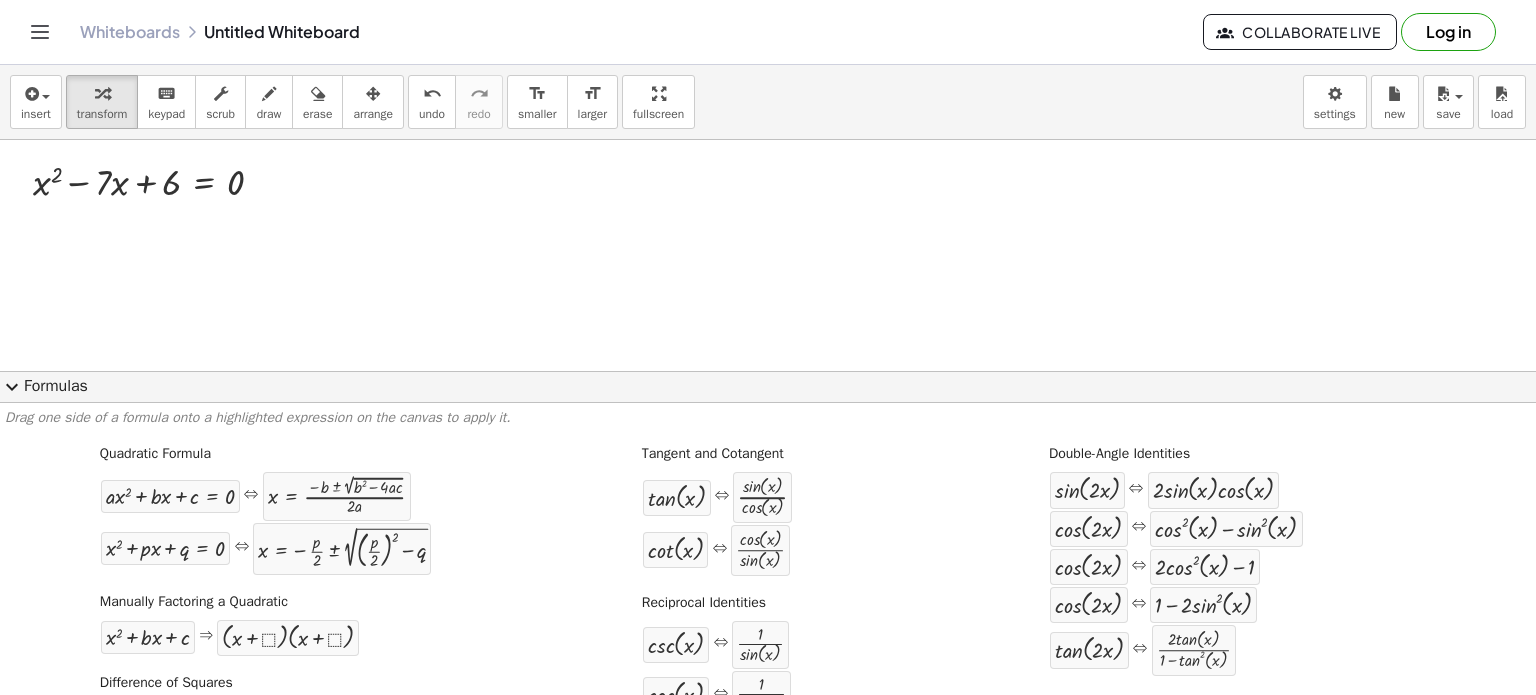 click on "Drag one side of a formula onto a highlighted expression on the canvas to apply it." at bounding box center [768, 418] 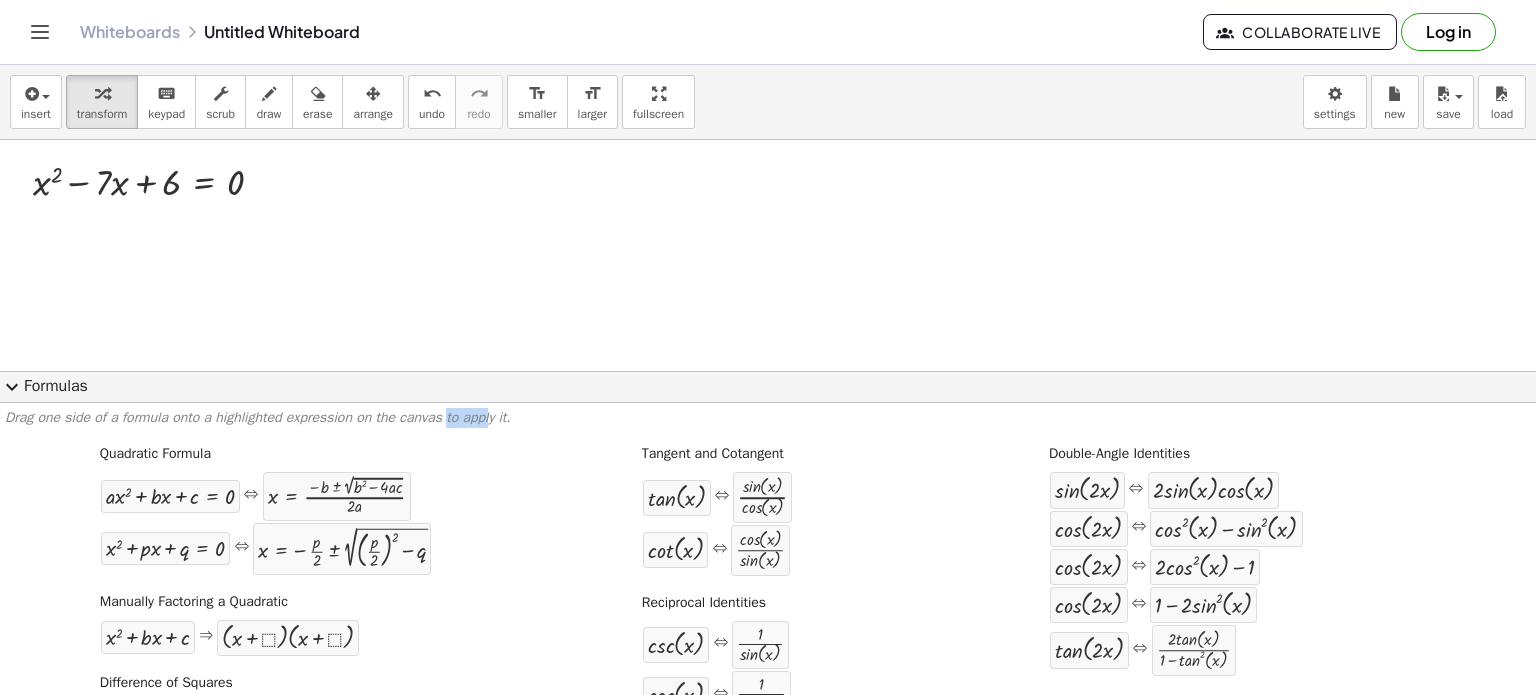 click on "Drag one side of a formula onto a highlighted expression on the canvas to apply it." at bounding box center [768, 418] 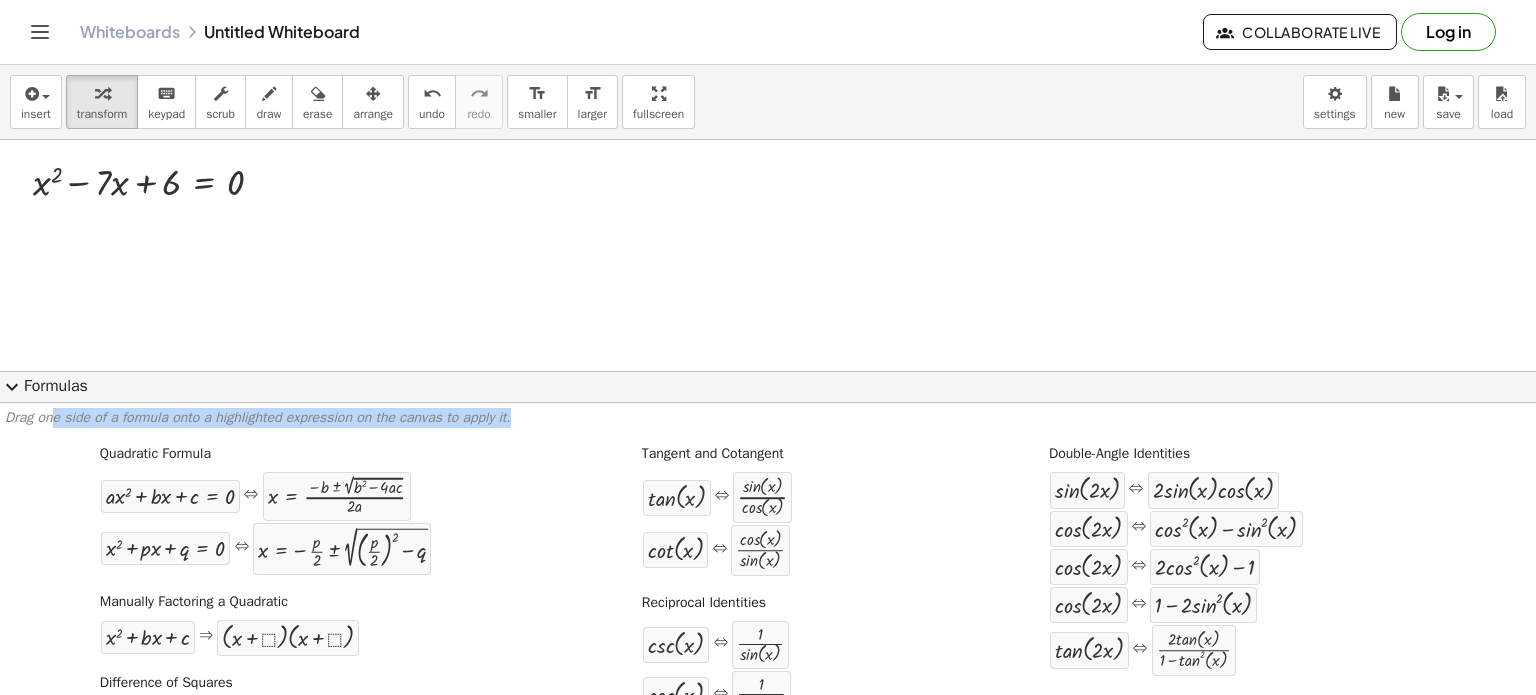 click on "Drag one side of a formula onto a highlighted expression on the canvas to apply it." at bounding box center (768, 418) 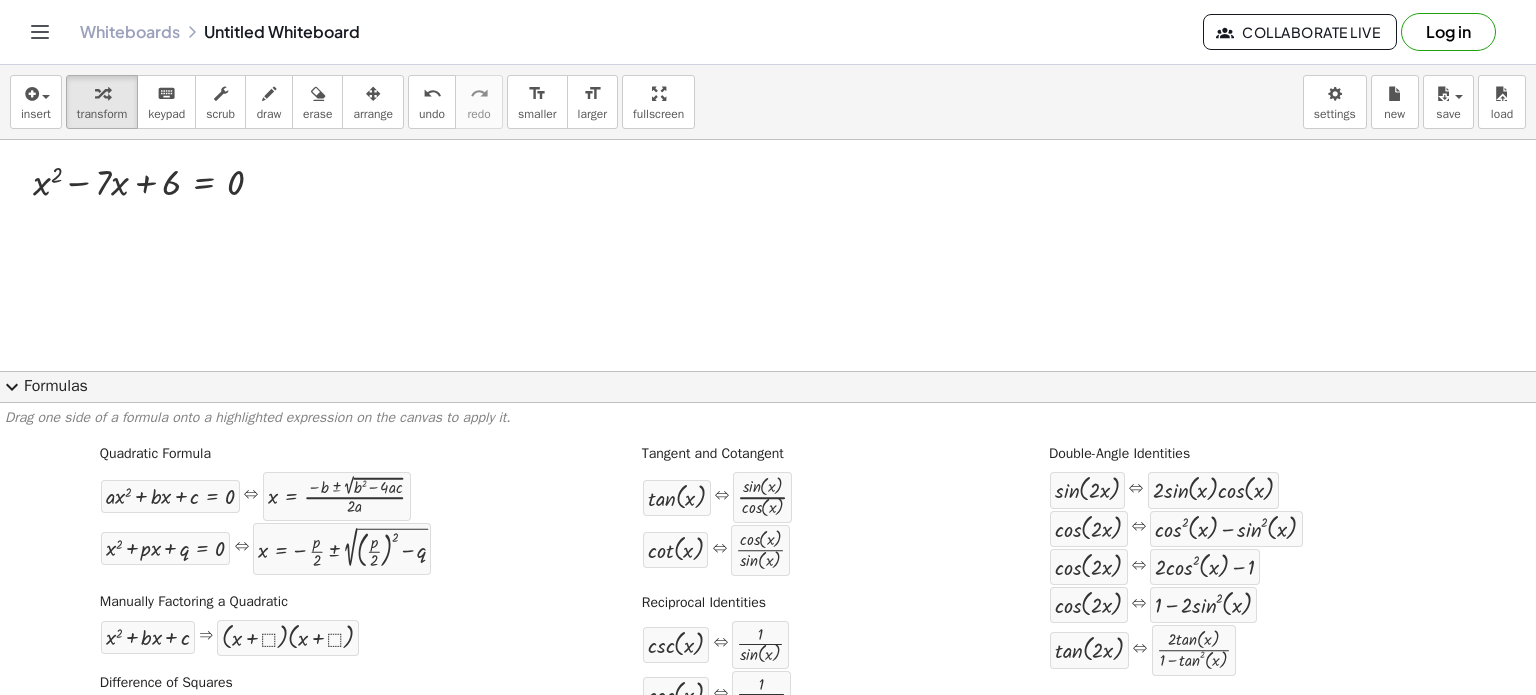 click on "Whiteboards Untitled Whiteboard" at bounding box center [641, 32] 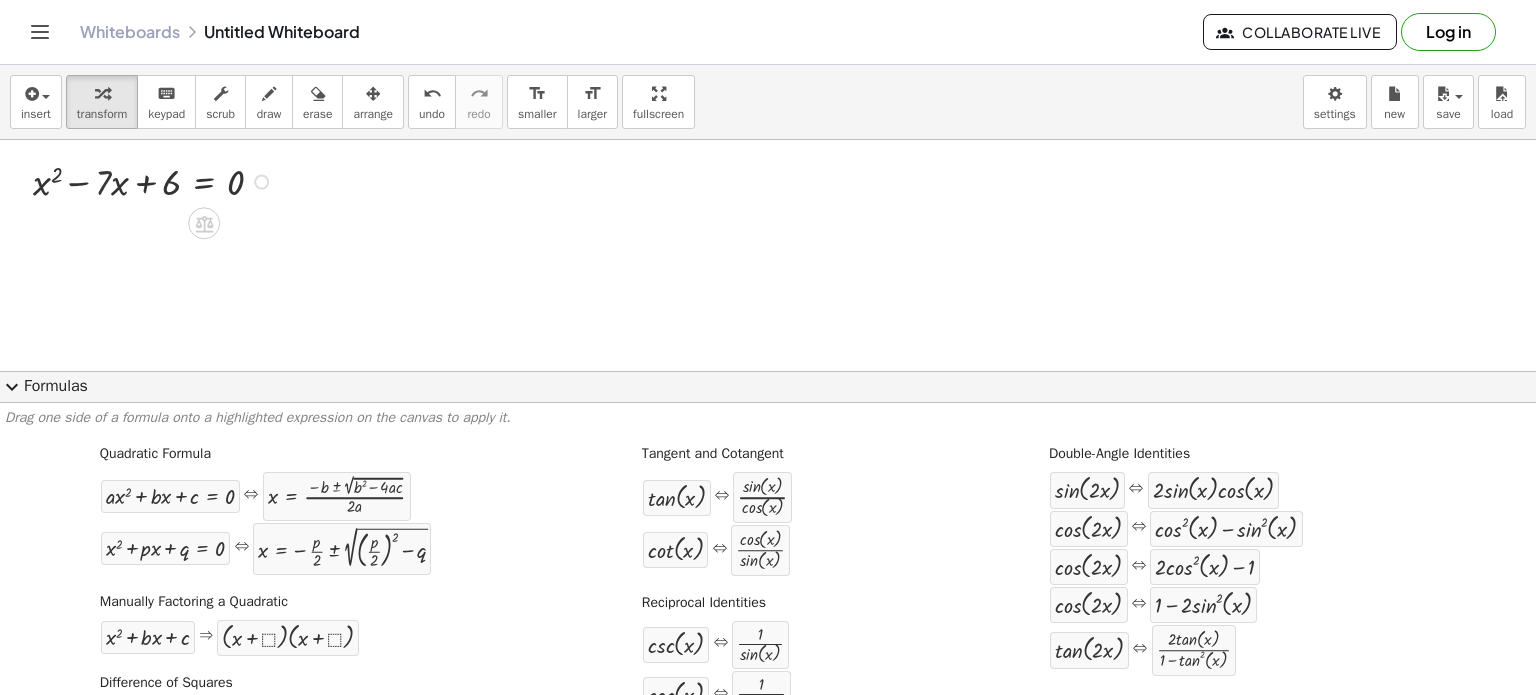 click at bounding box center (156, 180) 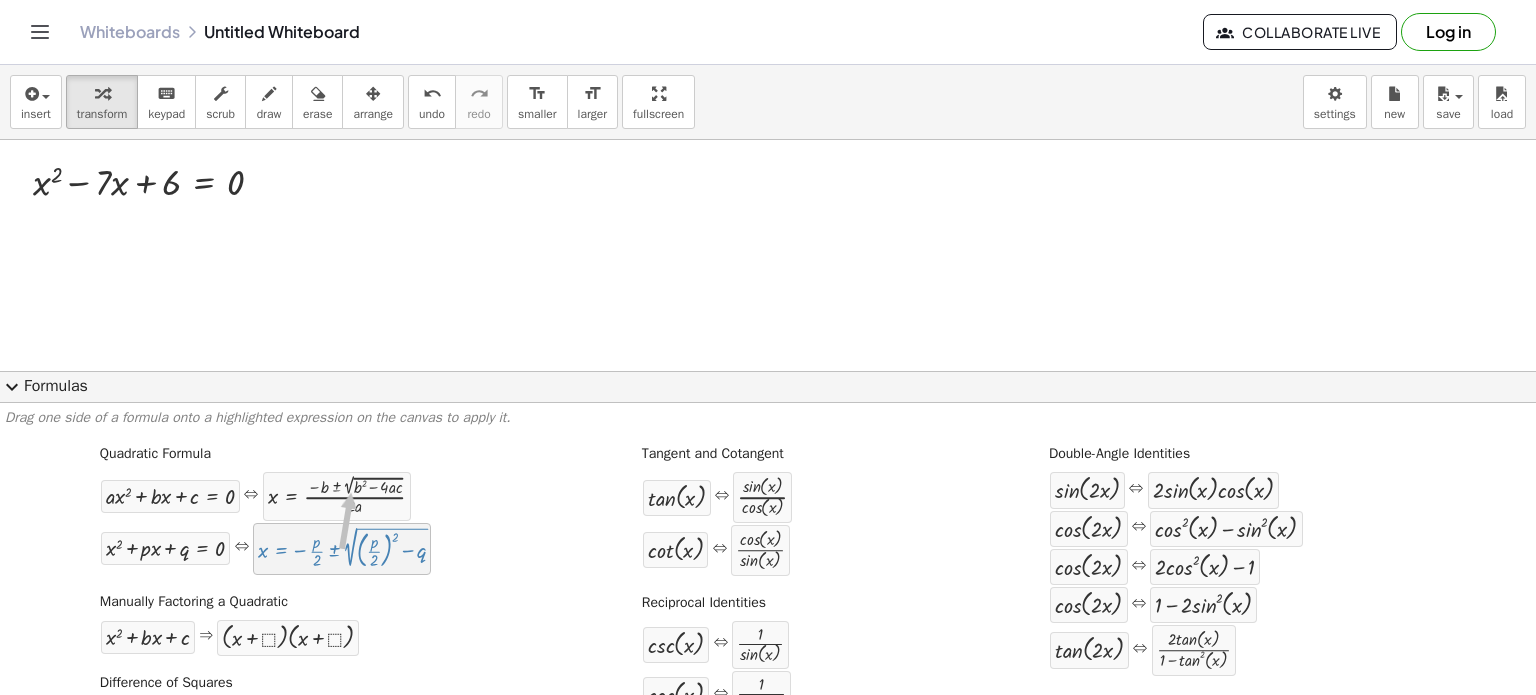 drag, startPoint x: 344, startPoint y: 534, endPoint x: 349, endPoint y: 492, distance: 42.296574 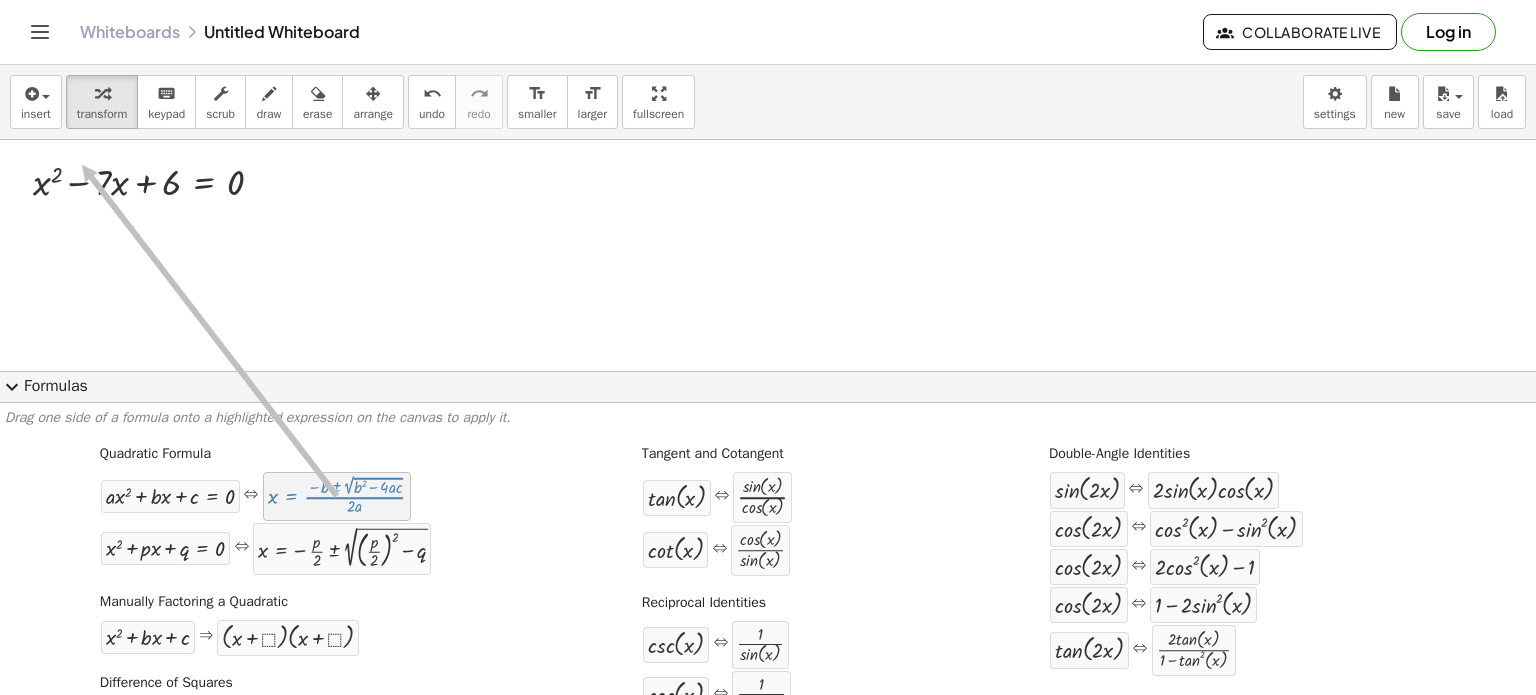 drag, startPoint x: 349, startPoint y: 492, endPoint x: 79, endPoint y: 163, distance: 425.60663 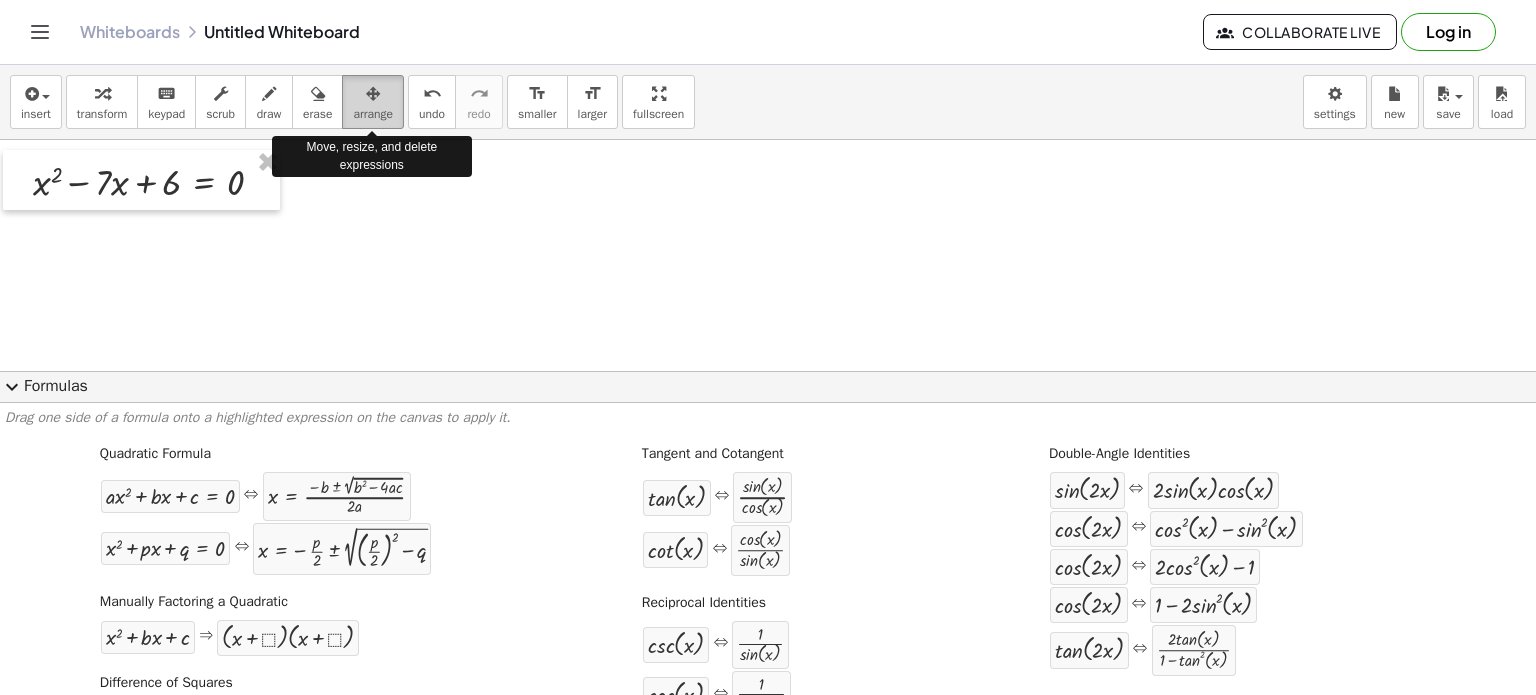 click on "arrange" at bounding box center [373, 114] 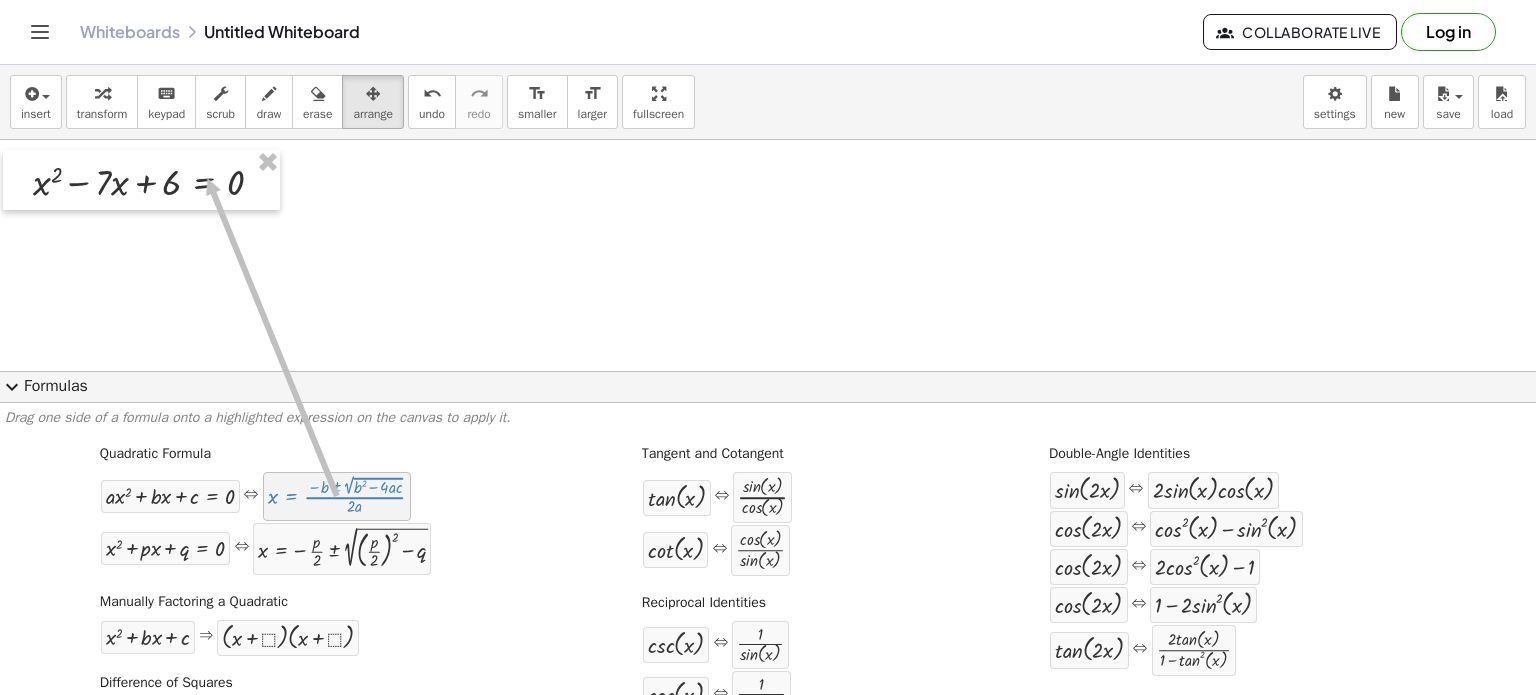 drag, startPoint x: 326, startPoint y: 511, endPoint x: 205, endPoint y: 179, distance: 353.36243 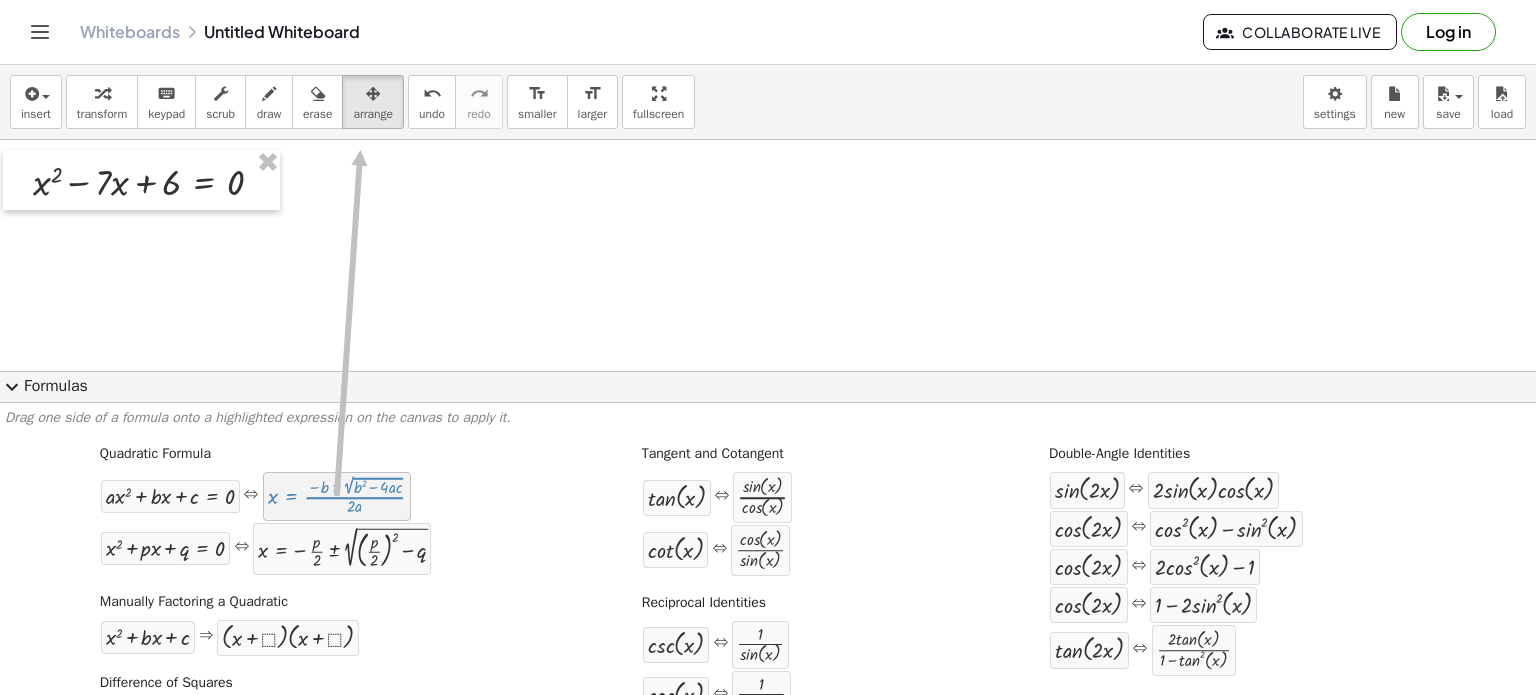 drag, startPoint x: 368, startPoint y: 503, endPoint x: 358, endPoint y: 151, distance: 352.14203 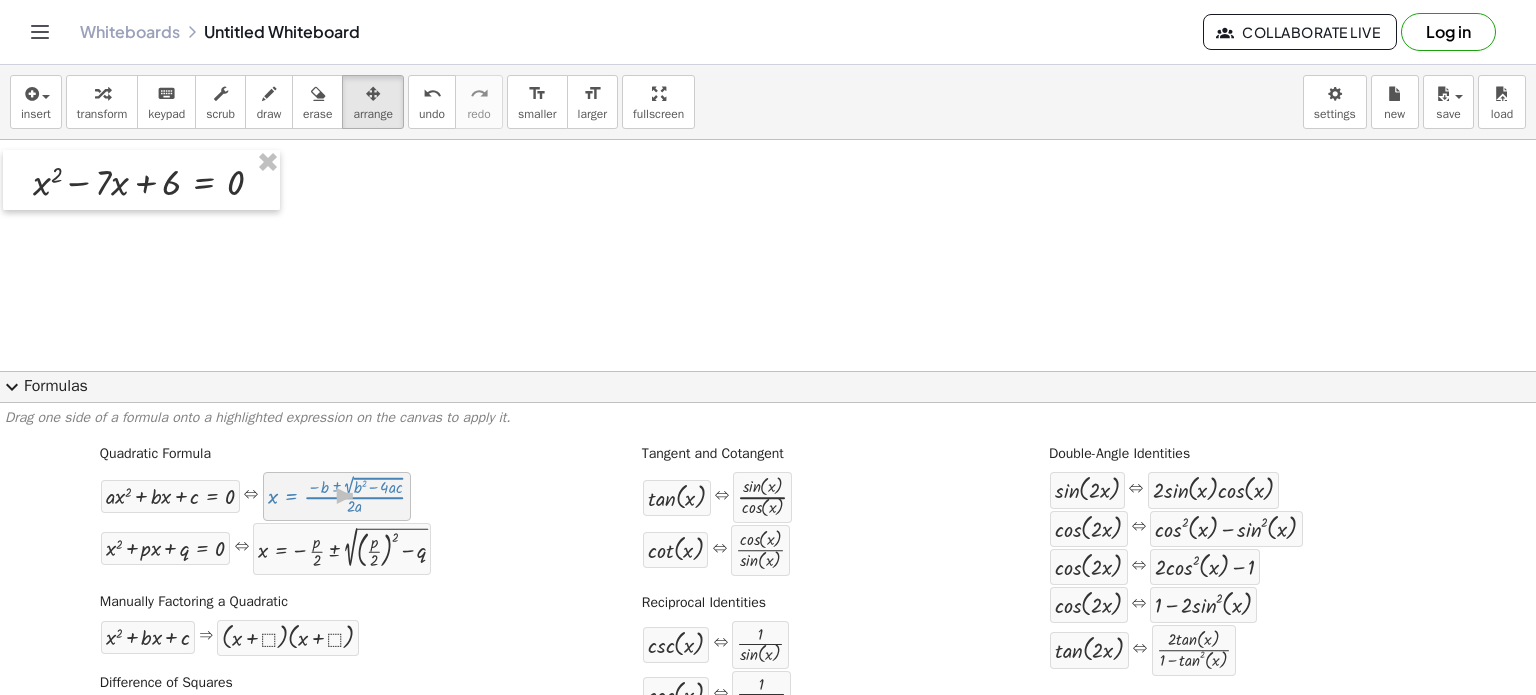 click at bounding box center (337, 496) 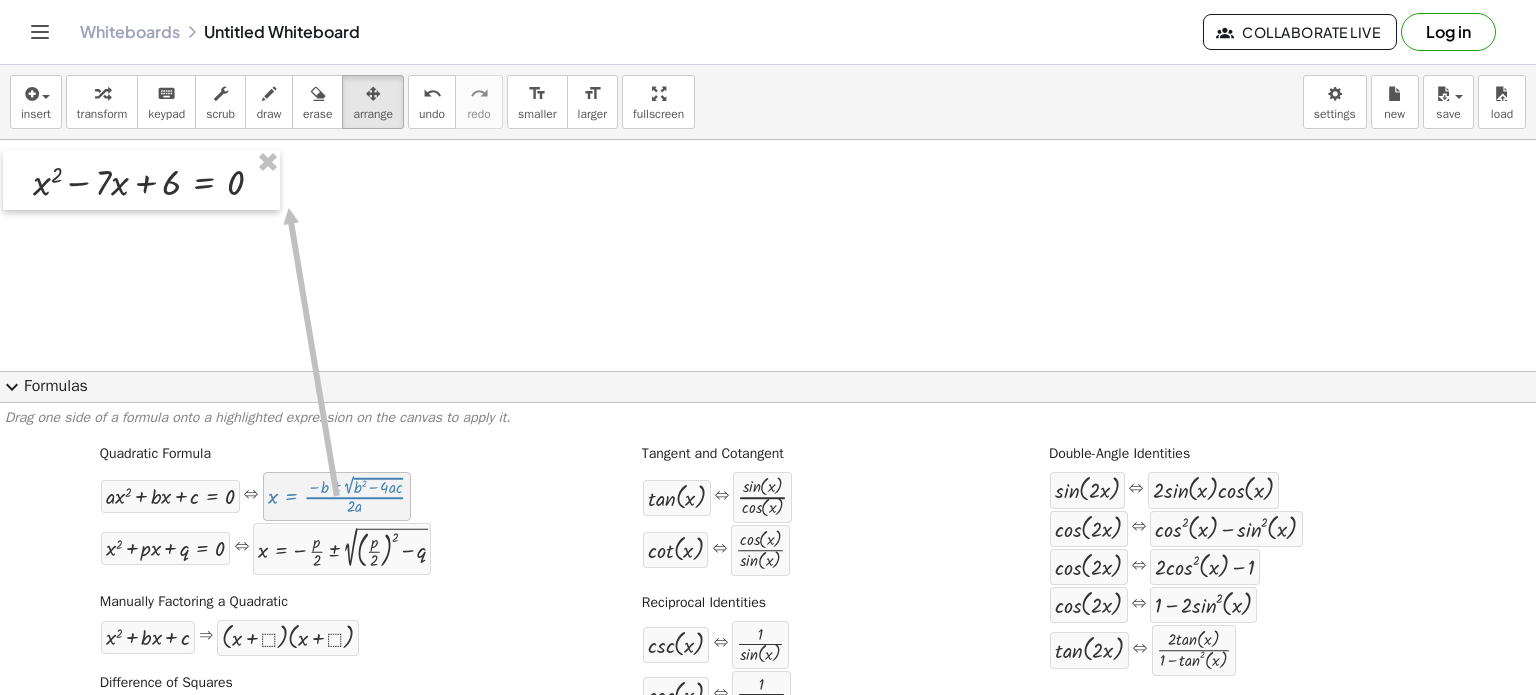 drag, startPoint x: 362, startPoint y: 499, endPoint x: 286, endPoint y: 208, distance: 300.7607 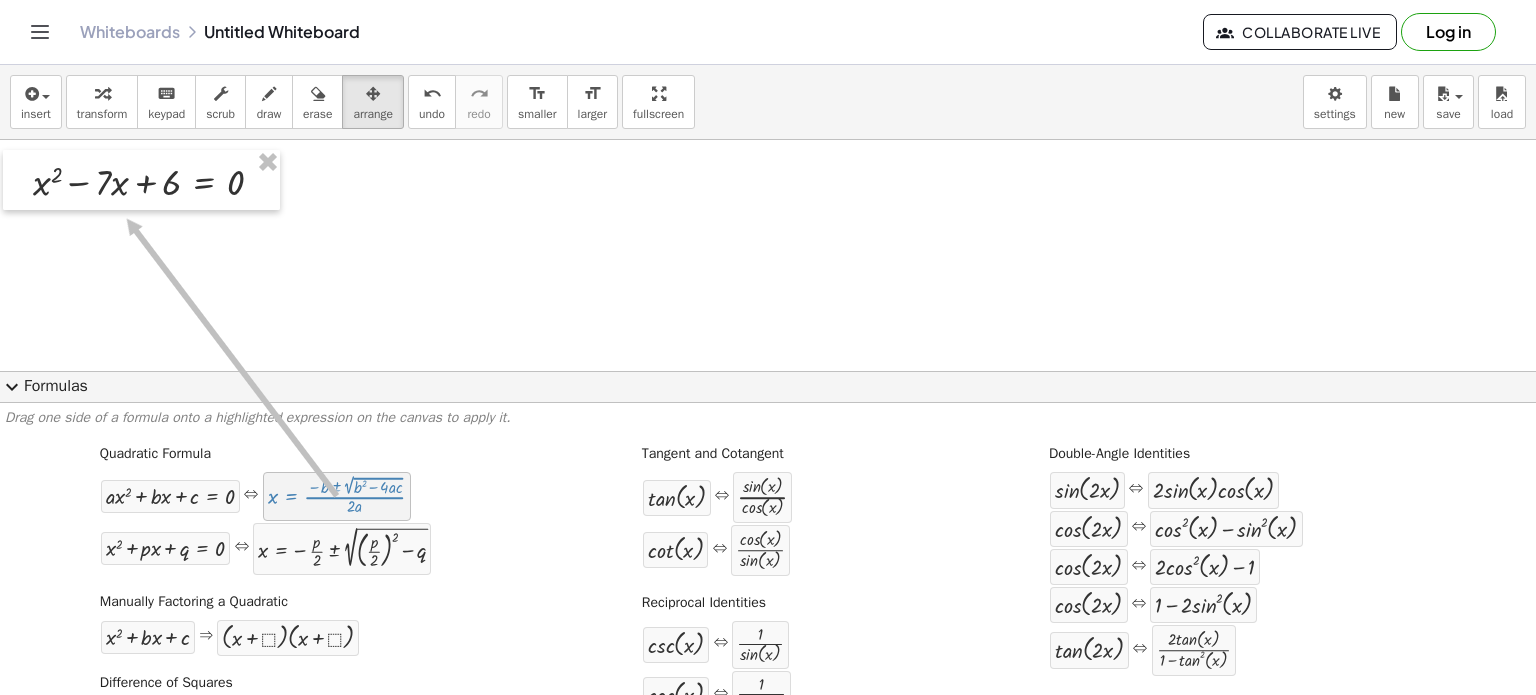 drag, startPoint x: 306, startPoint y: 492, endPoint x: 124, endPoint y: 219, distance: 328.10516 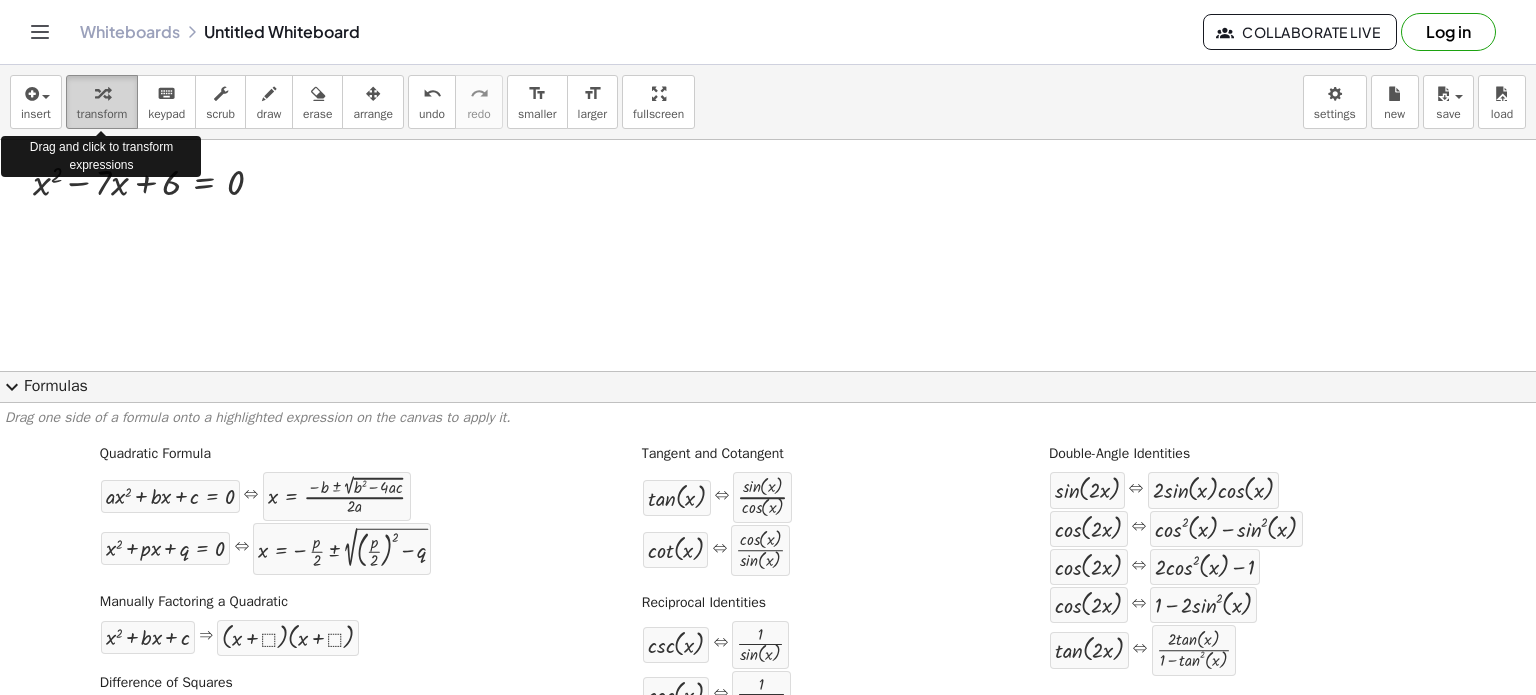 click at bounding box center [102, 93] 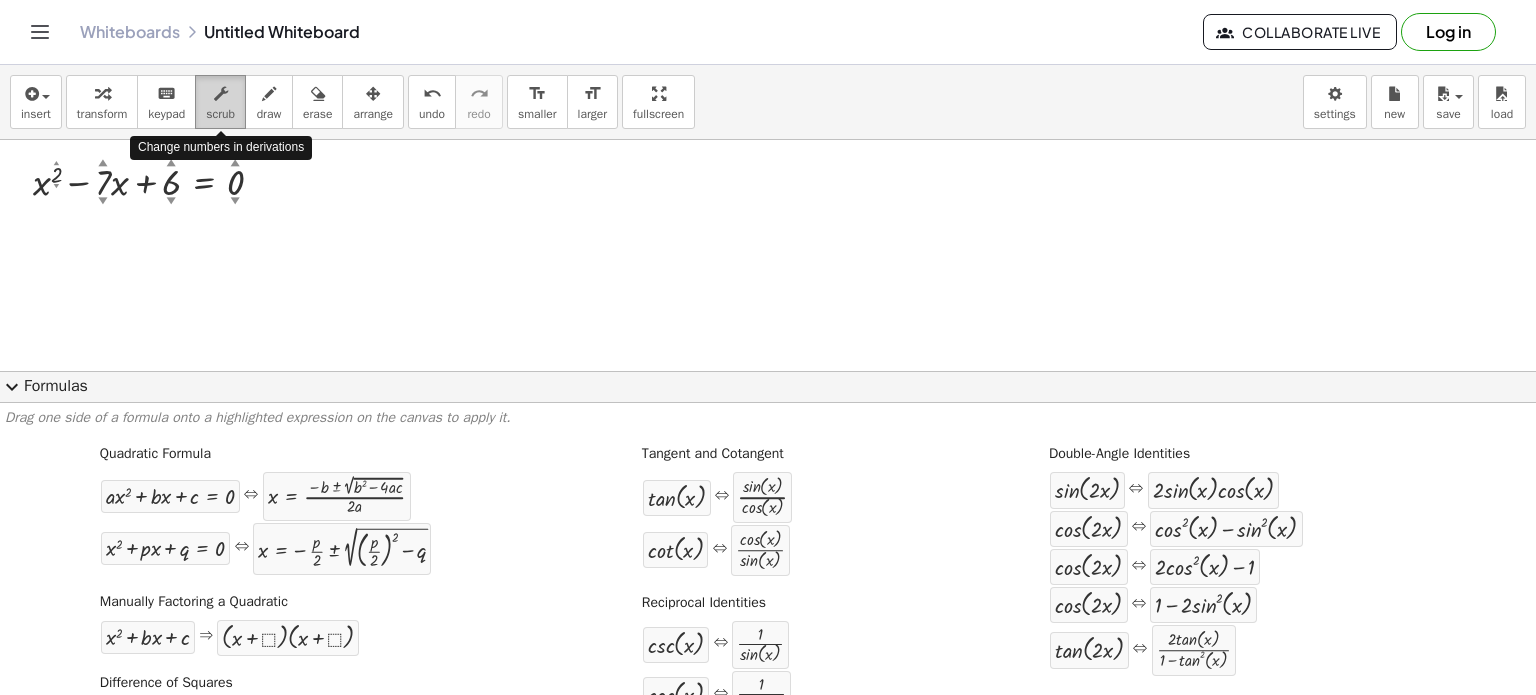 click on "scrub" at bounding box center [220, 114] 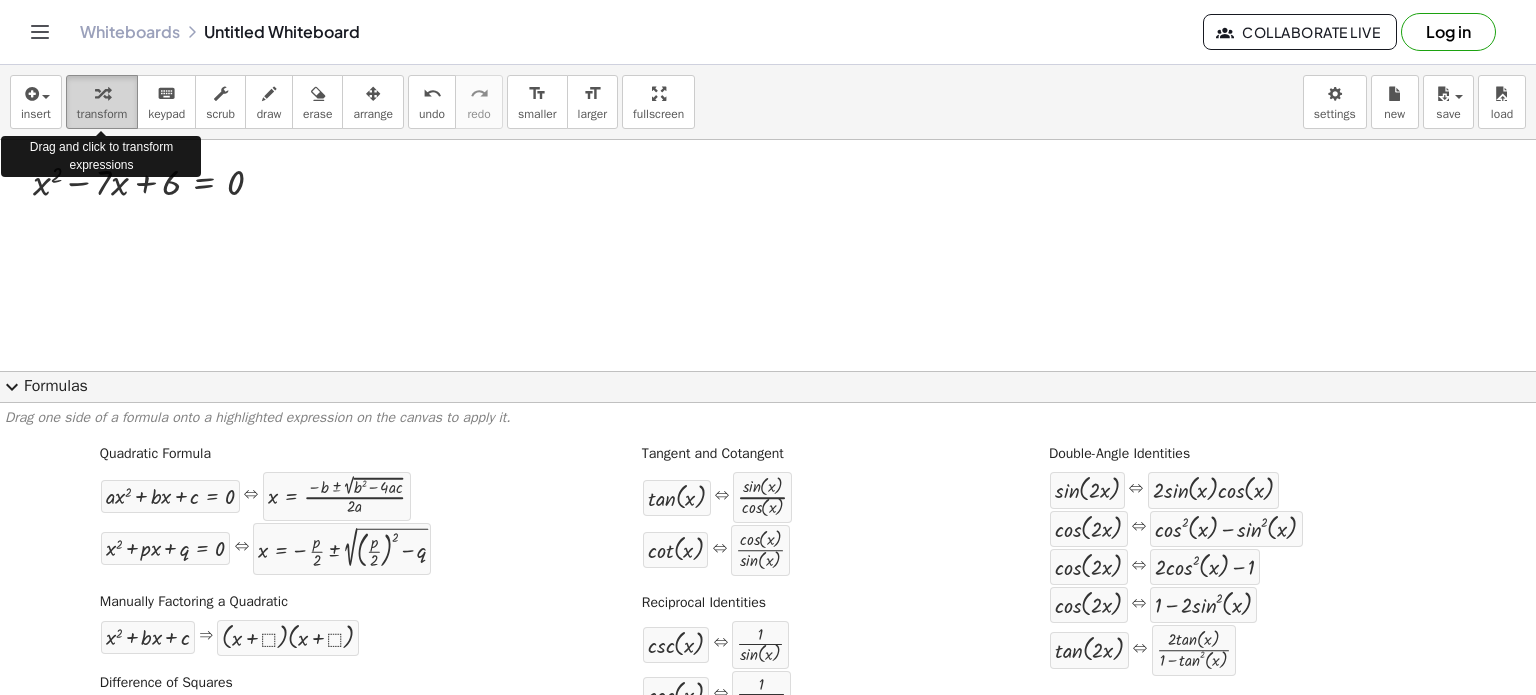 click at bounding box center (102, 93) 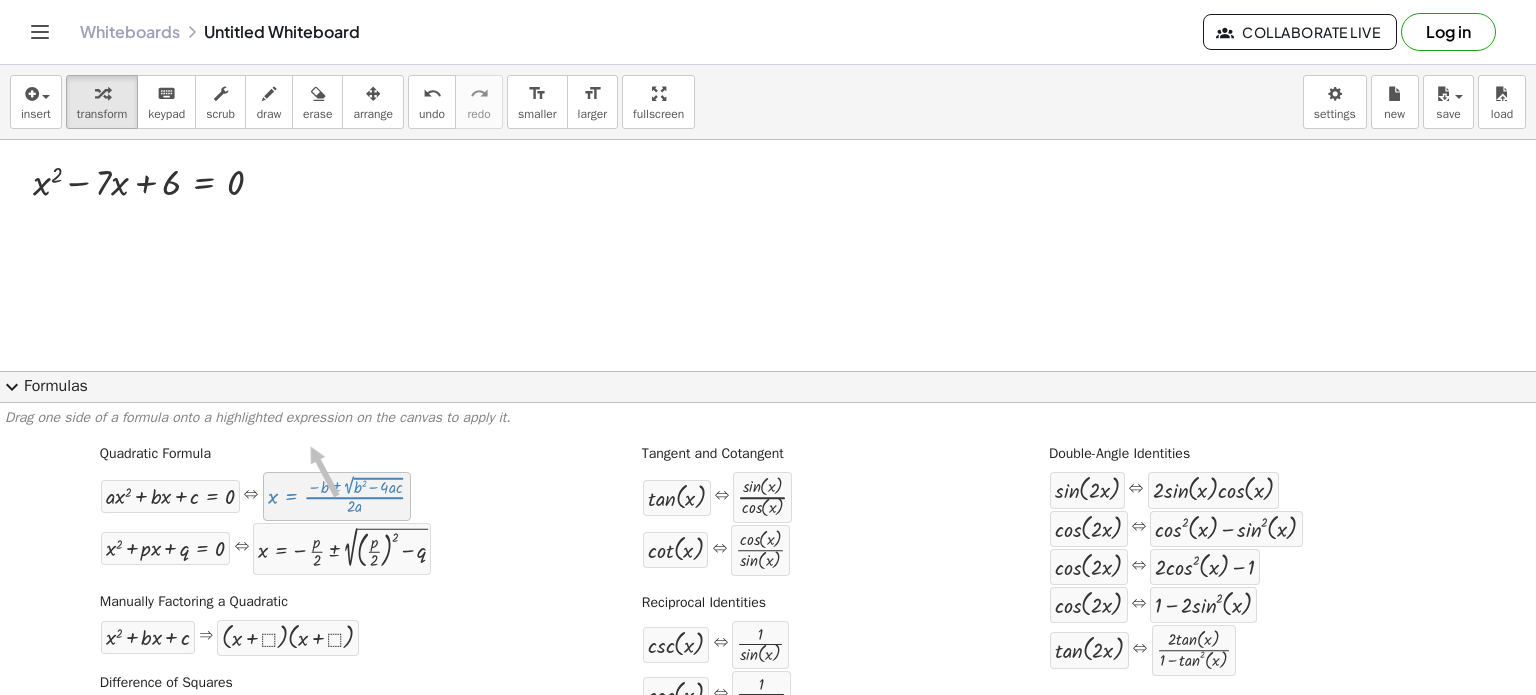 drag, startPoint x: 356, startPoint y: 492, endPoint x: 308, endPoint y: 447, distance: 65.795135 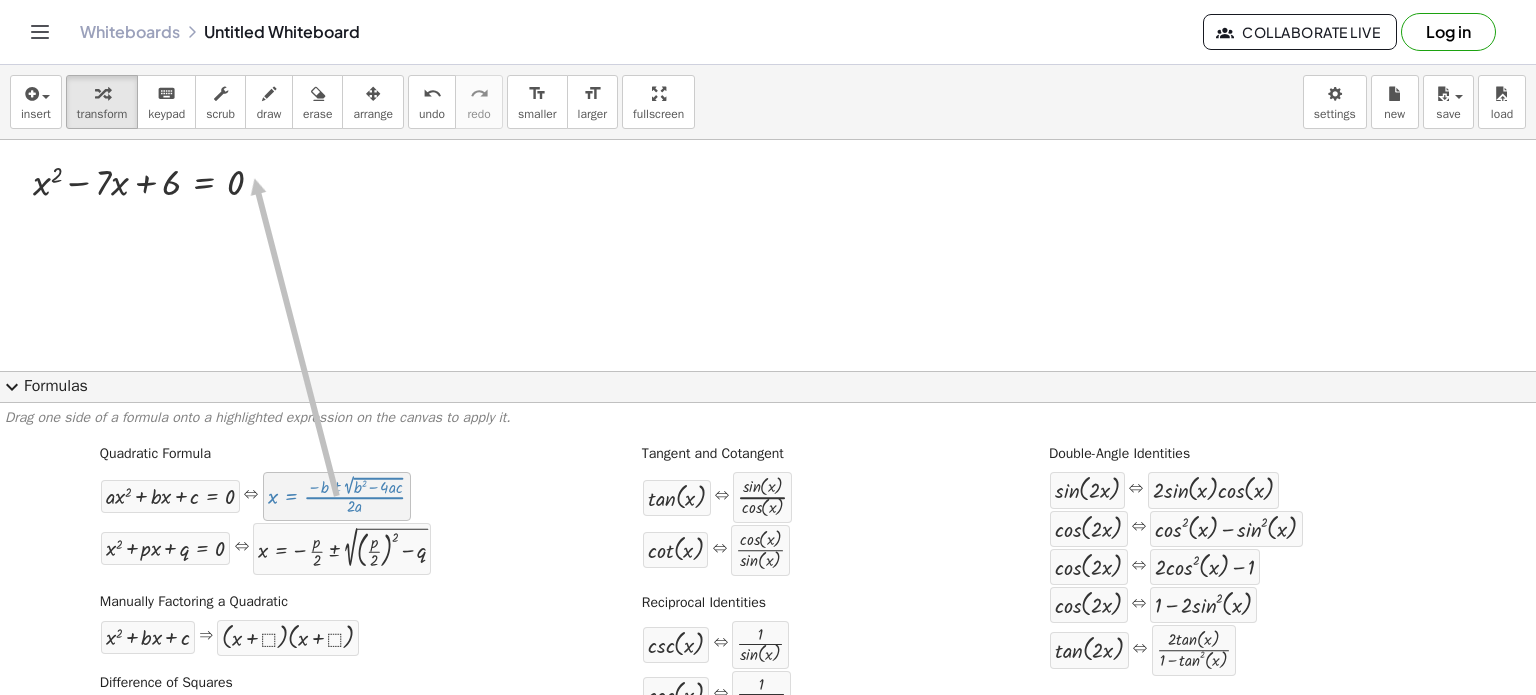 drag, startPoint x: 343, startPoint y: 510, endPoint x: 252, endPoint y: 179, distance: 343.28122 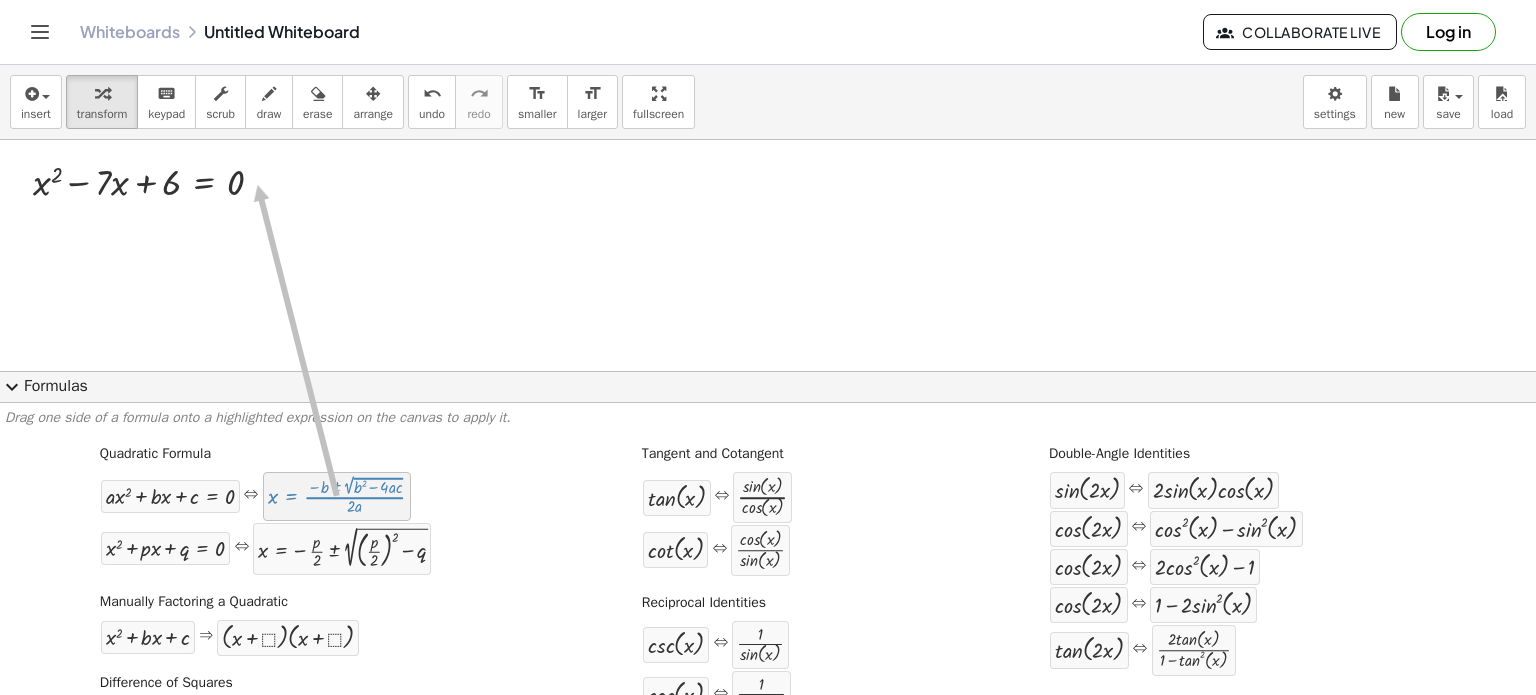 drag, startPoint x: 361, startPoint y: 499, endPoint x: 255, endPoint y: 185, distance: 331.40912 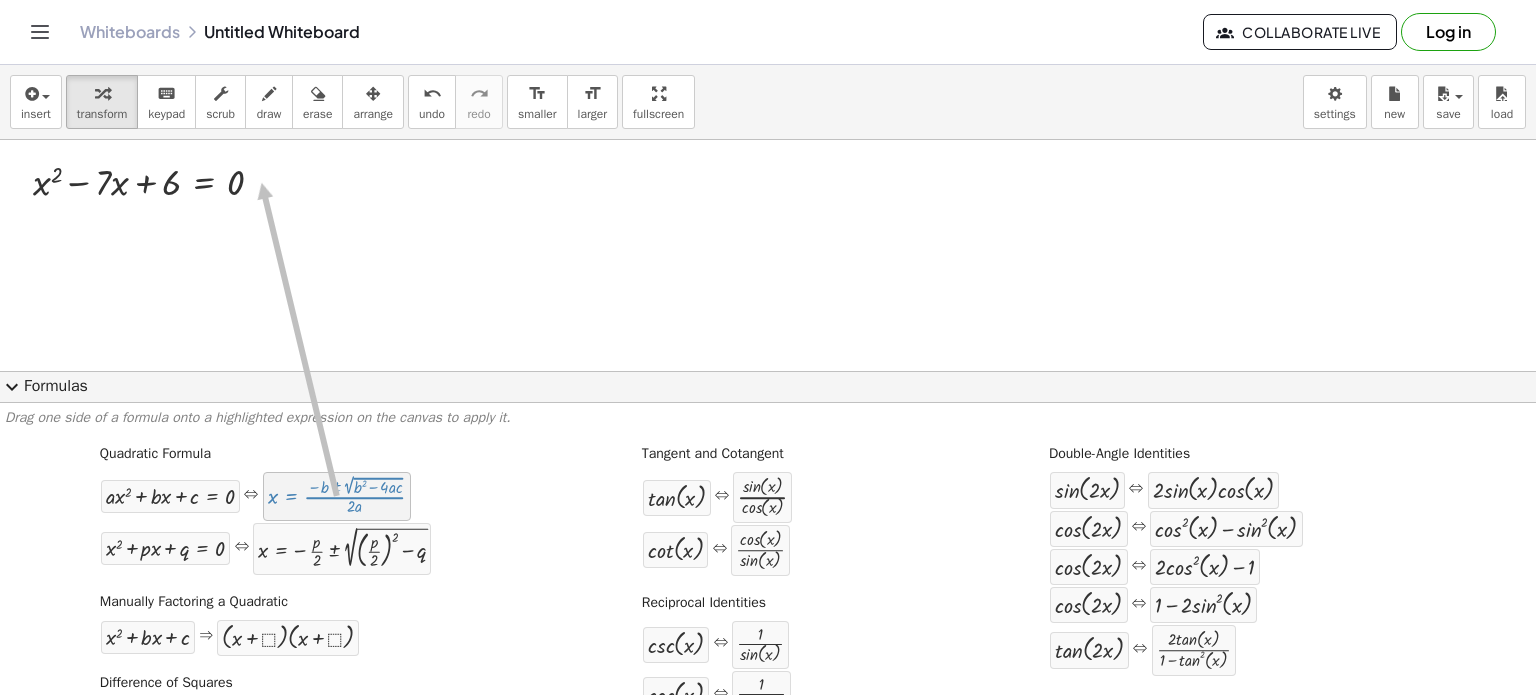 drag, startPoint x: 355, startPoint y: 503, endPoint x: 259, endPoint y: 183, distance: 334.0898 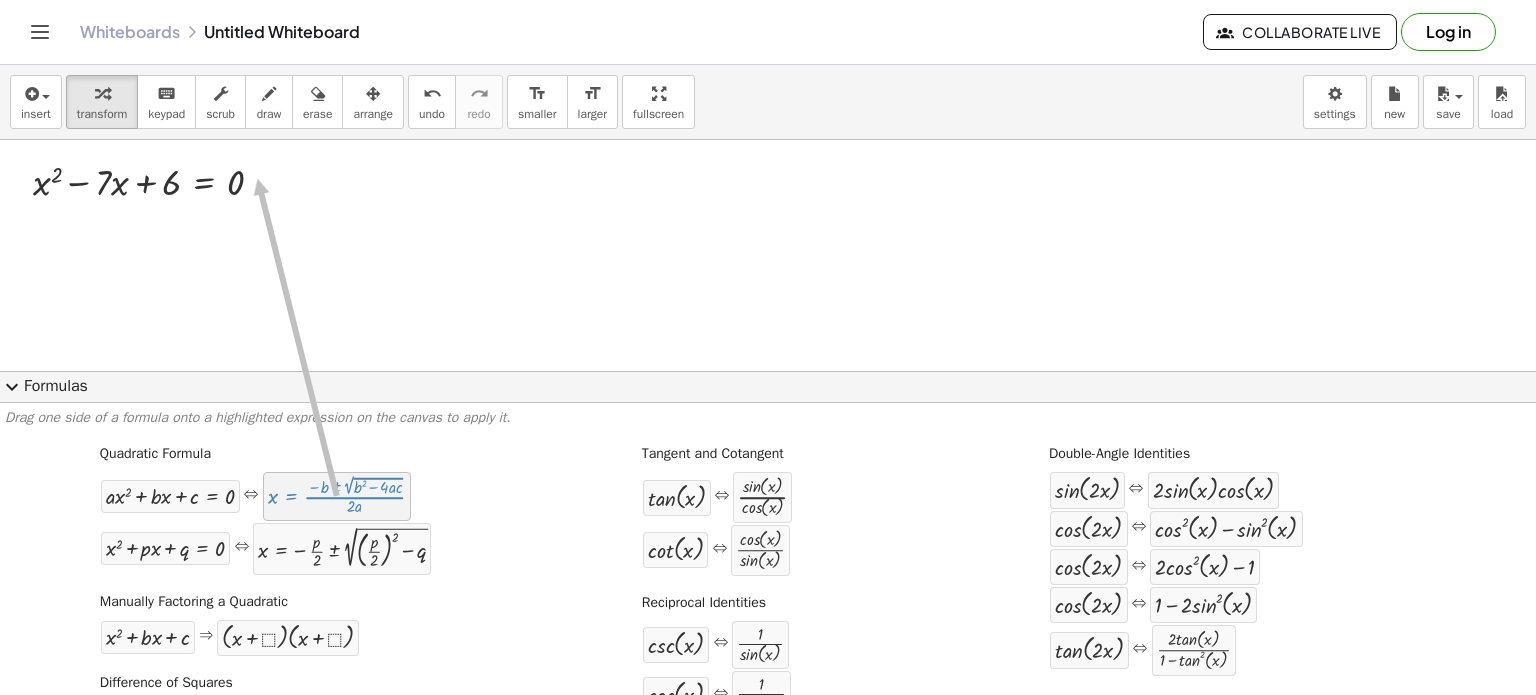 drag, startPoint x: 353, startPoint y: 501, endPoint x: 255, endPoint y: 179, distance: 336.58282 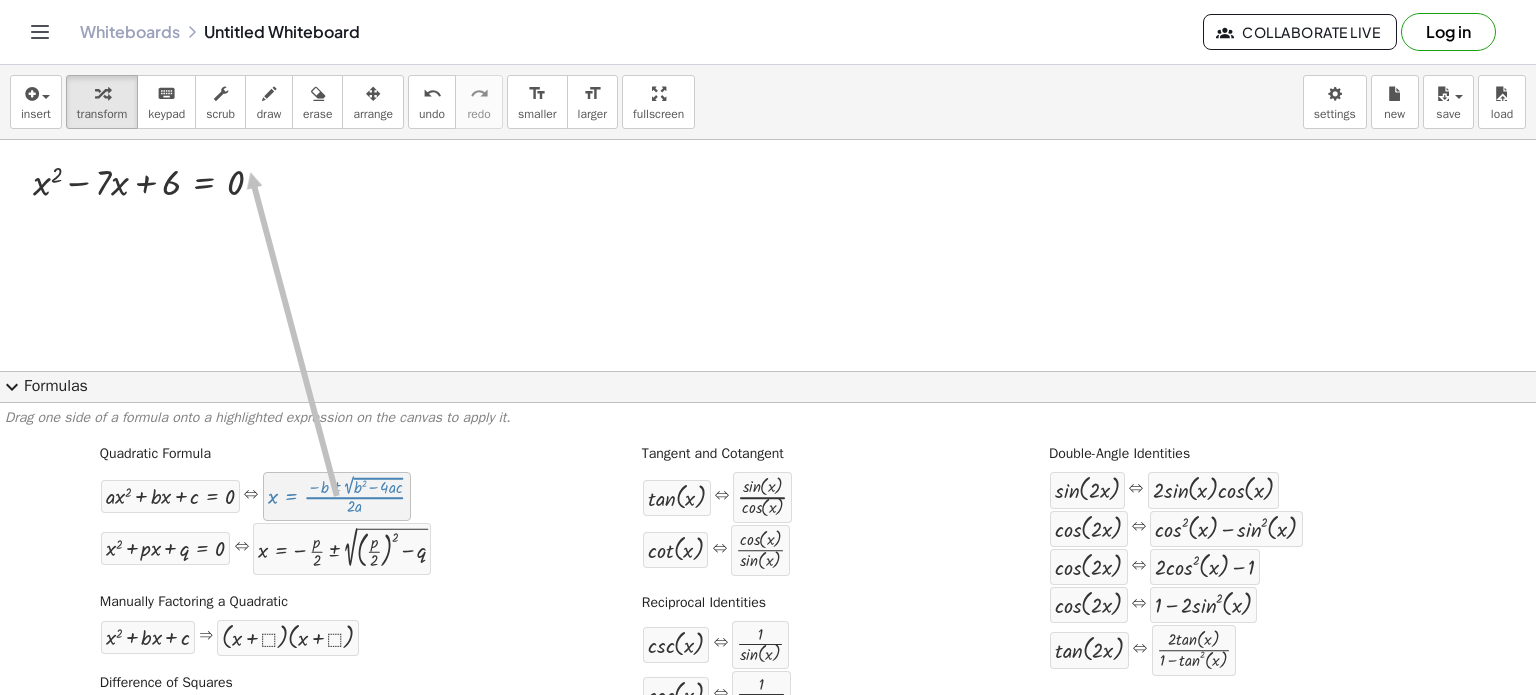 drag, startPoint x: 338, startPoint y: 491, endPoint x: 248, endPoint y: 173, distance: 330.49054 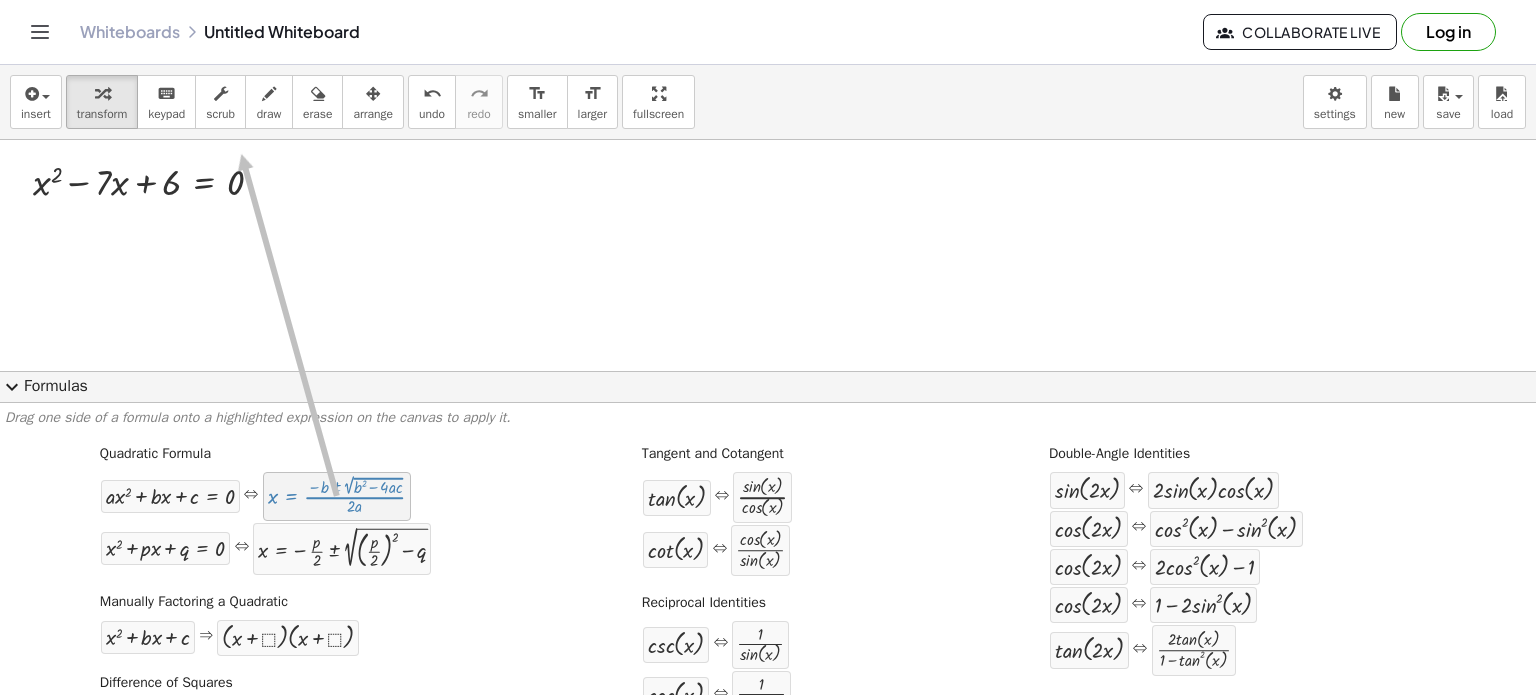 drag, startPoint x: 347, startPoint y: 506, endPoint x: 239, endPoint y: 155, distance: 367.23972 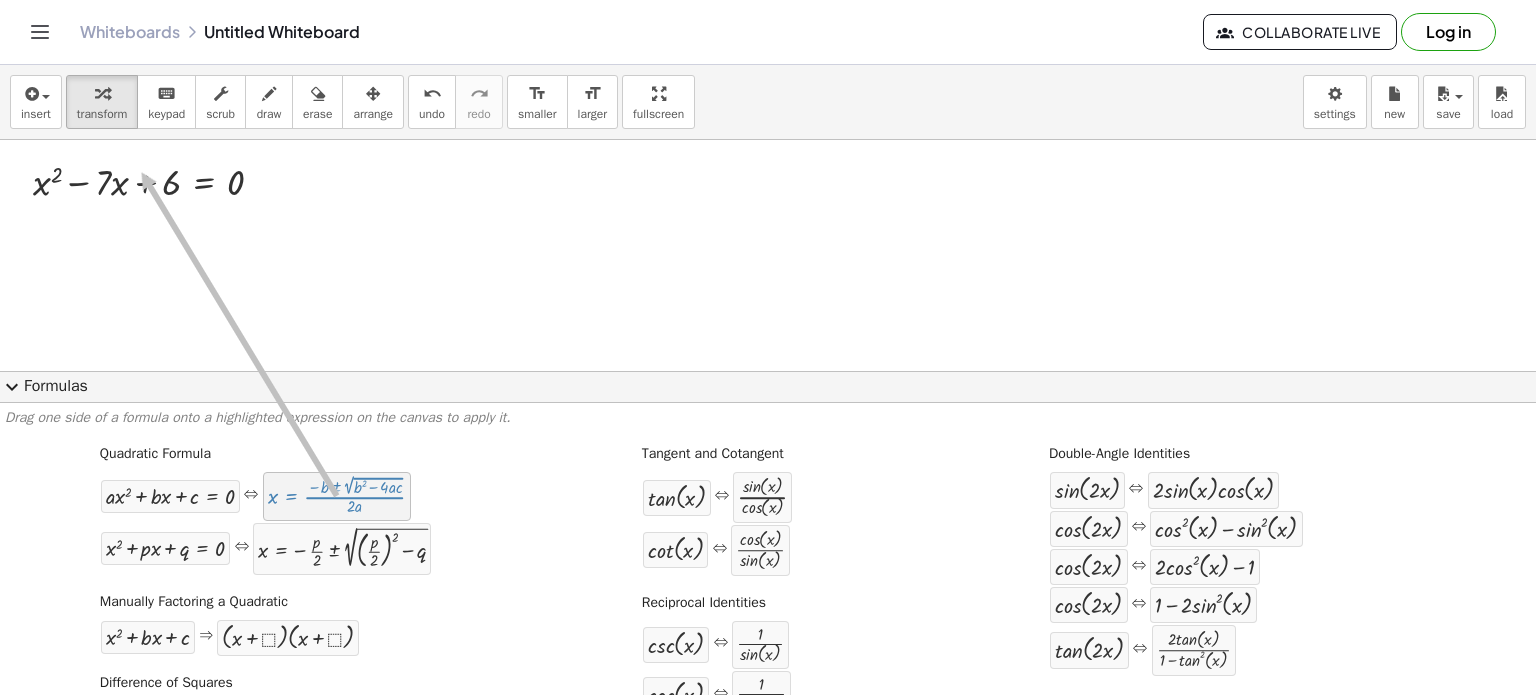 drag, startPoint x: 363, startPoint y: 495, endPoint x: 139, endPoint y: 173, distance: 392.2499 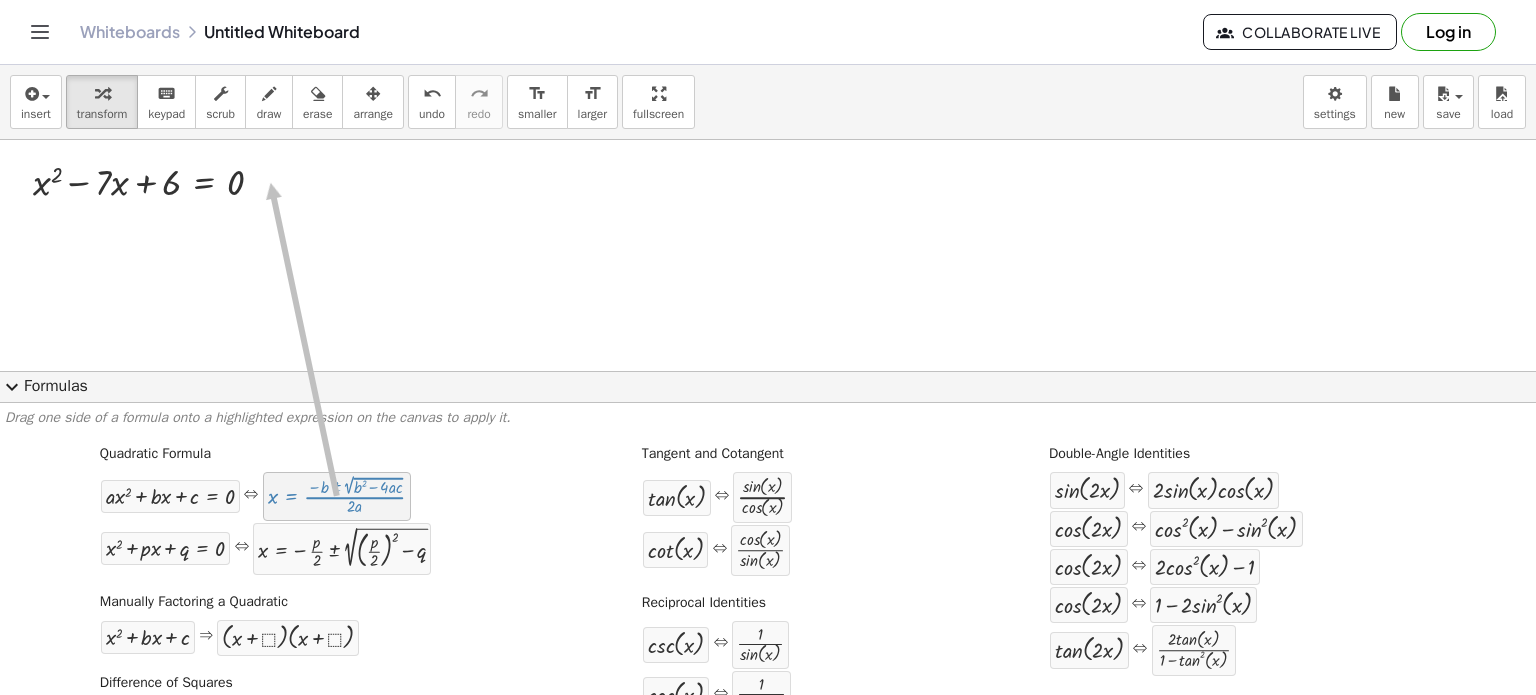 drag, startPoint x: 340, startPoint y: 506, endPoint x: 268, endPoint y: 183, distance: 330.9275 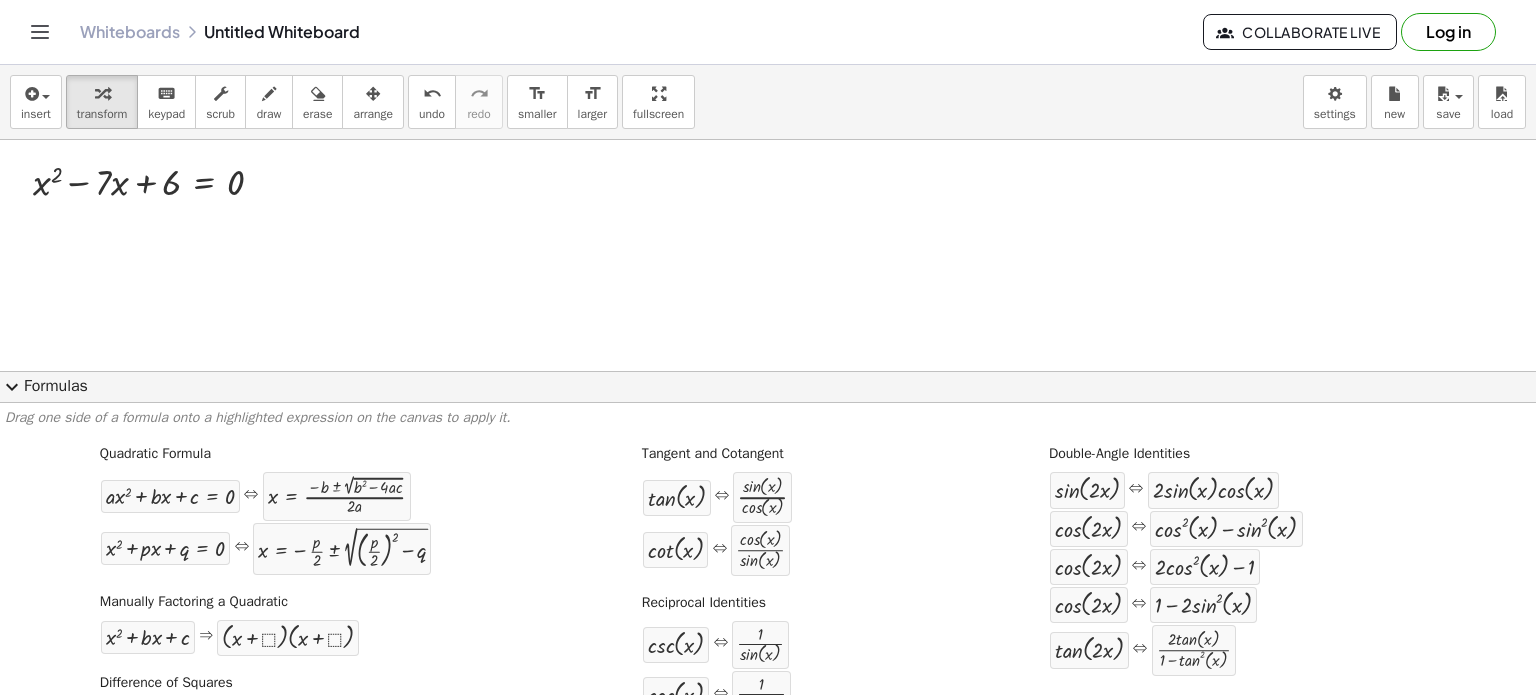 drag, startPoint x: 316, startPoint y: 375, endPoint x: 279, endPoint y: 225, distance: 154.49596 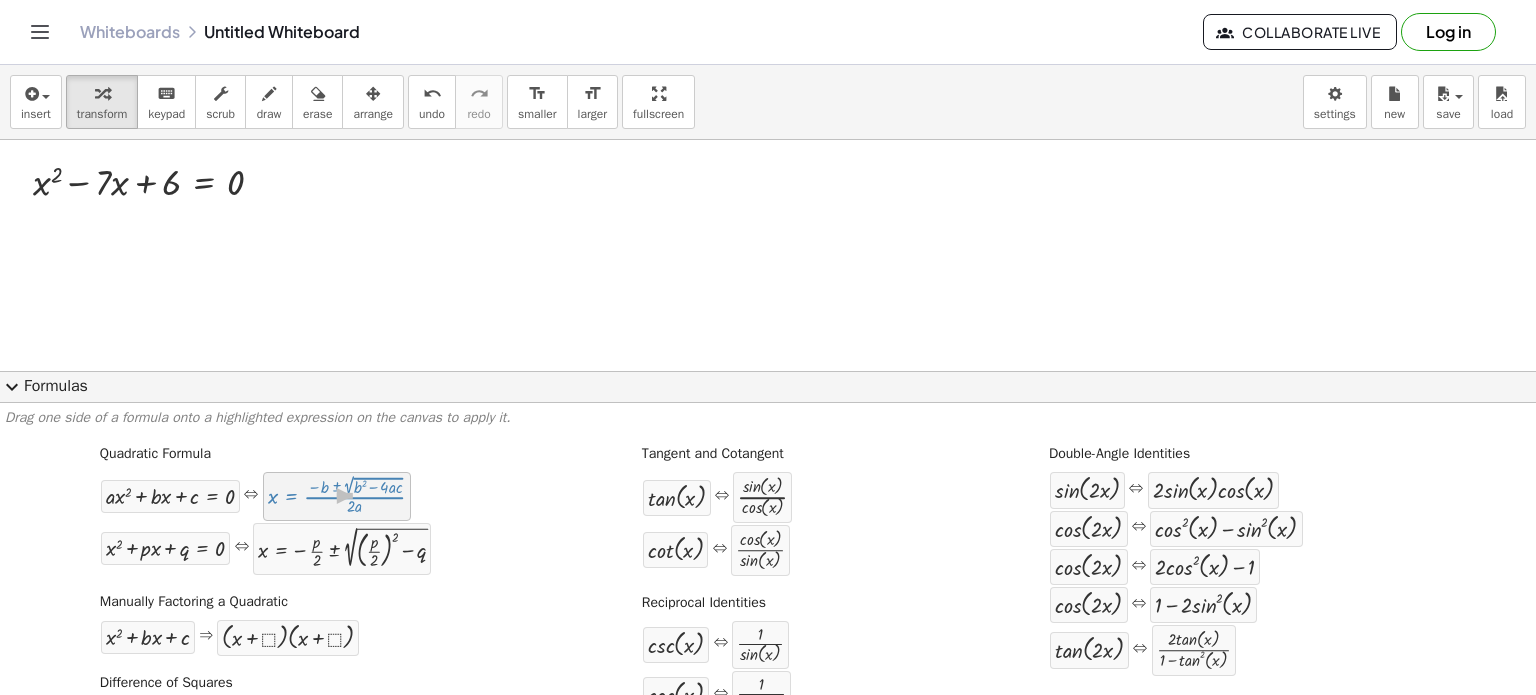 click at bounding box center [337, 496] 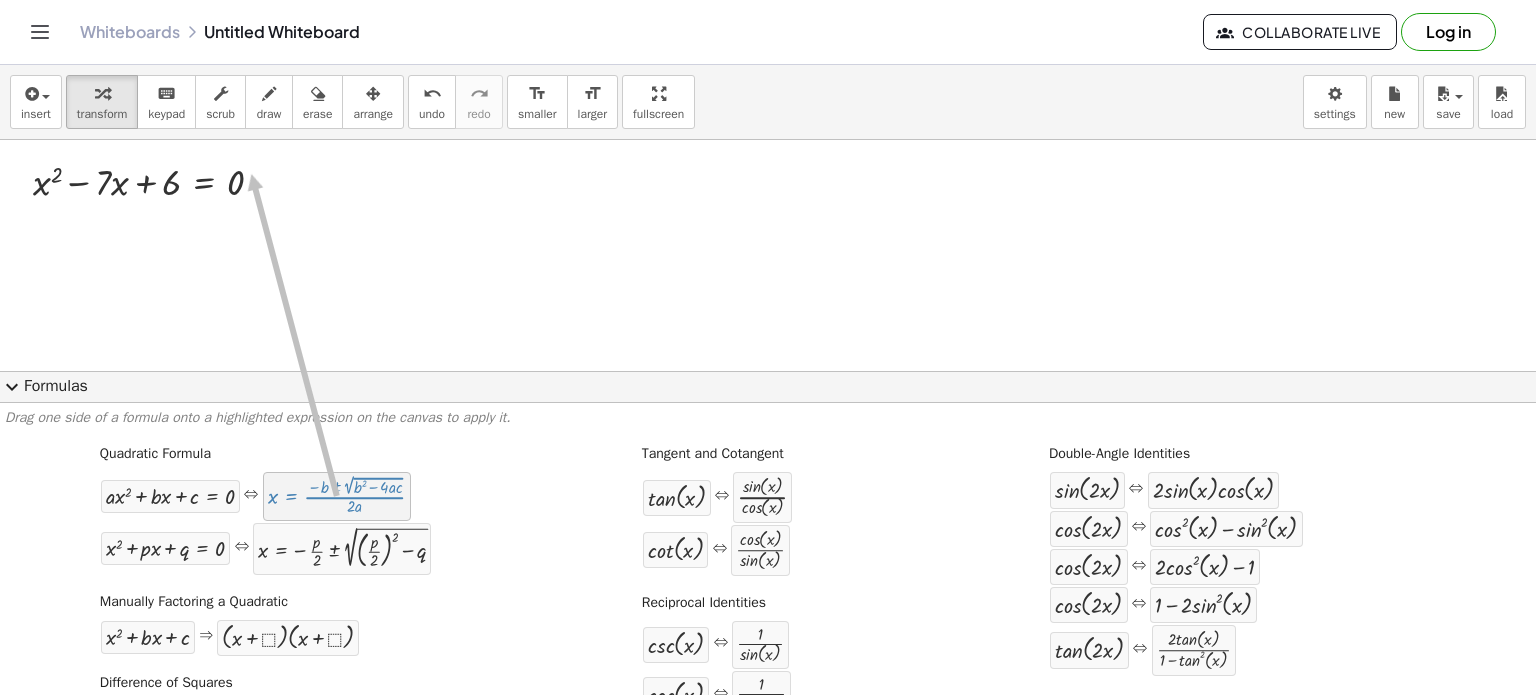 drag, startPoint x: 351, startPoint y: 503, endPoint x: 249, endPoint y: 175, distance: 343.4938 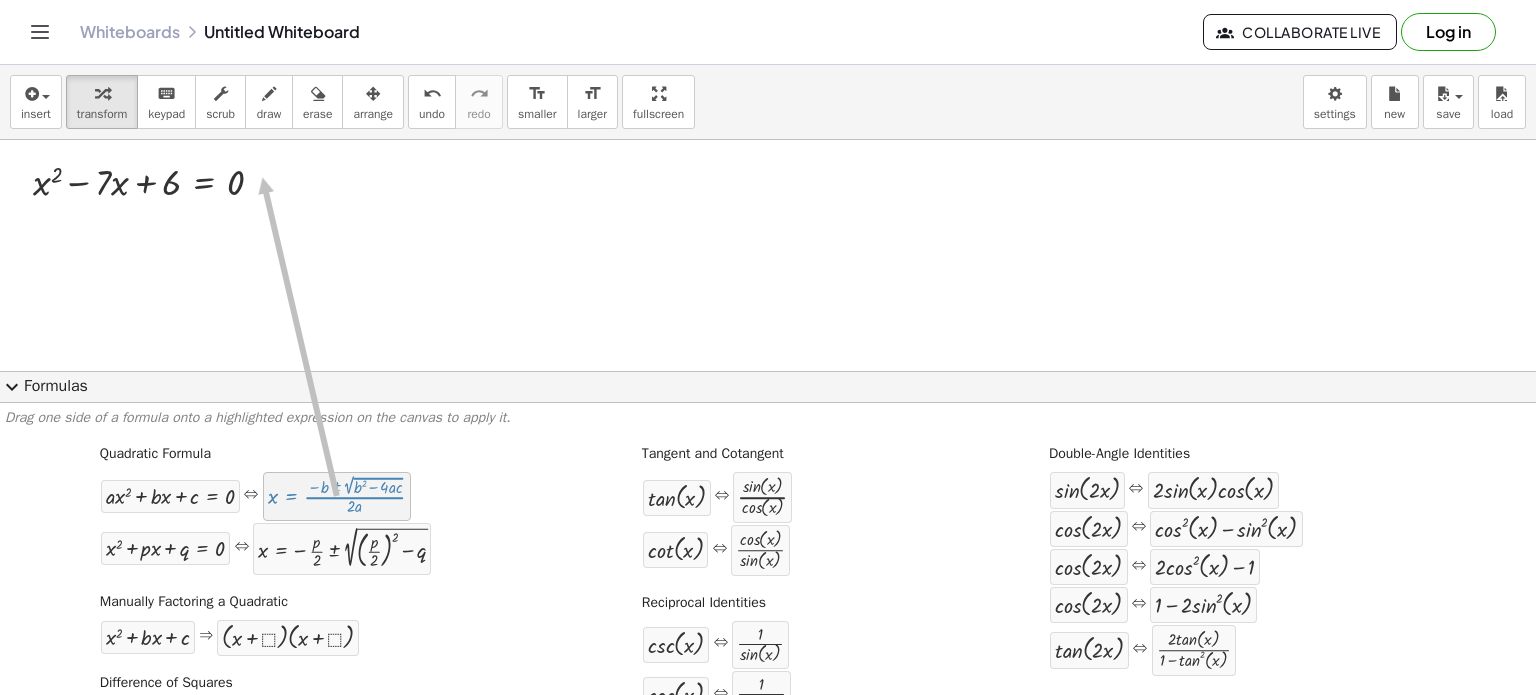 drag, startPoint x: 356, startPoint y: 492, endPoint x: 260, endPoint y: 178, distance: 328.34738 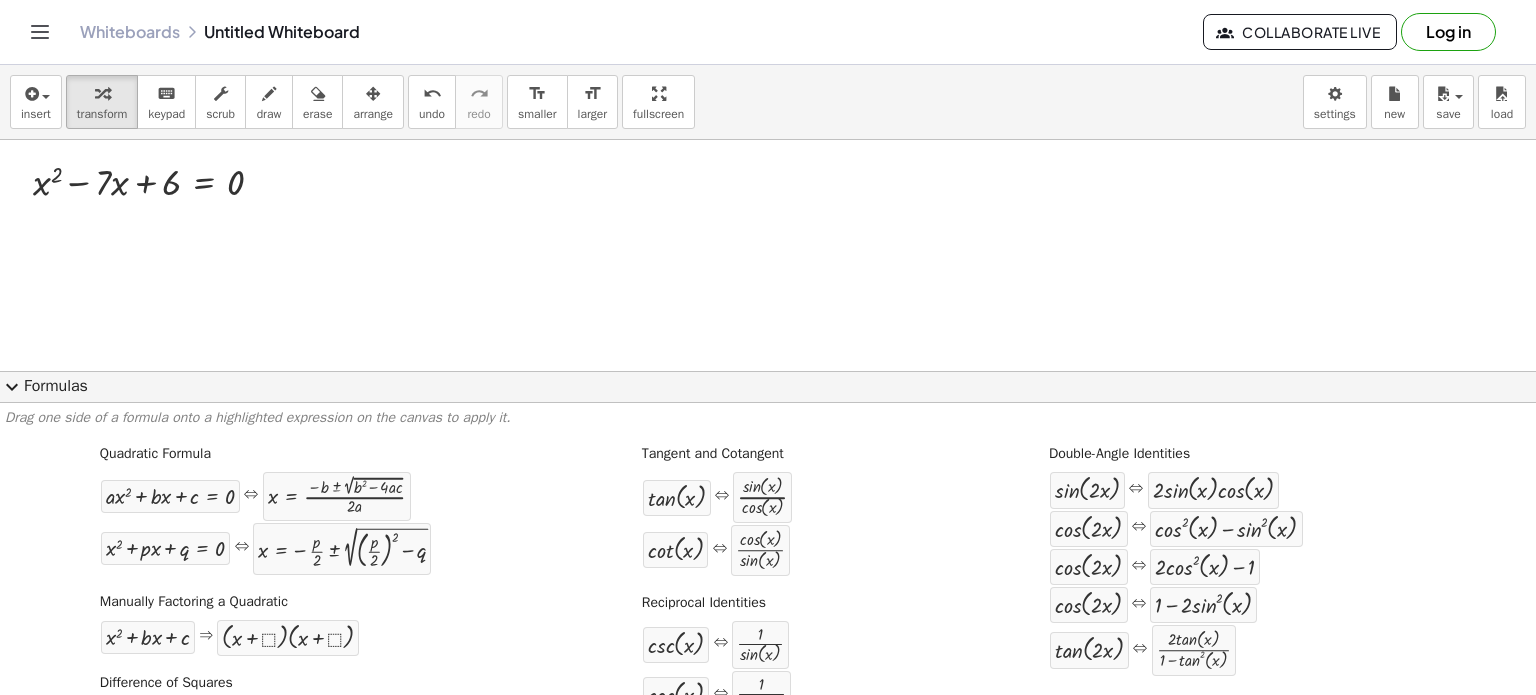 click on "expand_more  Formulas" 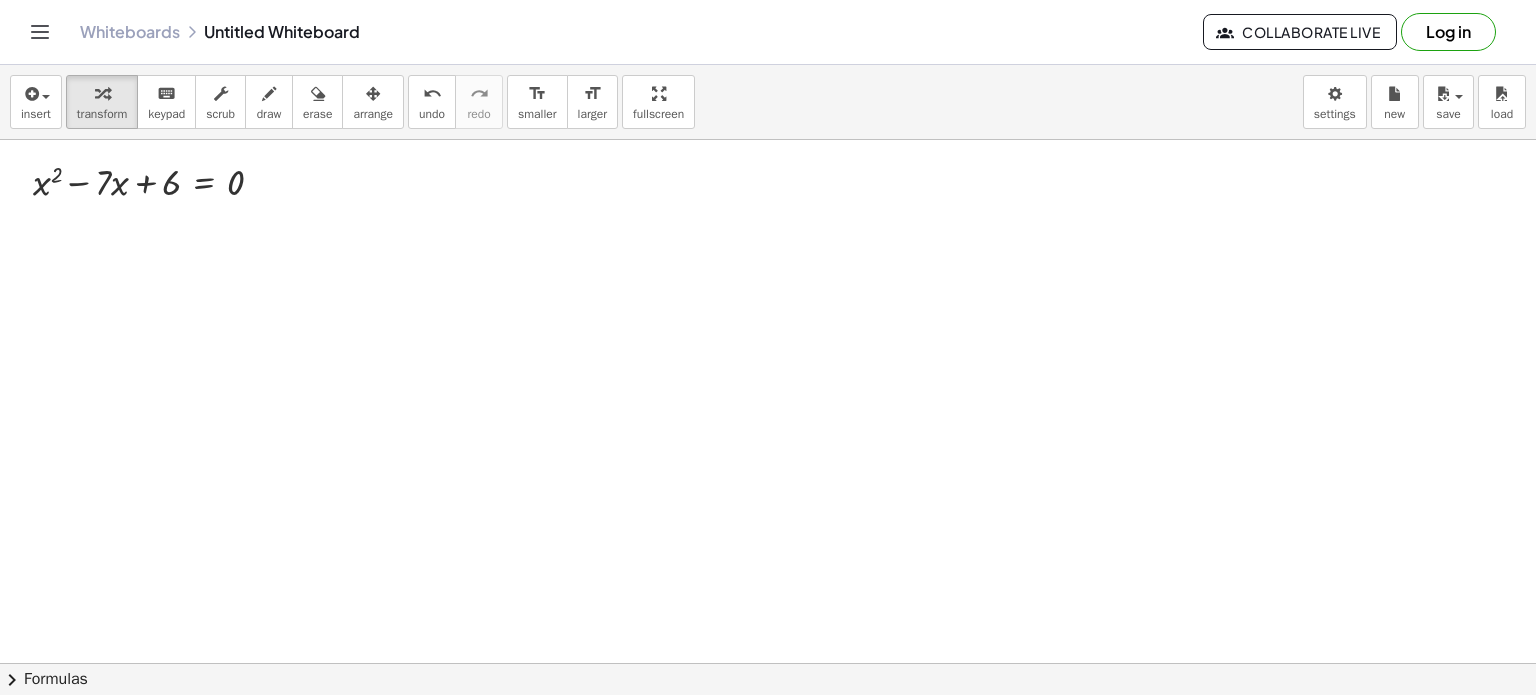 click on "chevron_right  Formulas" 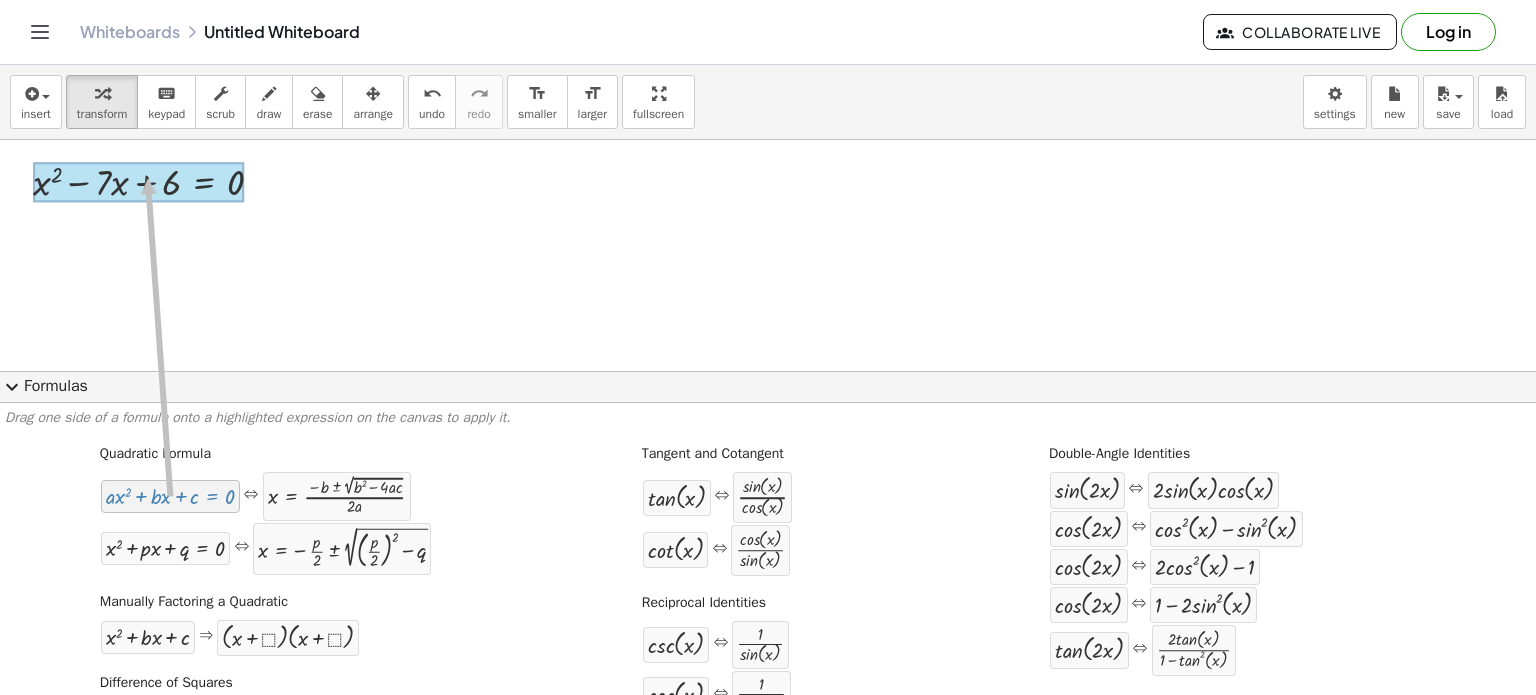 drag, startPoint x: 177, startPoint y: 504, endPoint x: 145, endPoint y: 180, distance: 325.57642 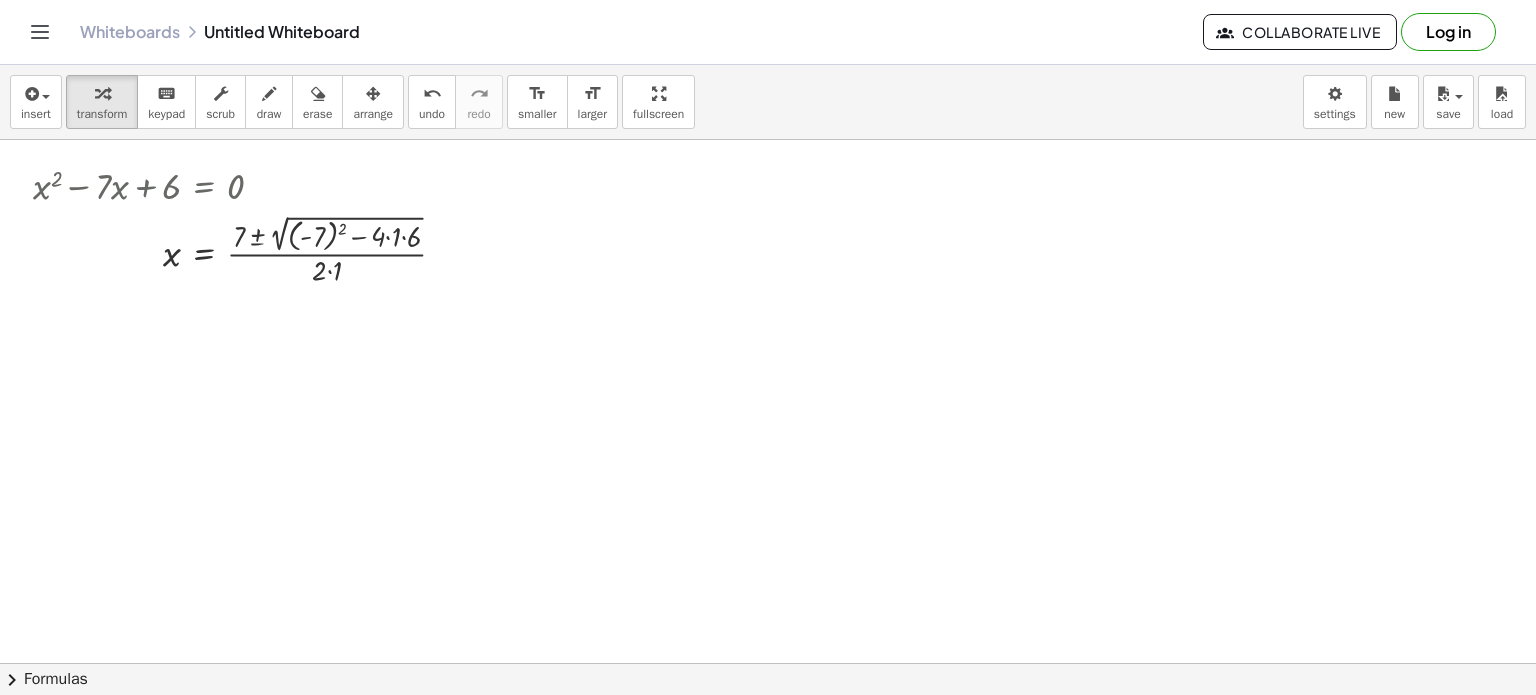 click on "insert select one: Math Expression Function Text Youtube Video Graphing Geometry Geometry 3D transform keyboard keypad scrub draw erase arrange undo undo redo redo format_size smaller format_size larger fullscreen load   save new settings" at bounding box center (768, 102) 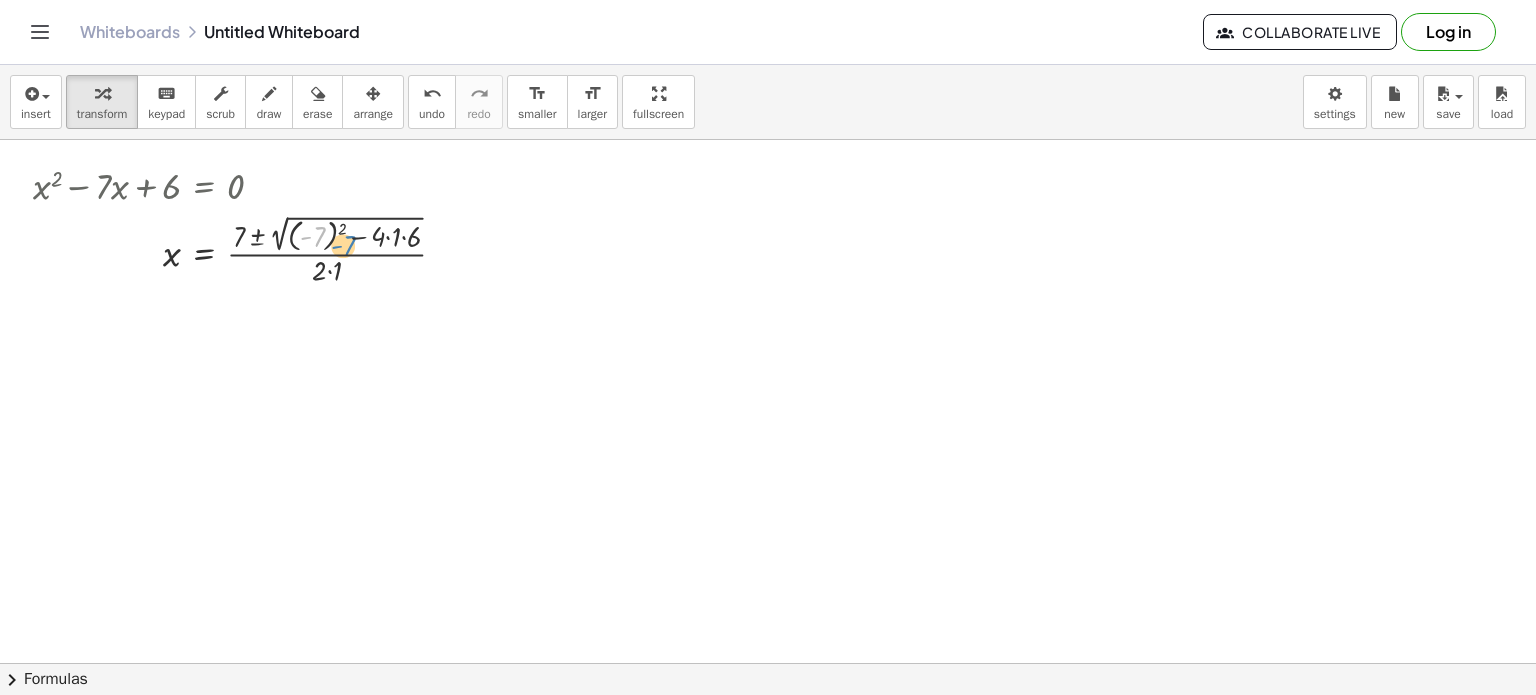 drag, startPoint x: 320, startPoint y: 246, endPoint x: 352, endPoint y: 256, distance: 33.526108 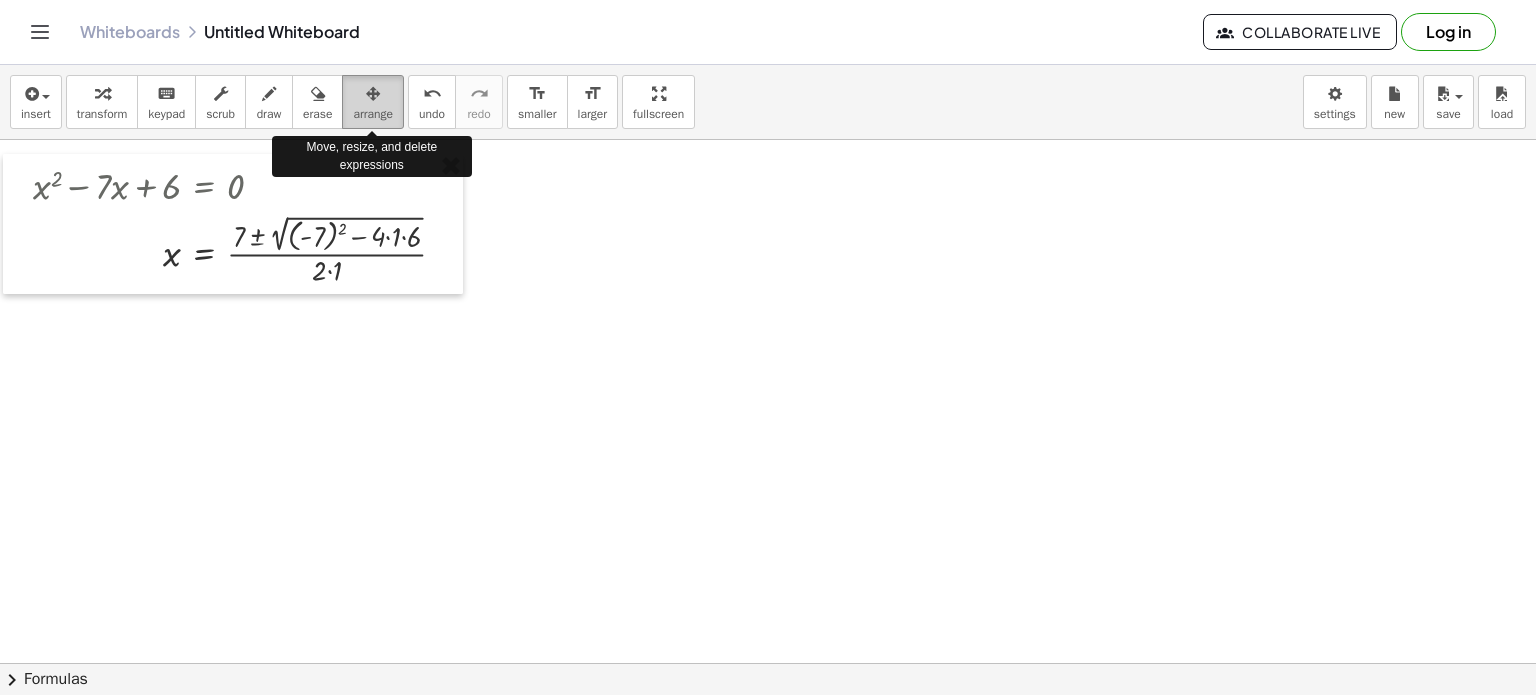 click on "arrange" at bounding box center (373, 114) 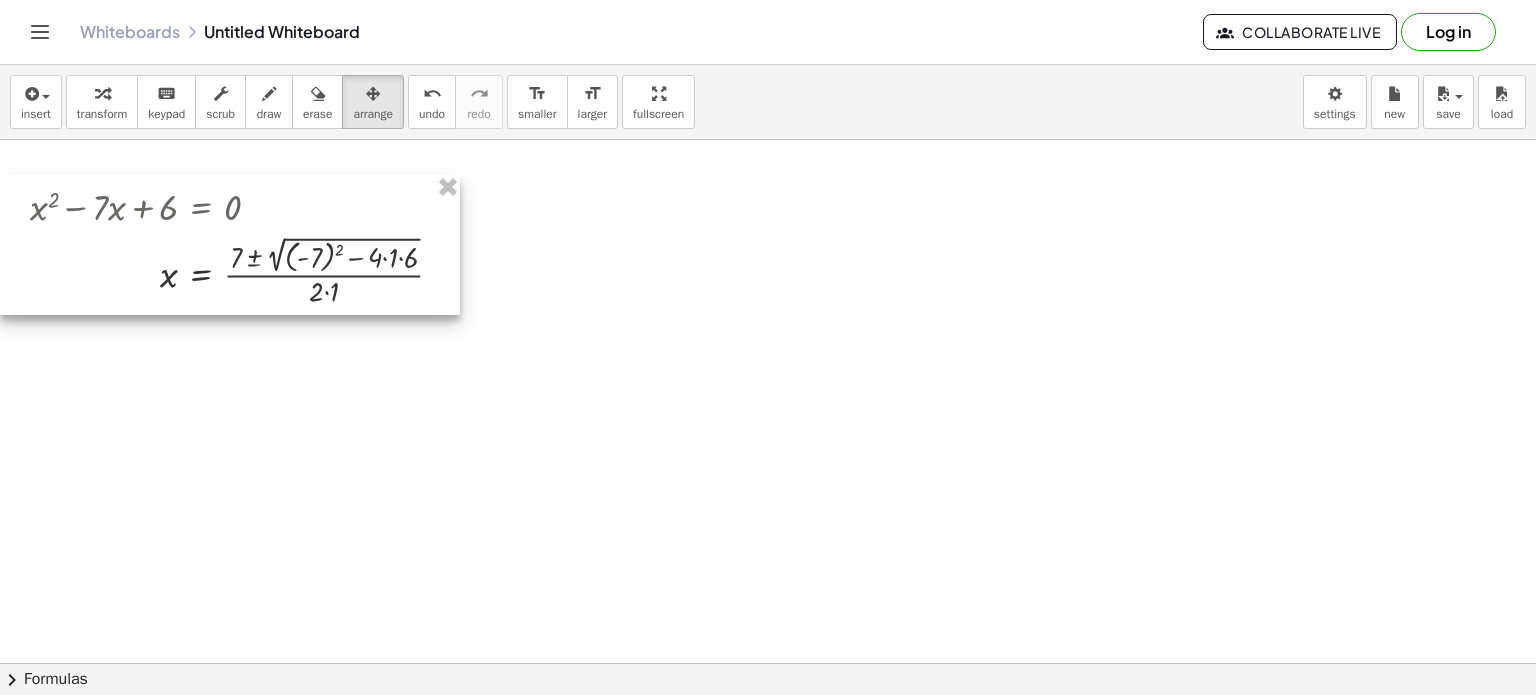 drag, startPoint x: 338, startPoint y: 252, endPoint x: 320, endPoint y: 265, distance: 22.203604 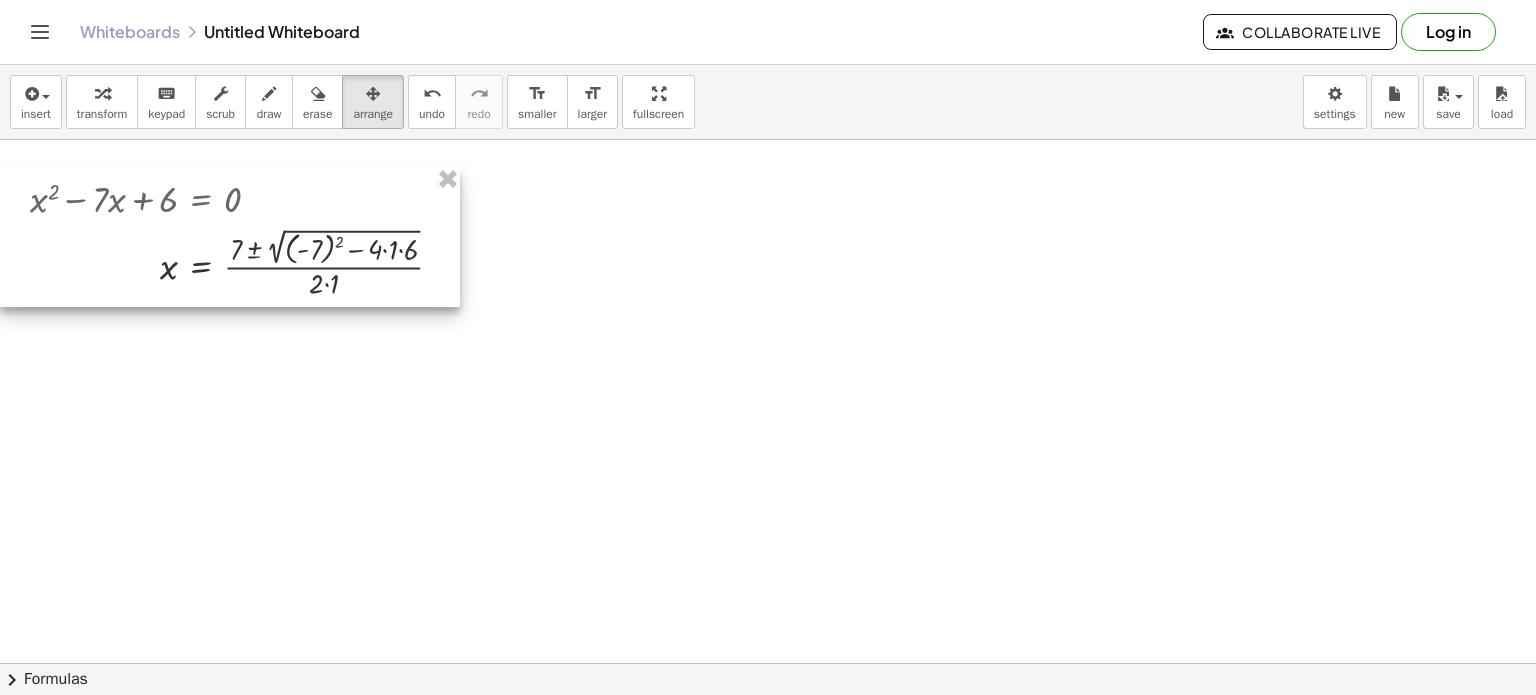 click at bounding box center (230, 237) 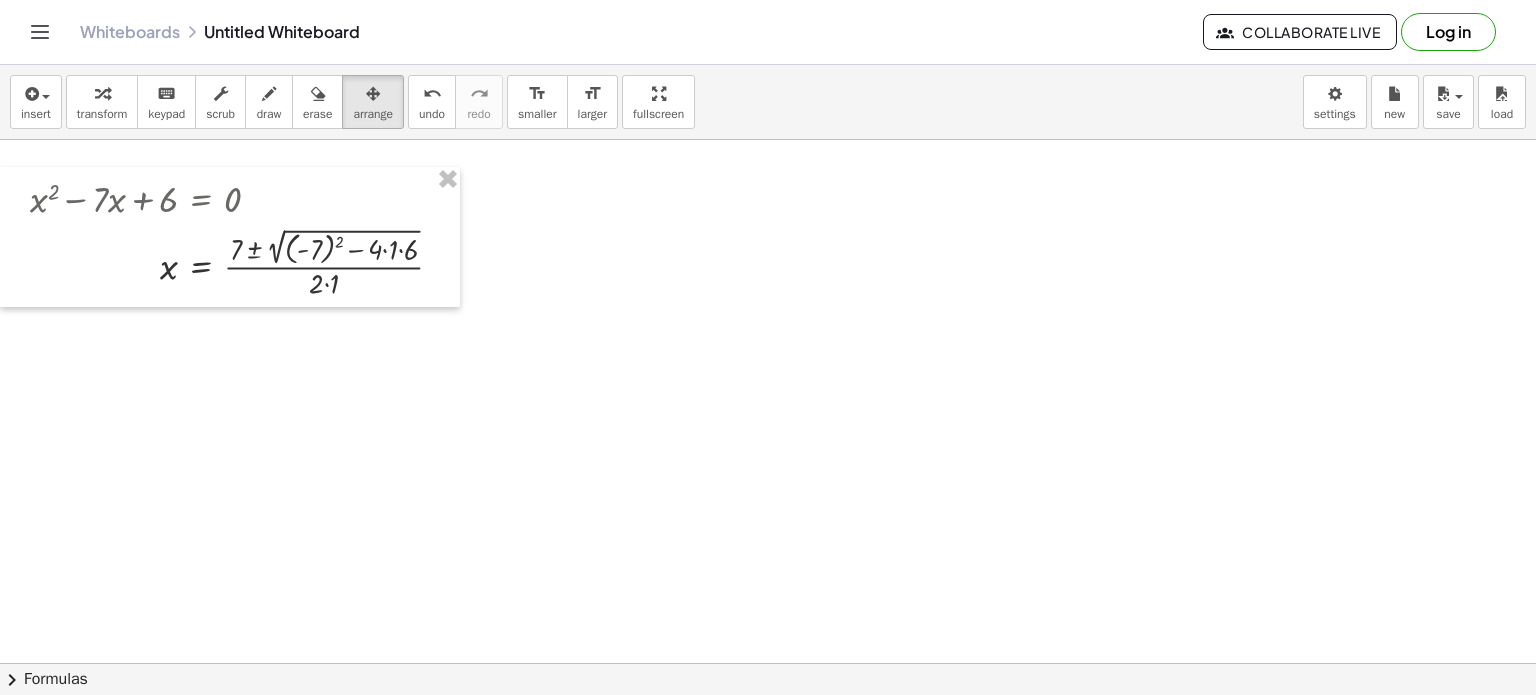 click at bounding box center [768, 729] 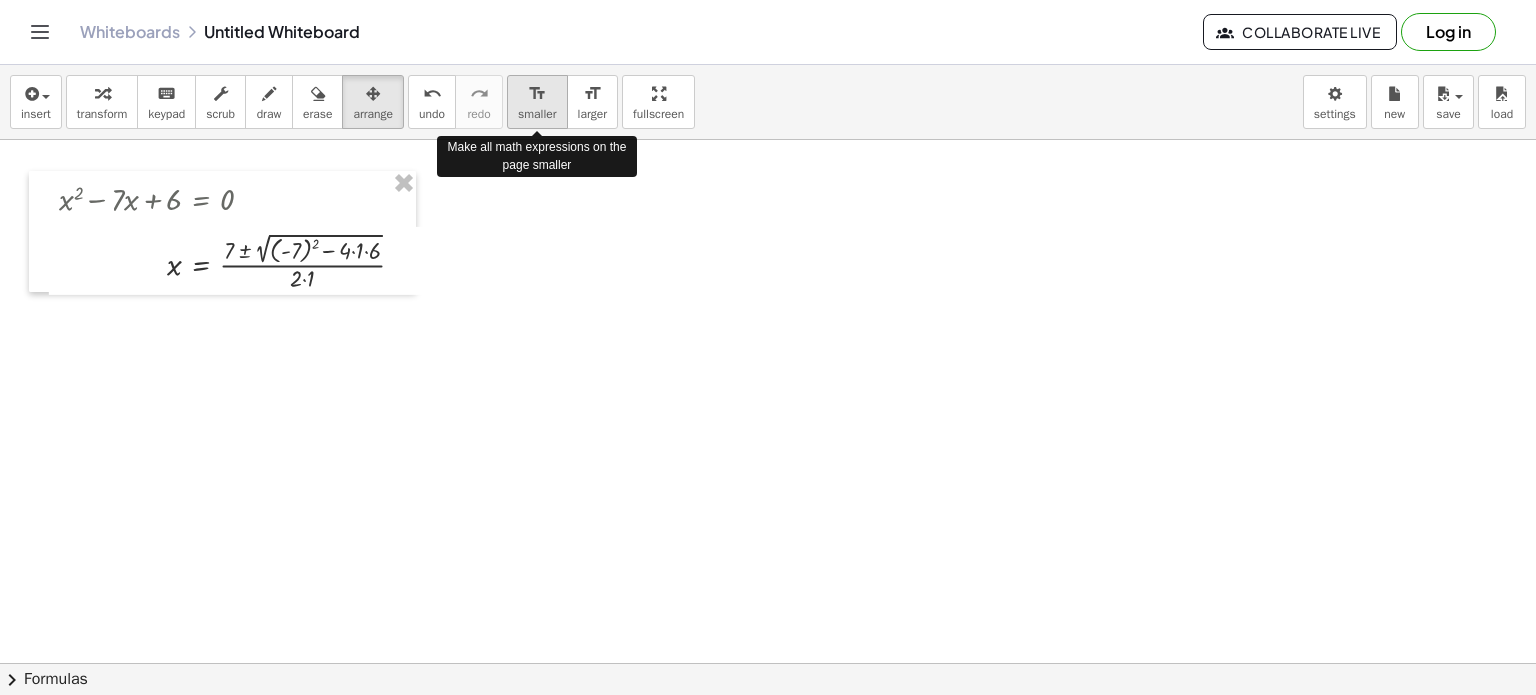 click on "format_size" at bounding box center (537, 94) 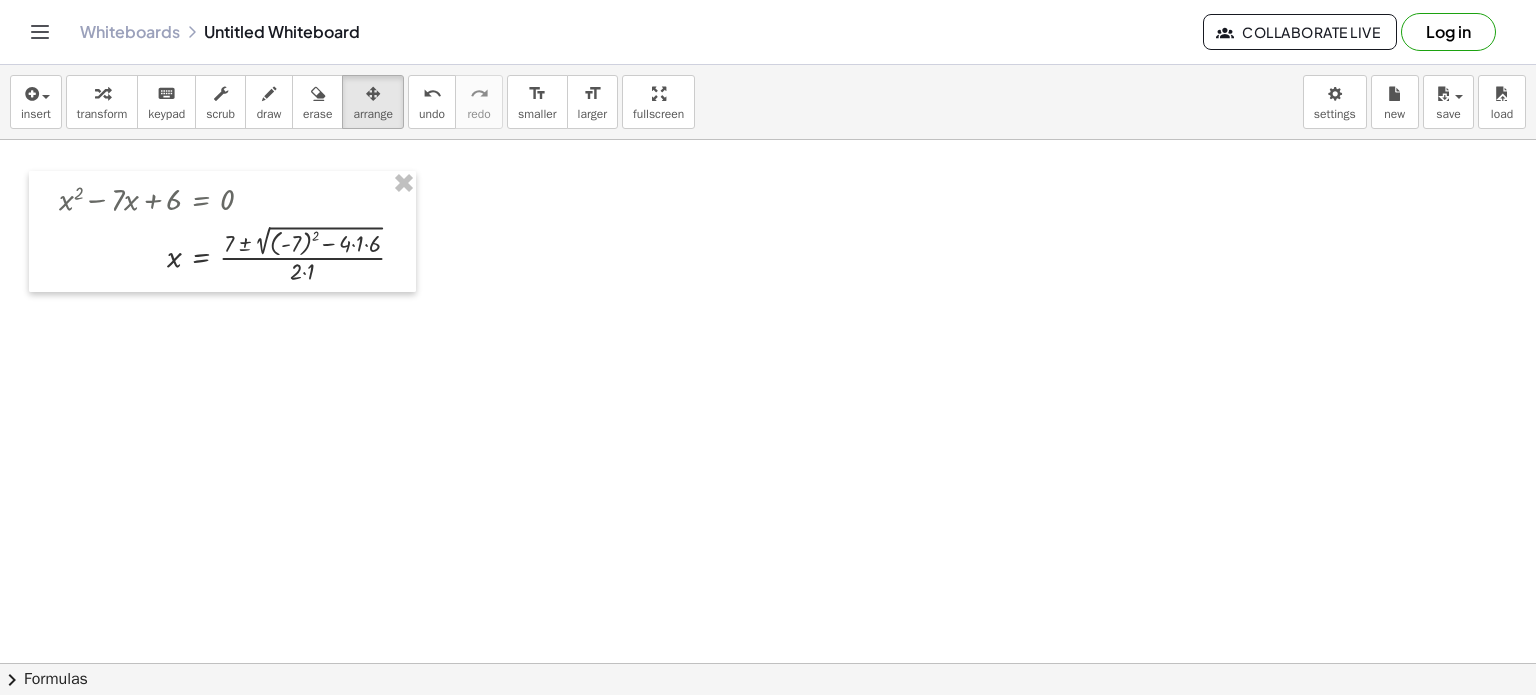 click at bounding box center [768, 729] 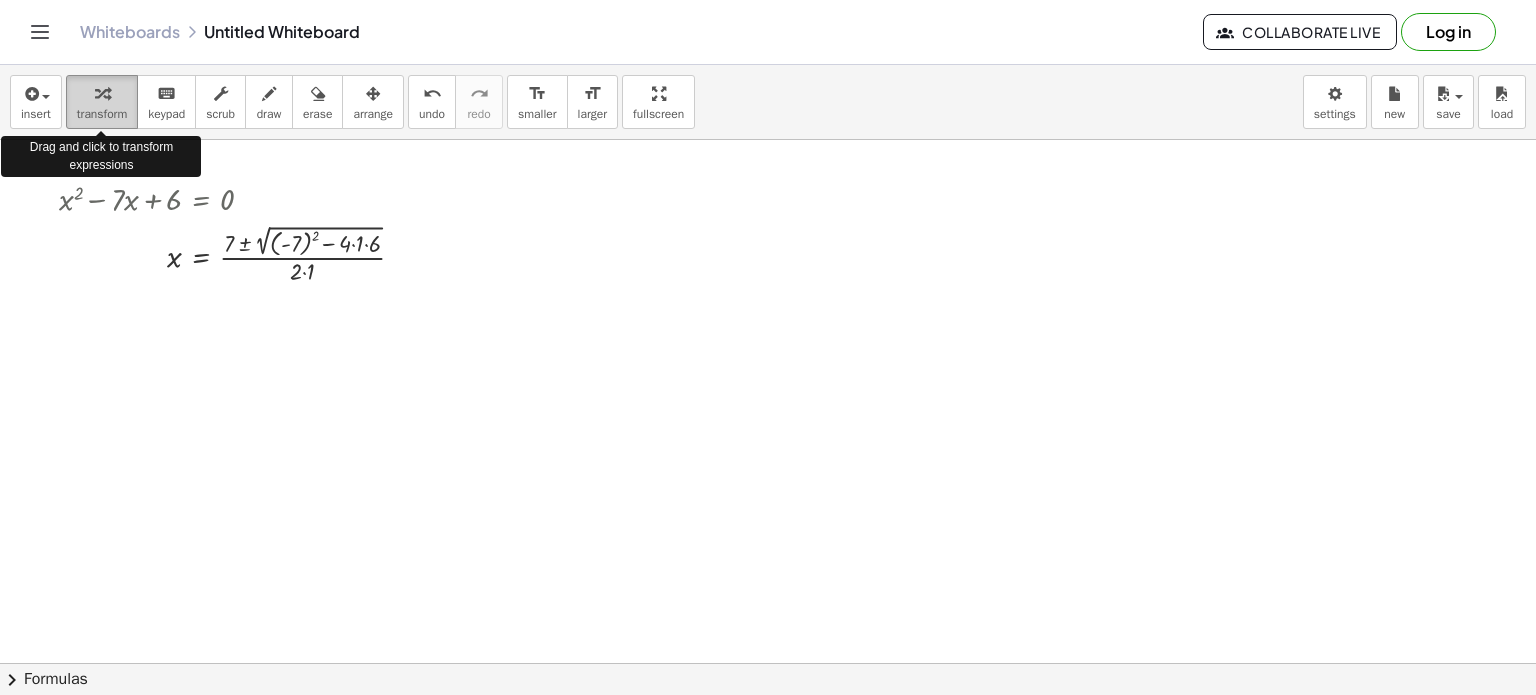 click at bounding box center [102, 94] 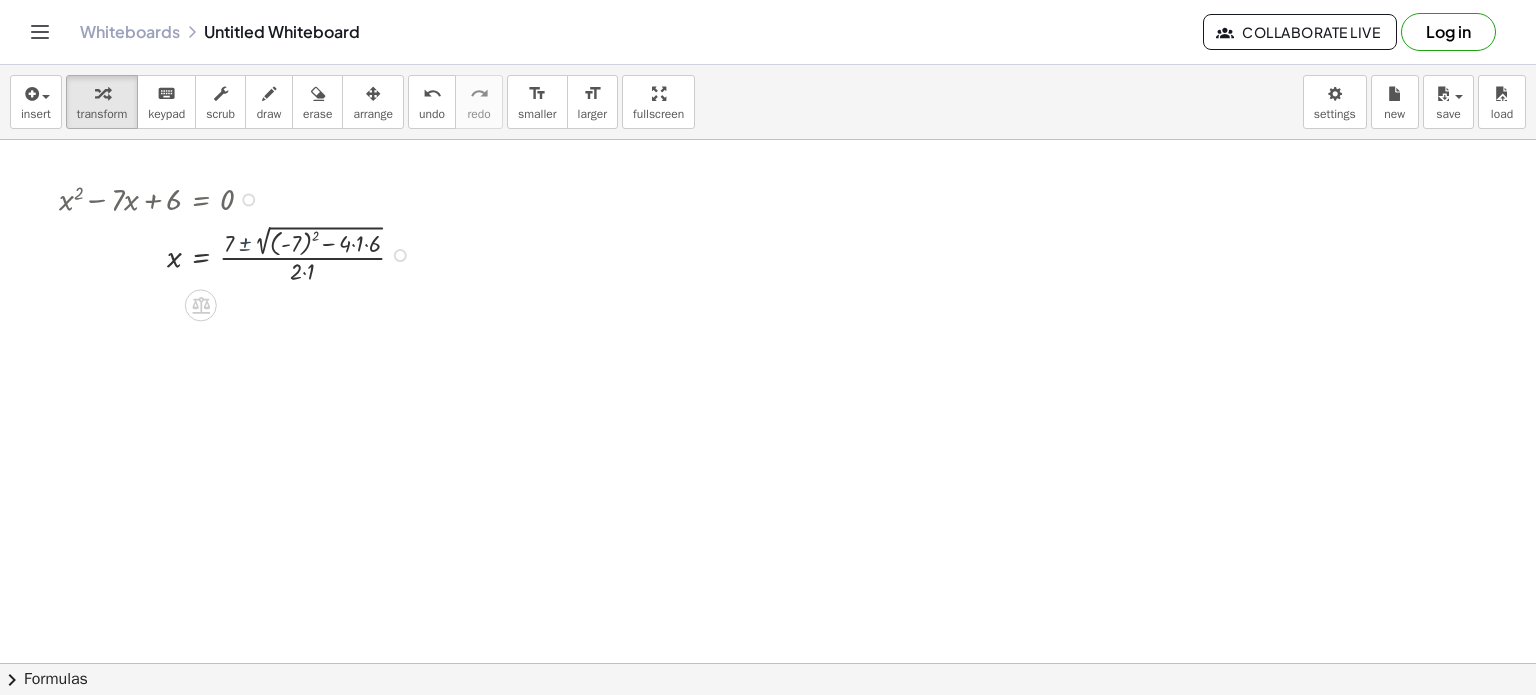 click at bounding box center [240, 253] 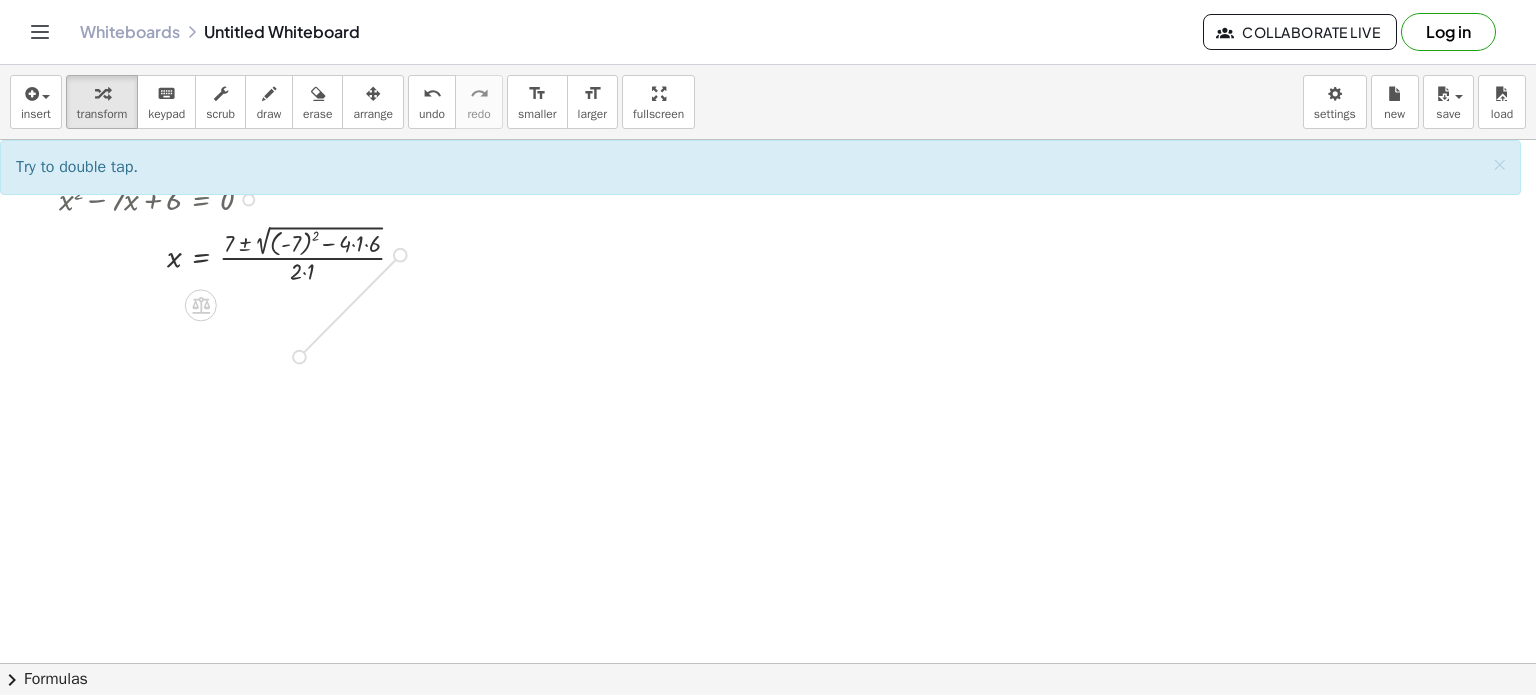 drag, startPoint x: 399, startPoint y: 250, endPoint x: 297, endPoint y: 352, distance: 144.24979 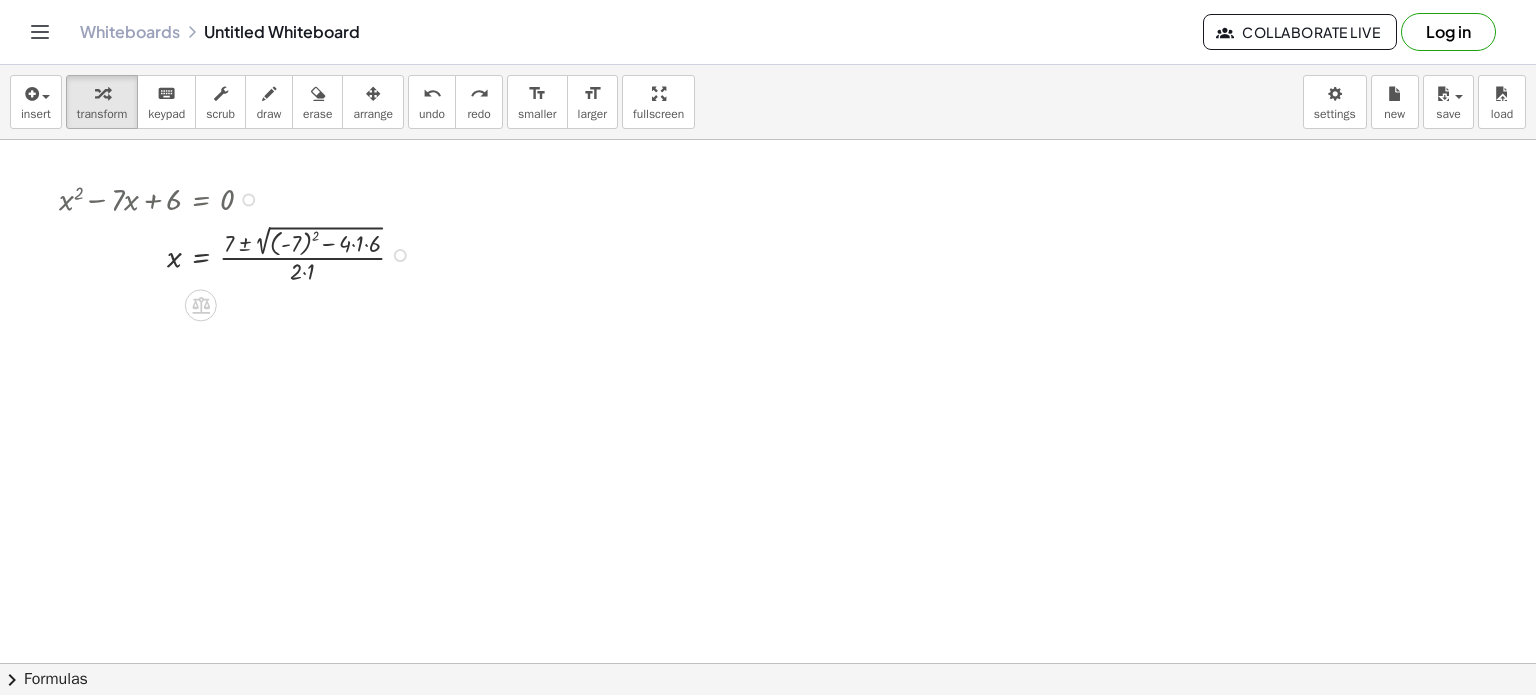 click at bounding box center [240, 253] 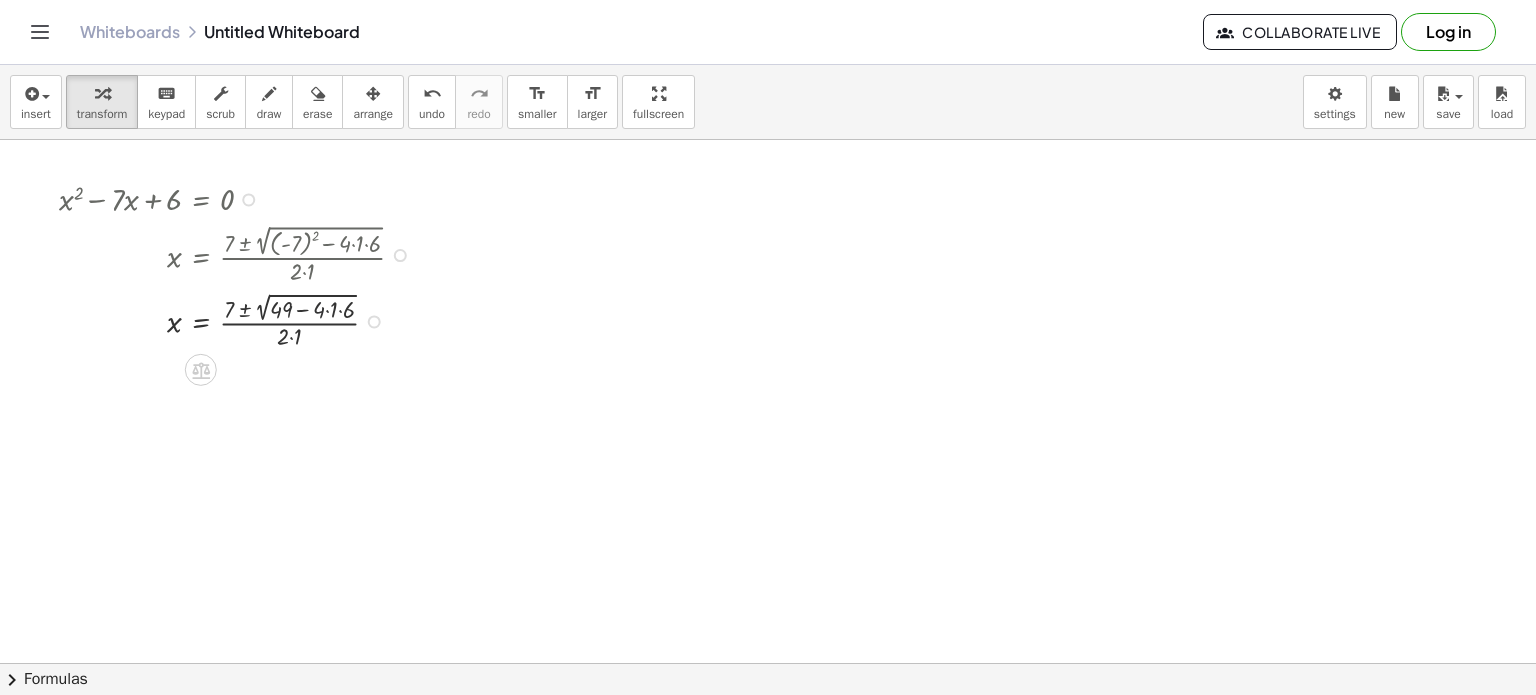 click at bounding box center [240, 319] 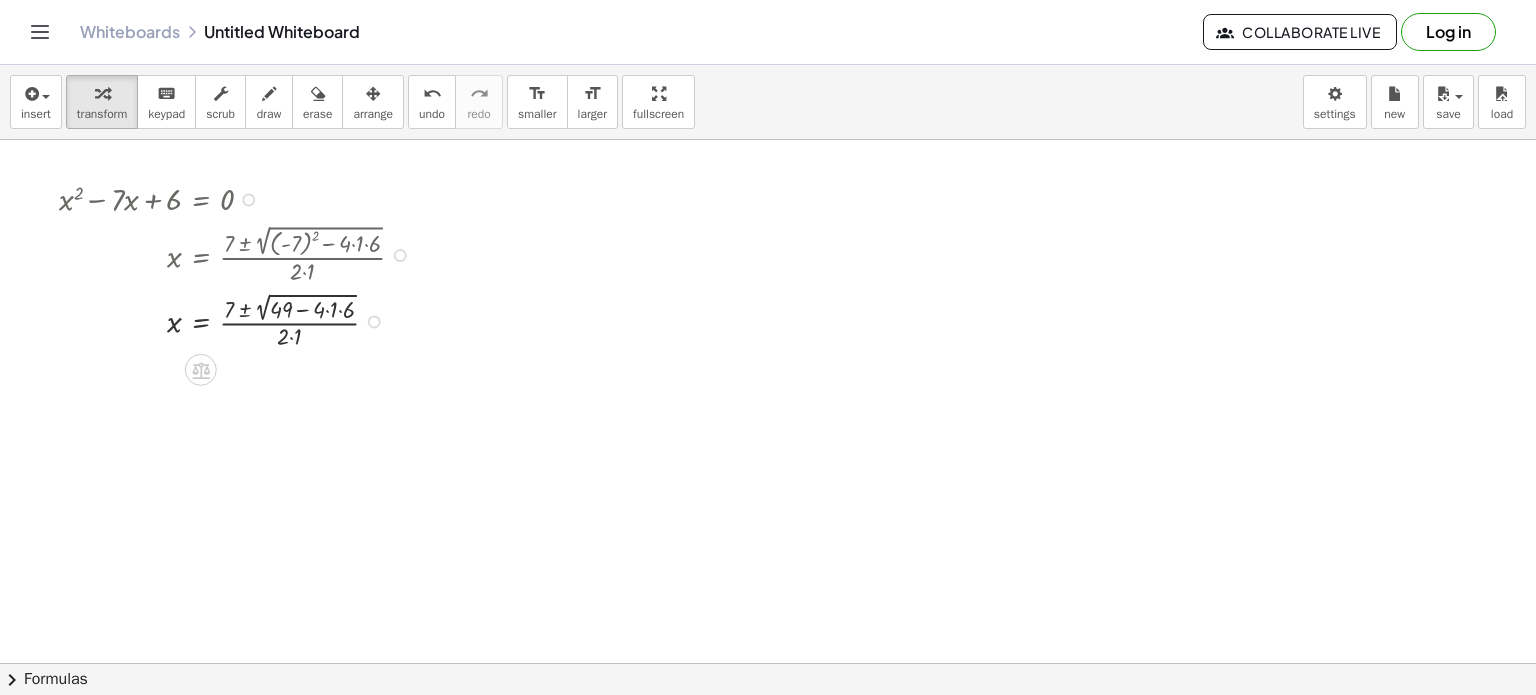 click at bounding box center [240, 319] 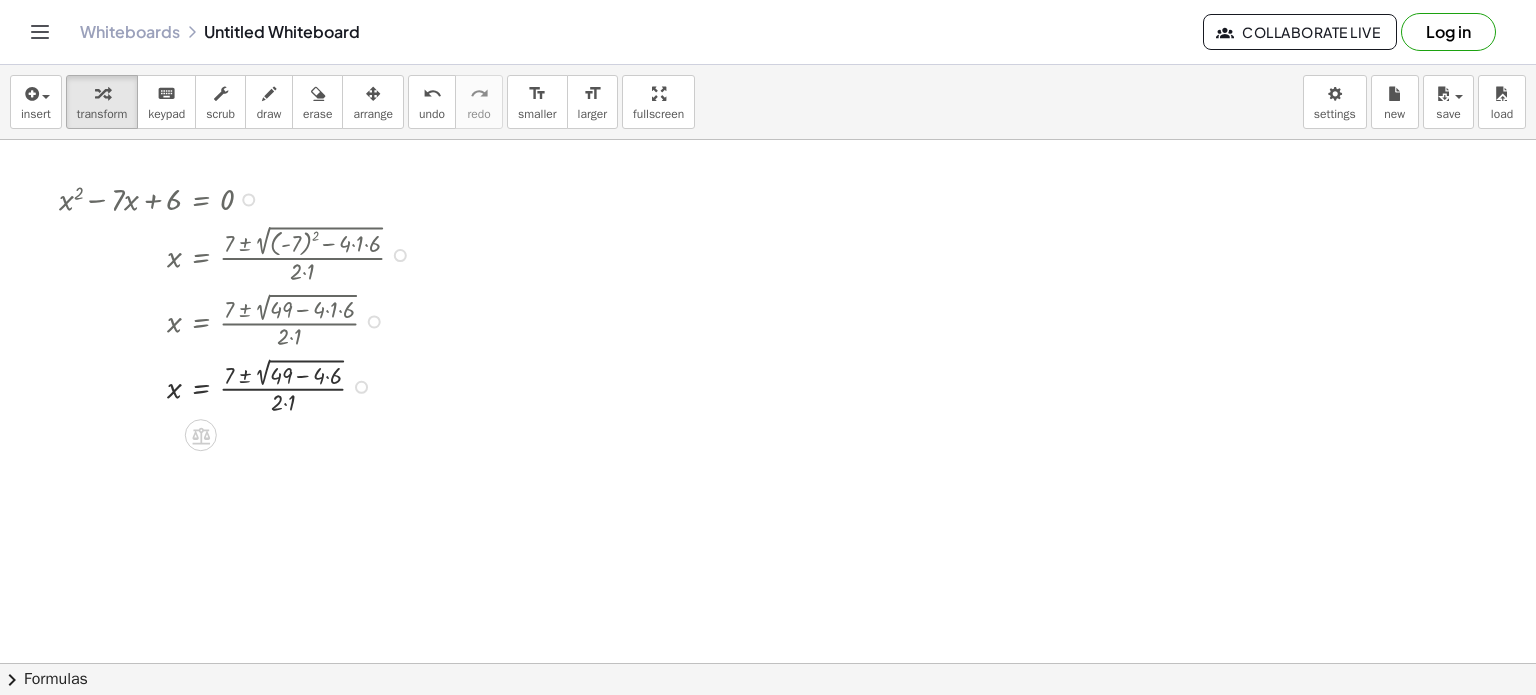 click at bounding box center [240, 384] 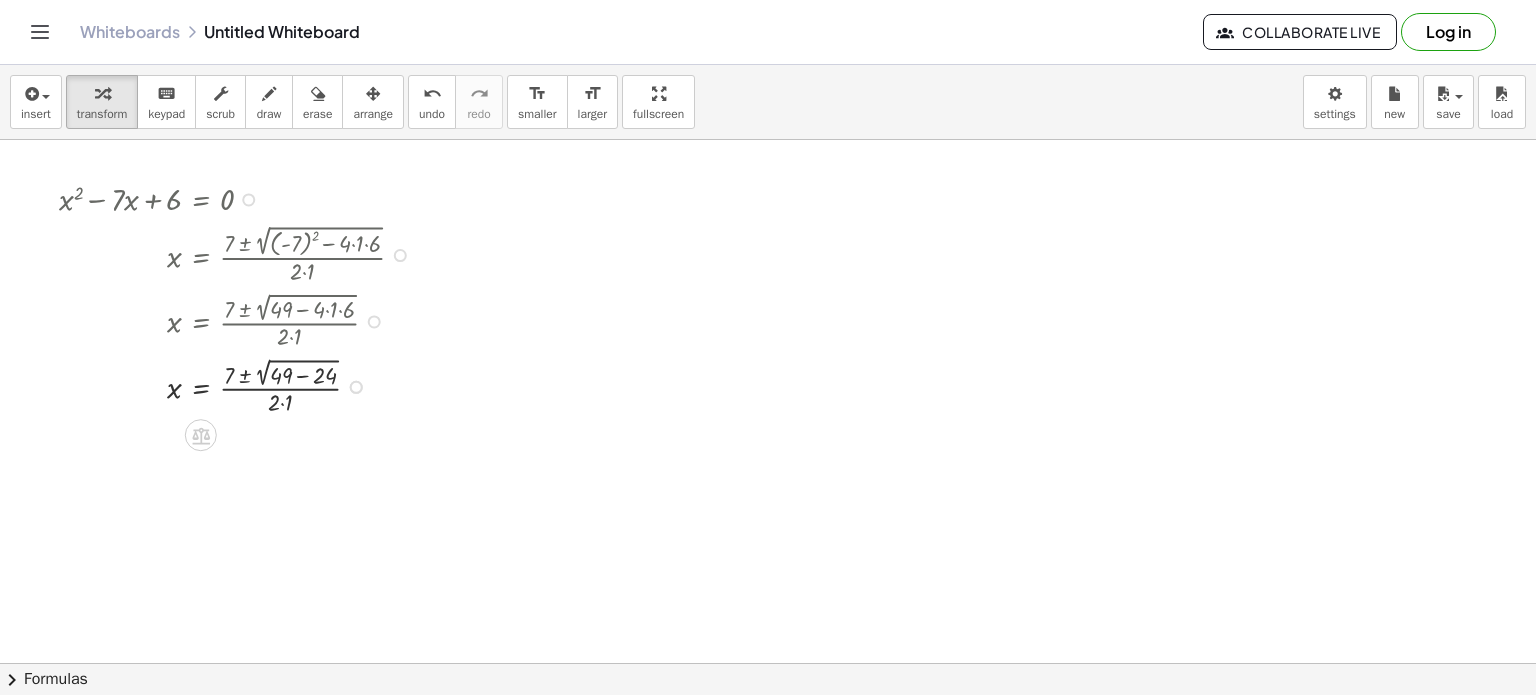 click at bounding box center [240, 384] 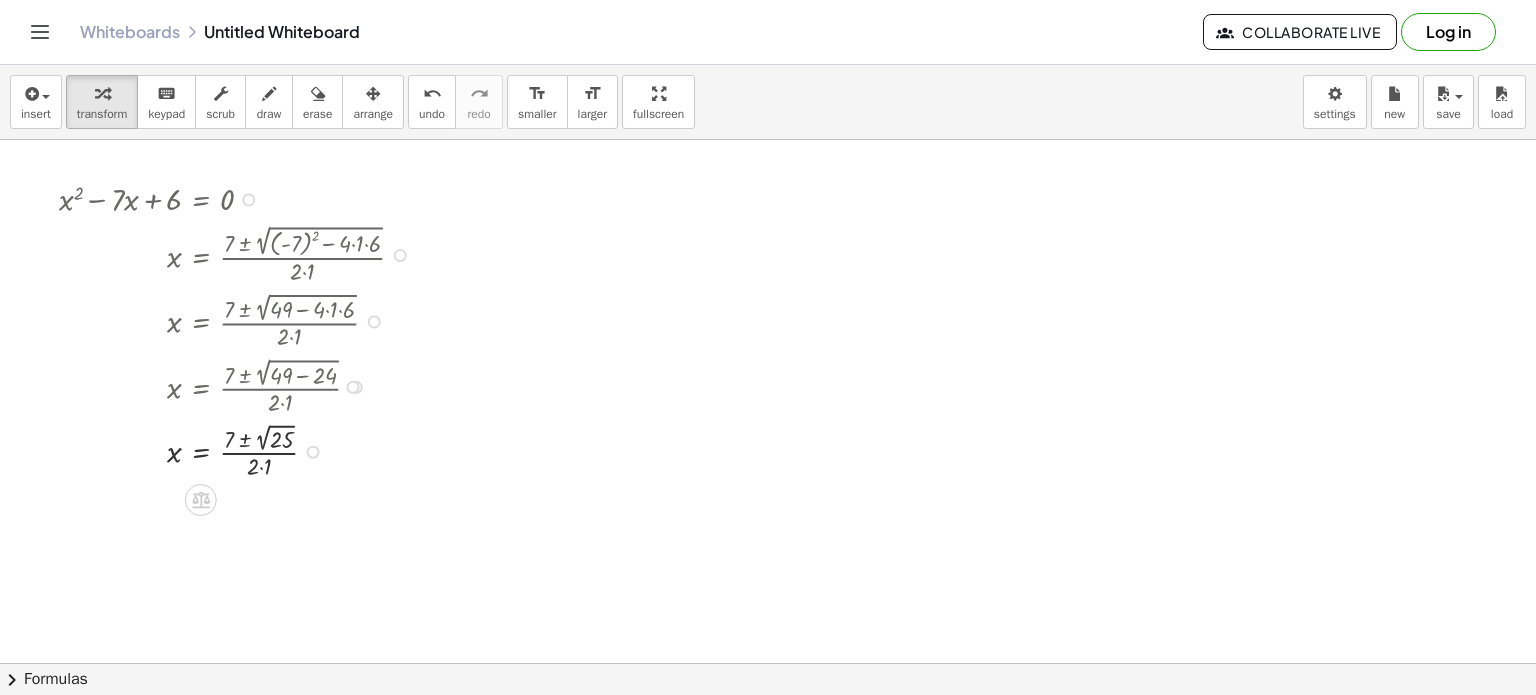 click at bounding box center [240, 450] 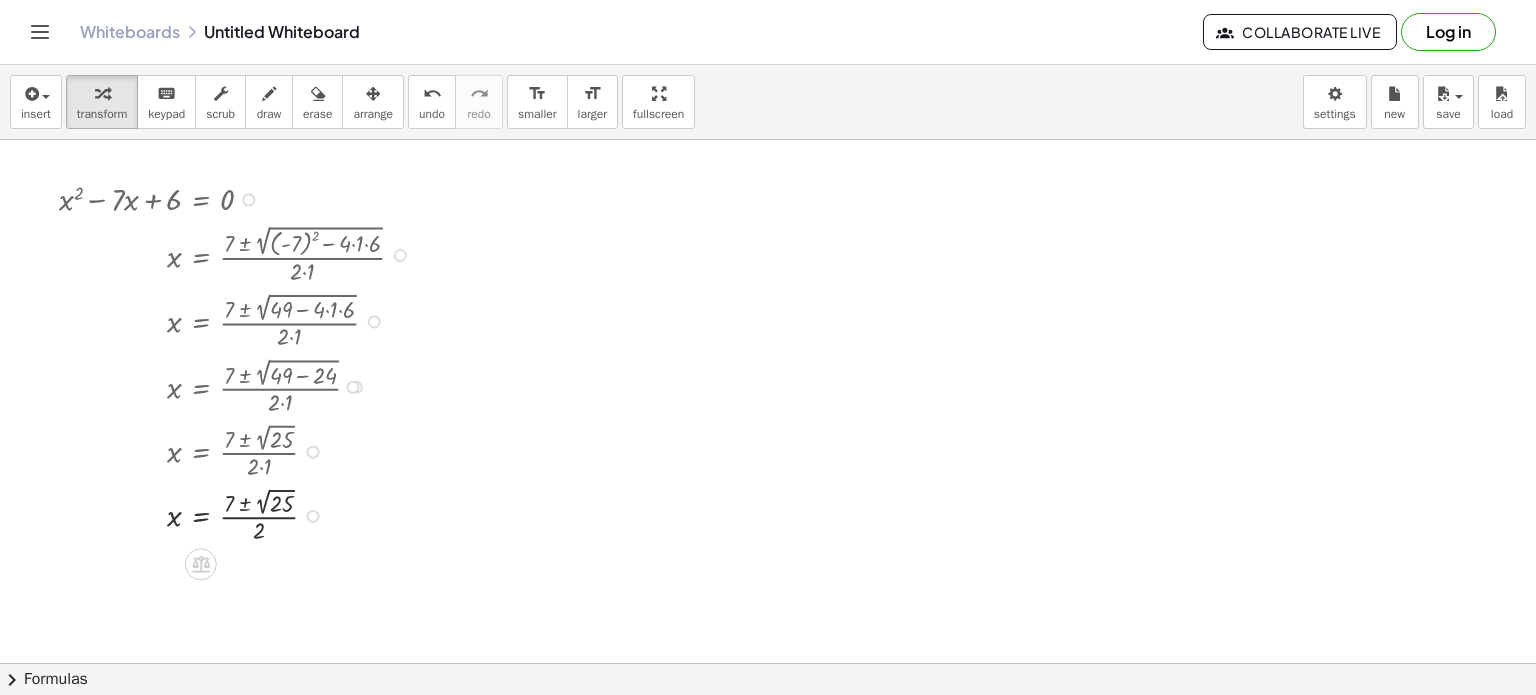 click at bounding box center [240, 514] 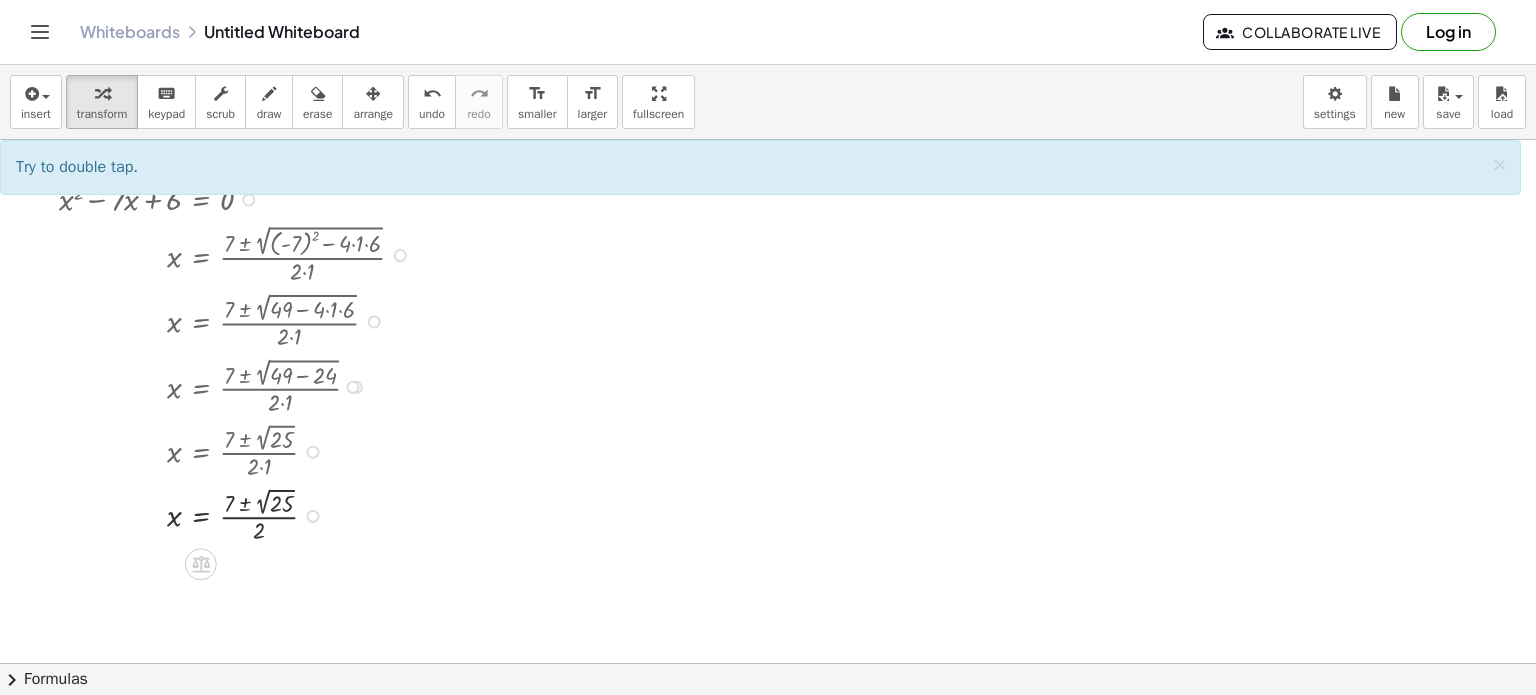 click at bounding box center [240, 514] 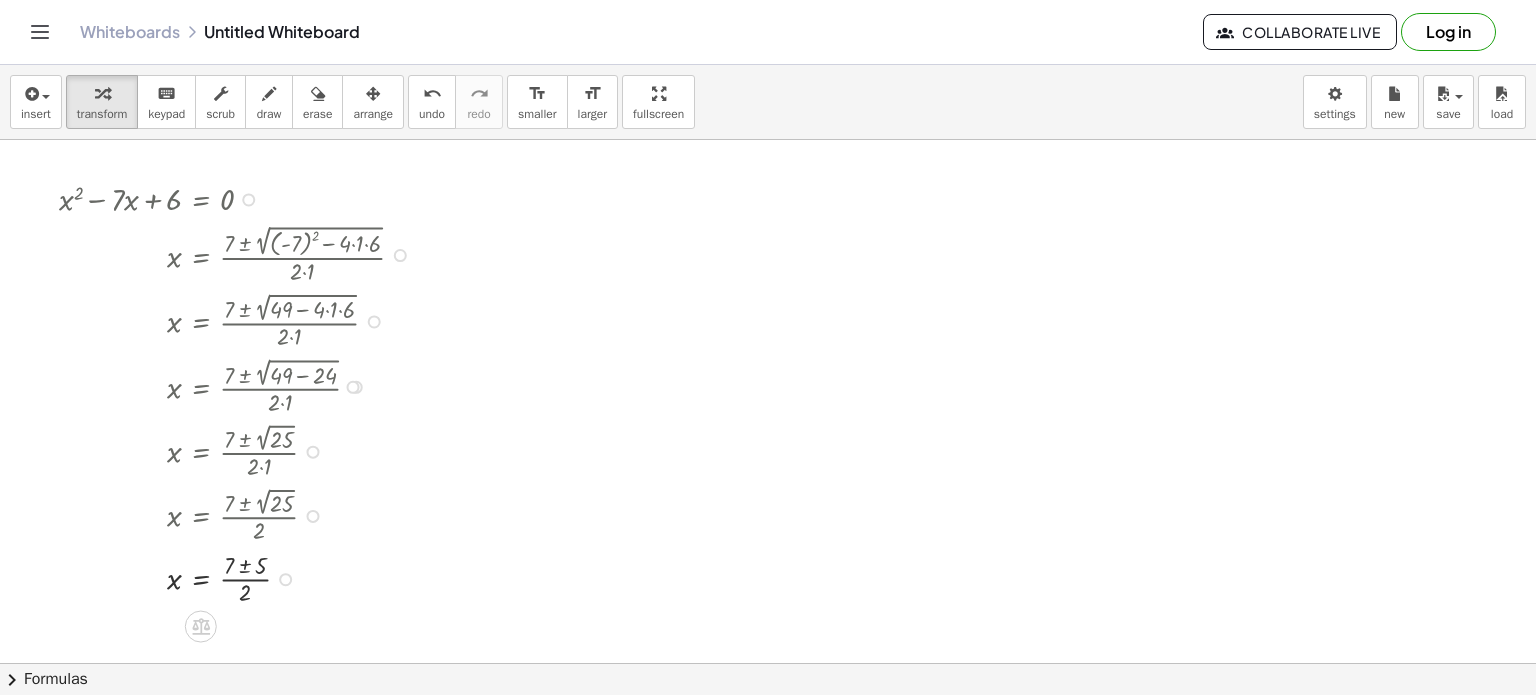 click at bounding box center [240, 577] 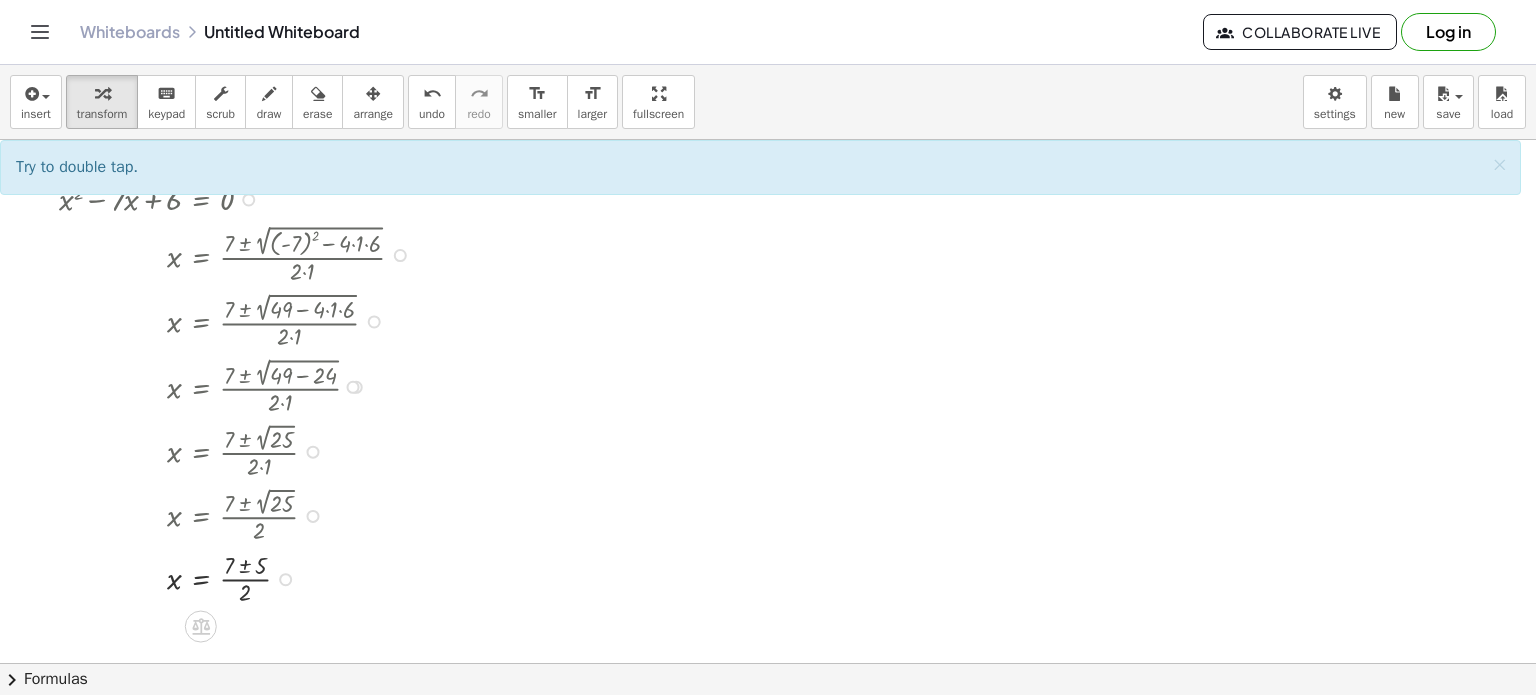 click at bounding box center [240, 577] 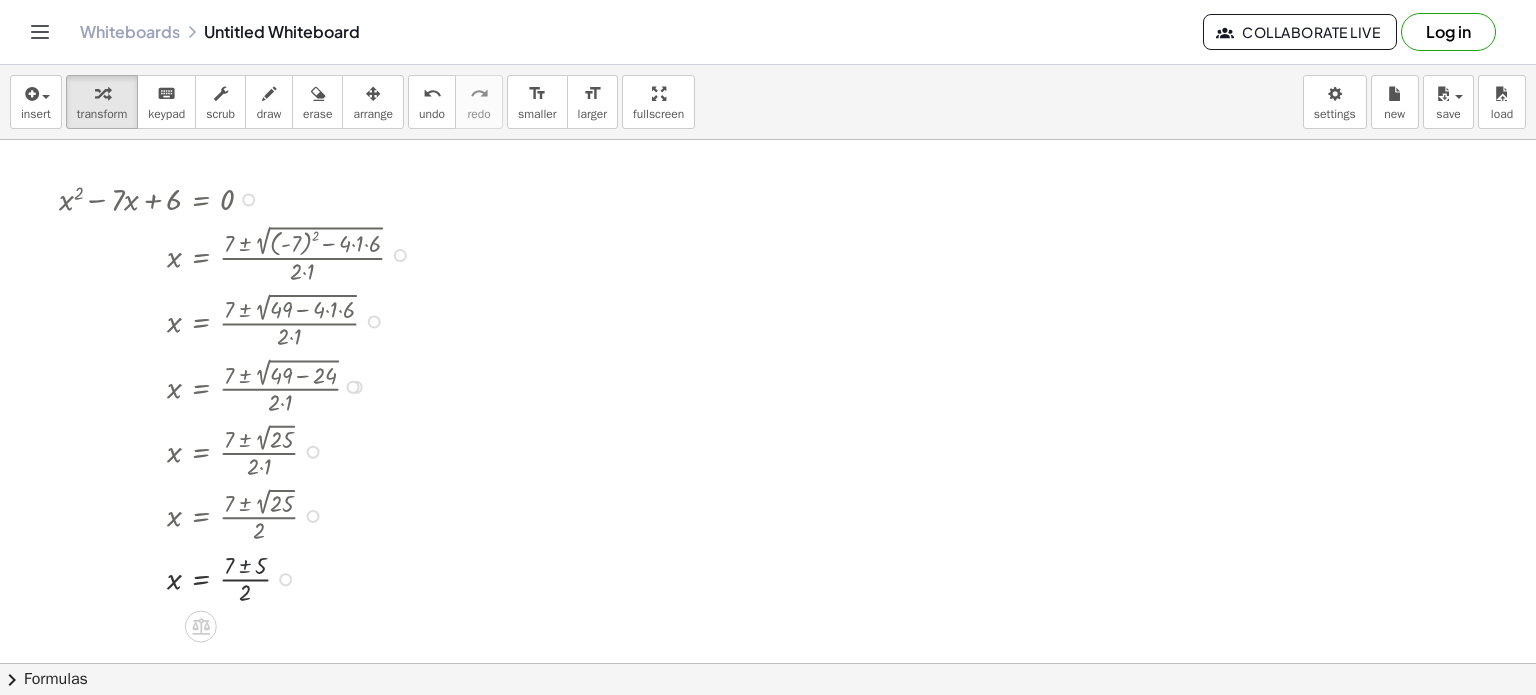 click at bounding box center (240, 577) 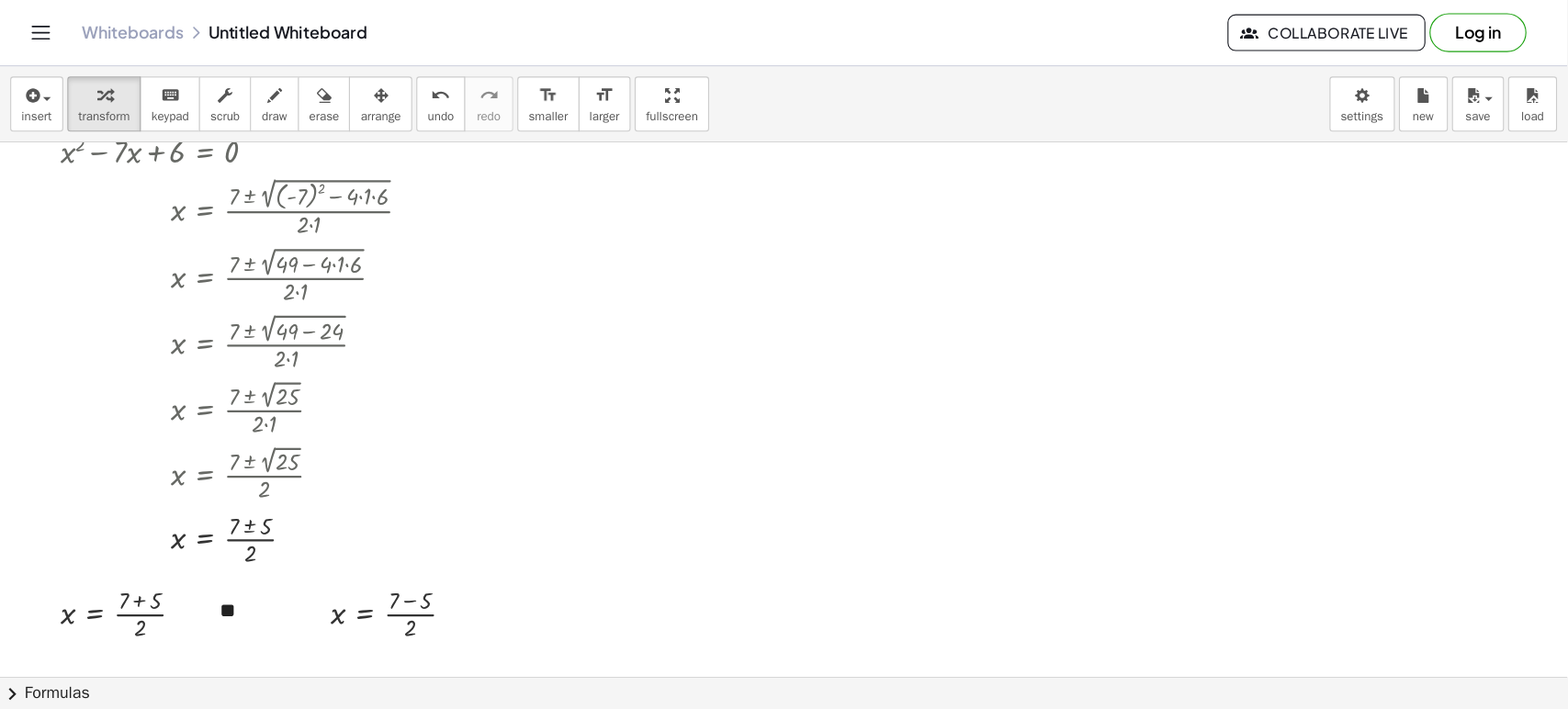 scroll, scrollTop: 47, scrollLeft: 0, axis: vertical 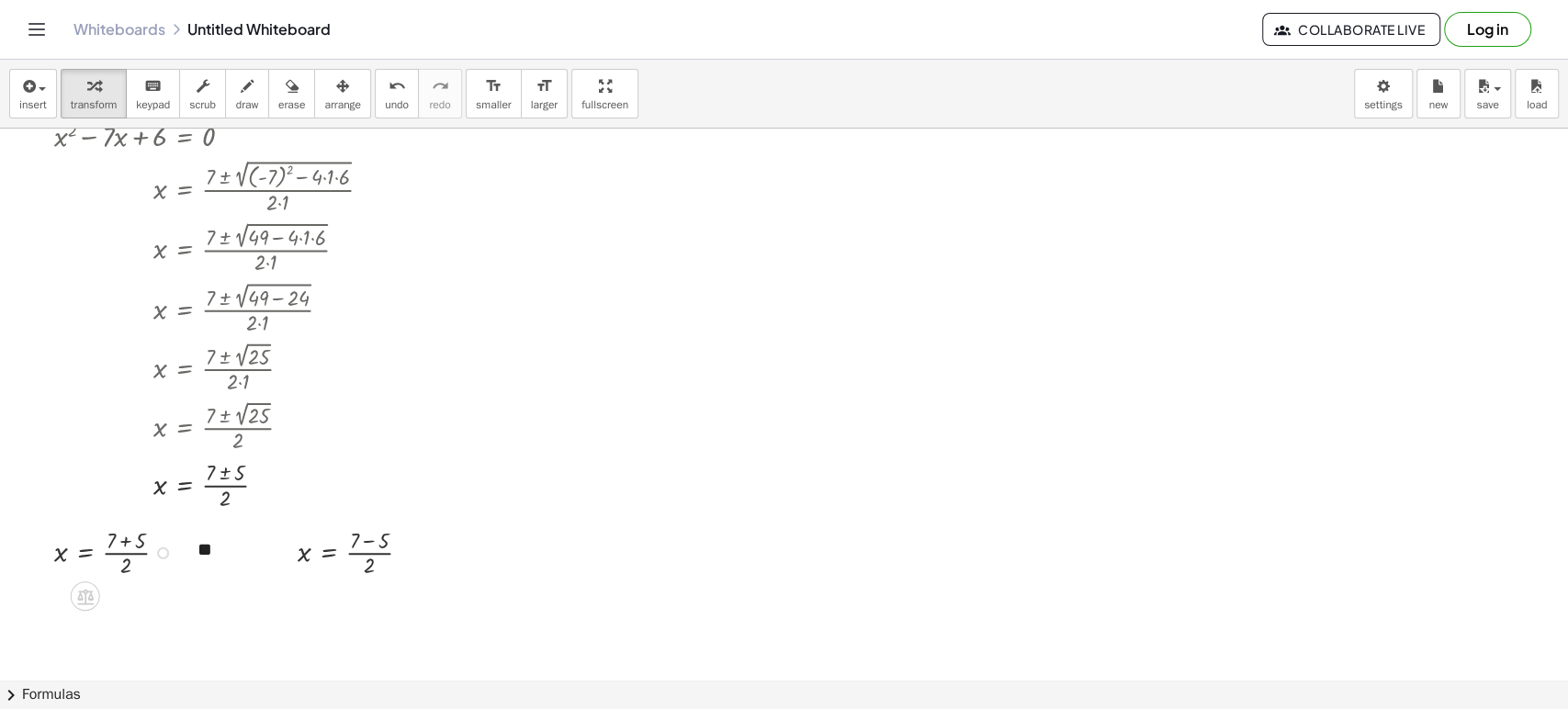 click at bounding box center [118, 551] 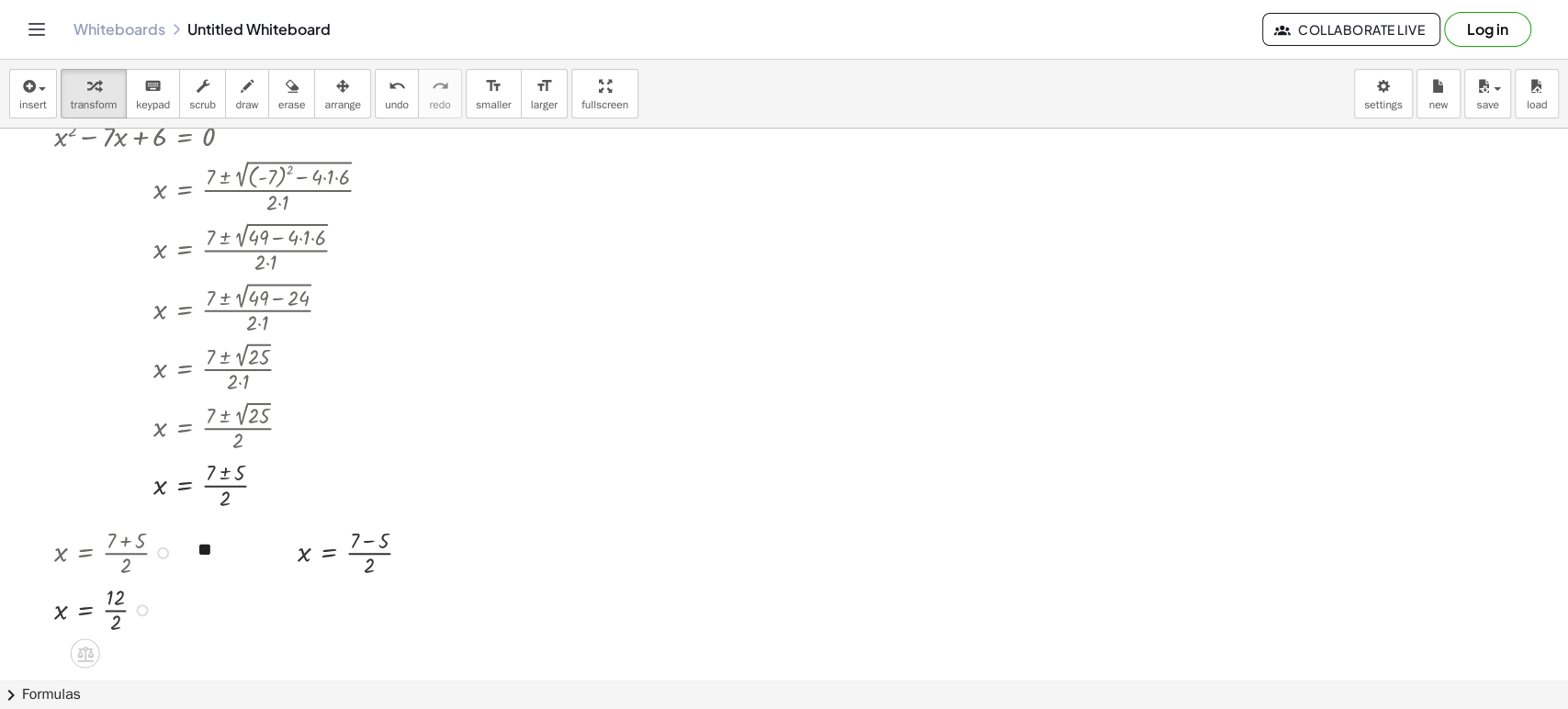 click at bounding box center [118, 608] 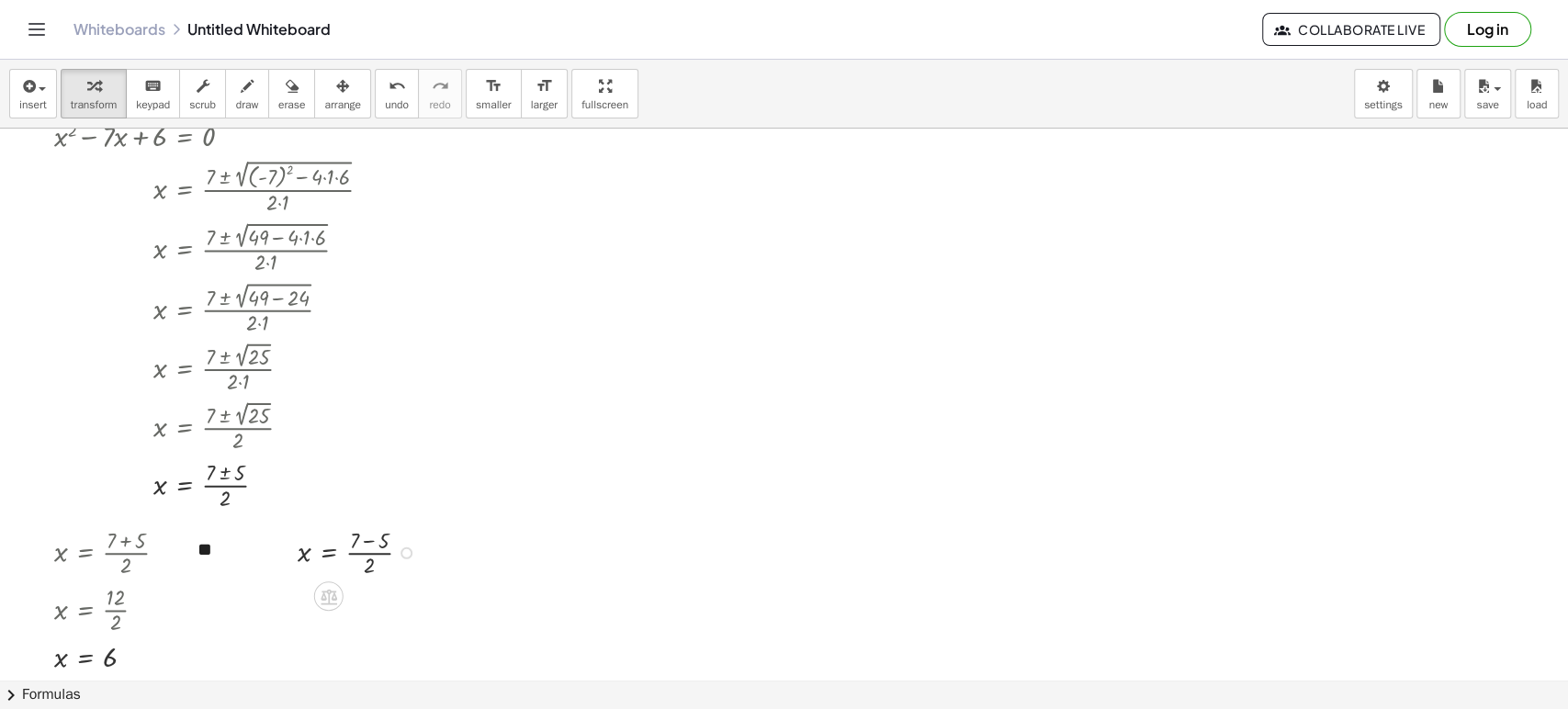 click at bounding box center [361, 551] 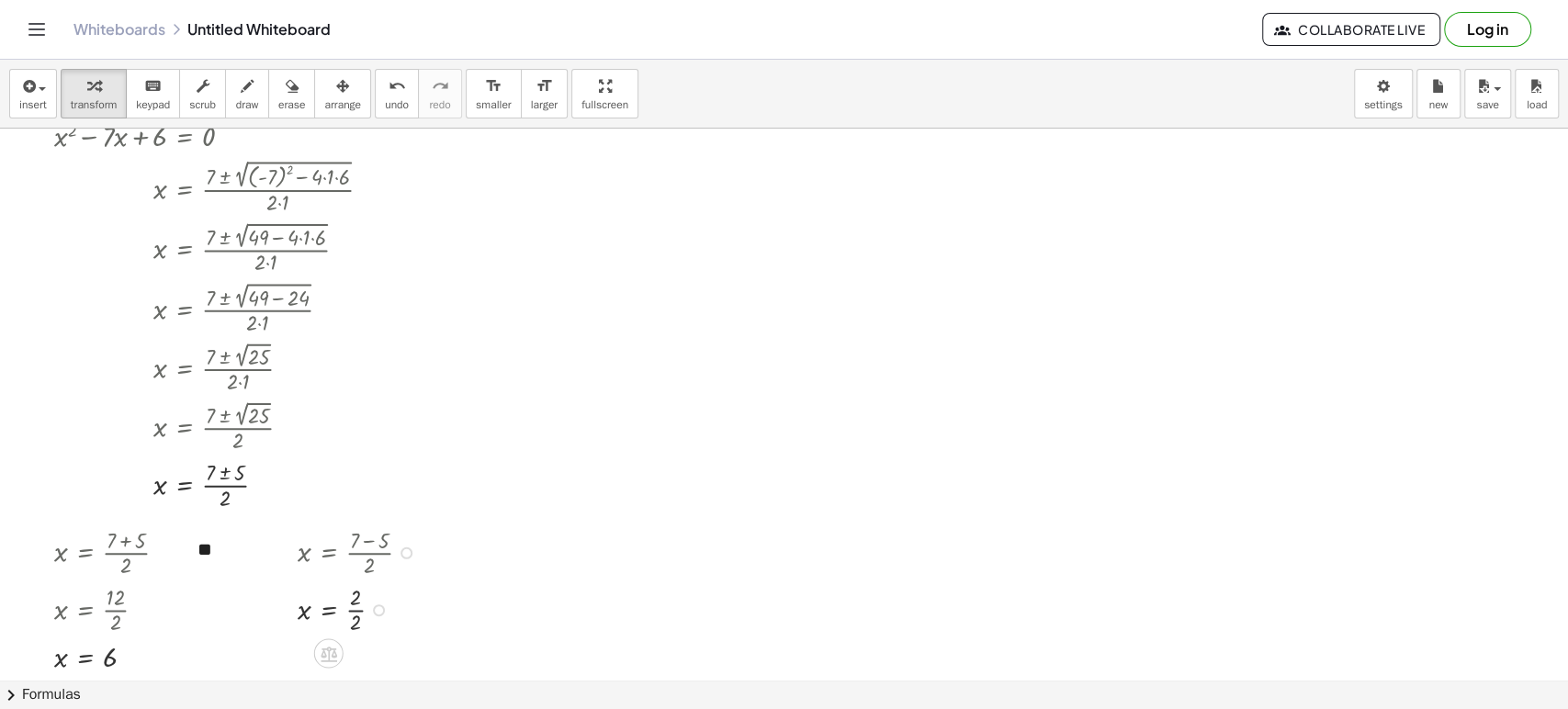 click at bounding box center (361, 608) 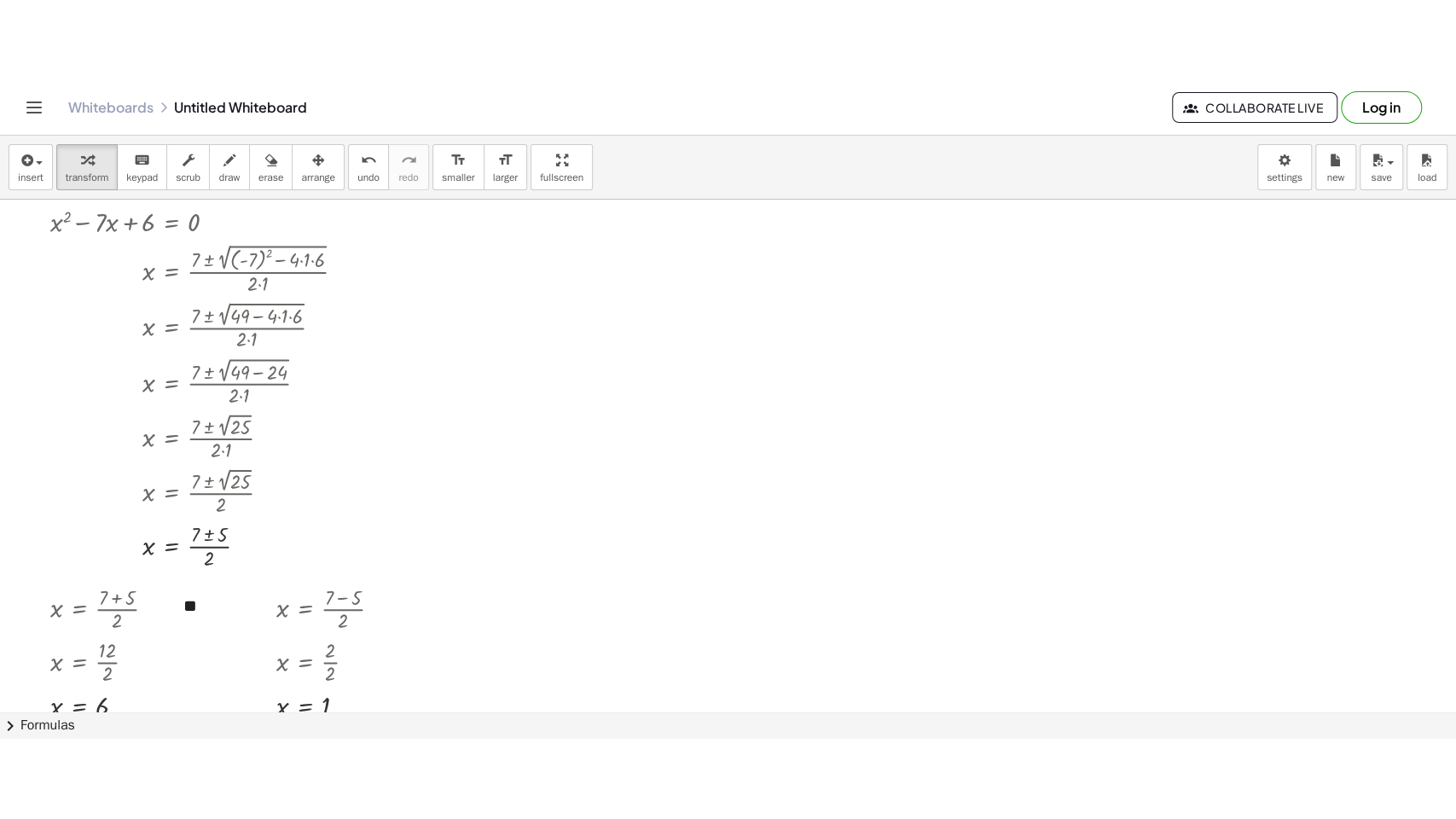 scroll, scrollTop: 27, scrollLeft: 0, axis: vertical 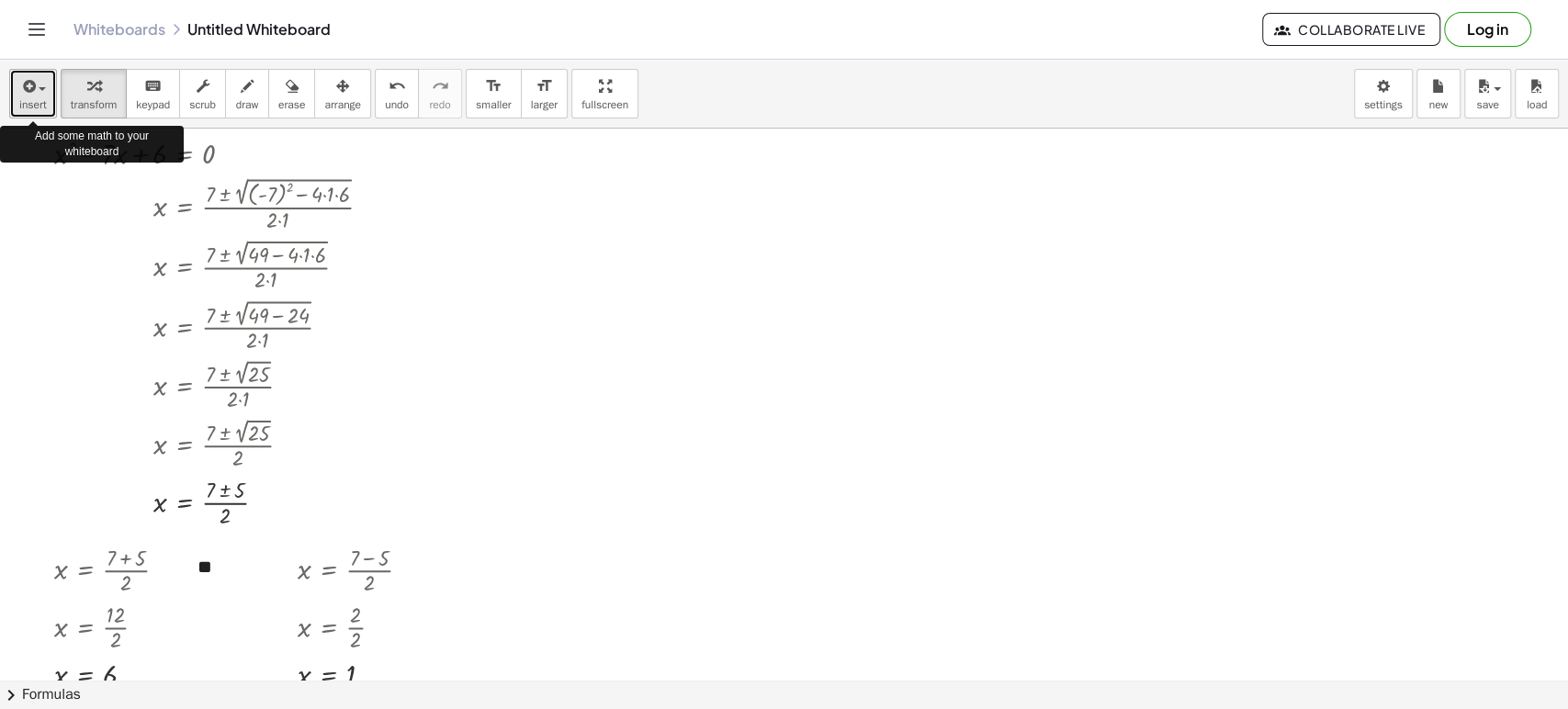 click on "insert" at bounding box center [33, 105] 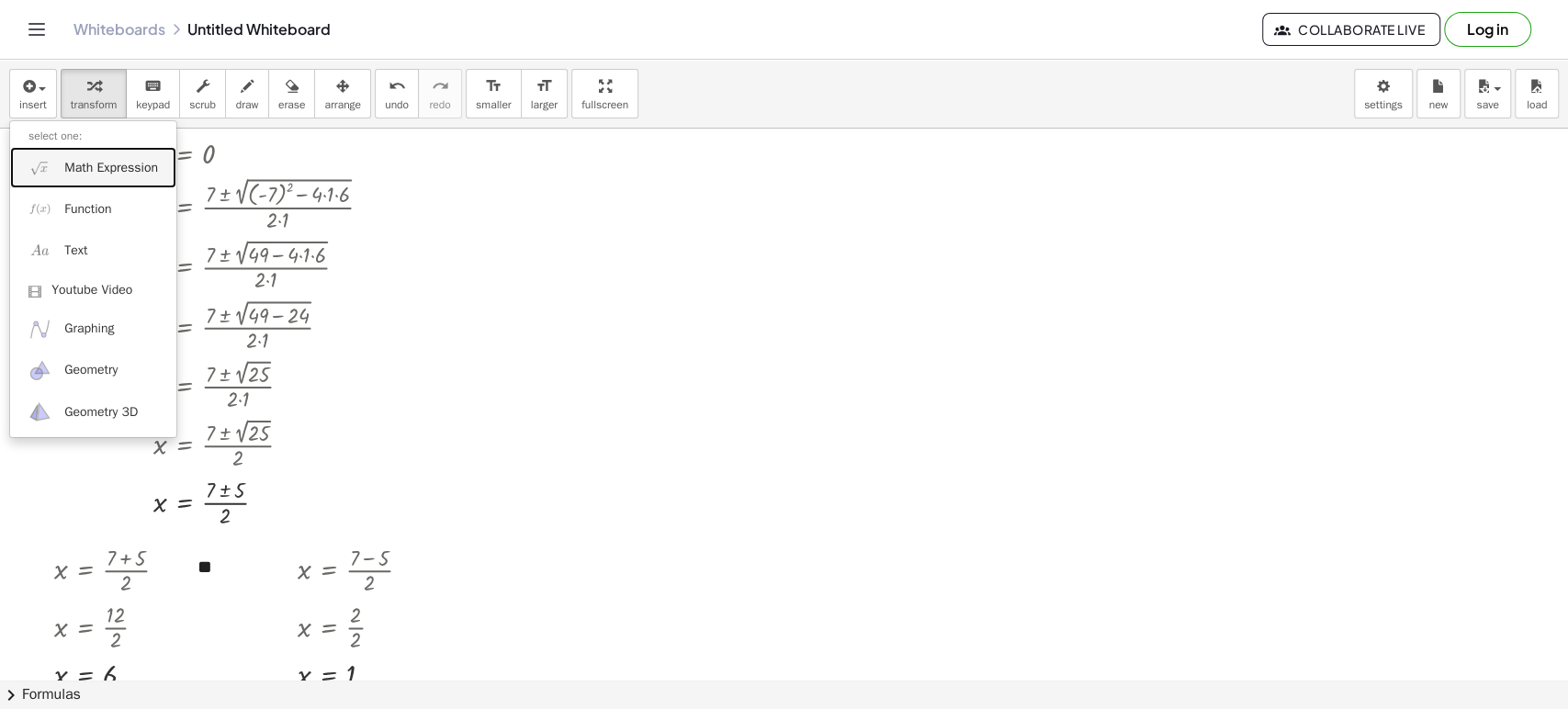 click on "Math Expression" at bounding box center [111, 168] 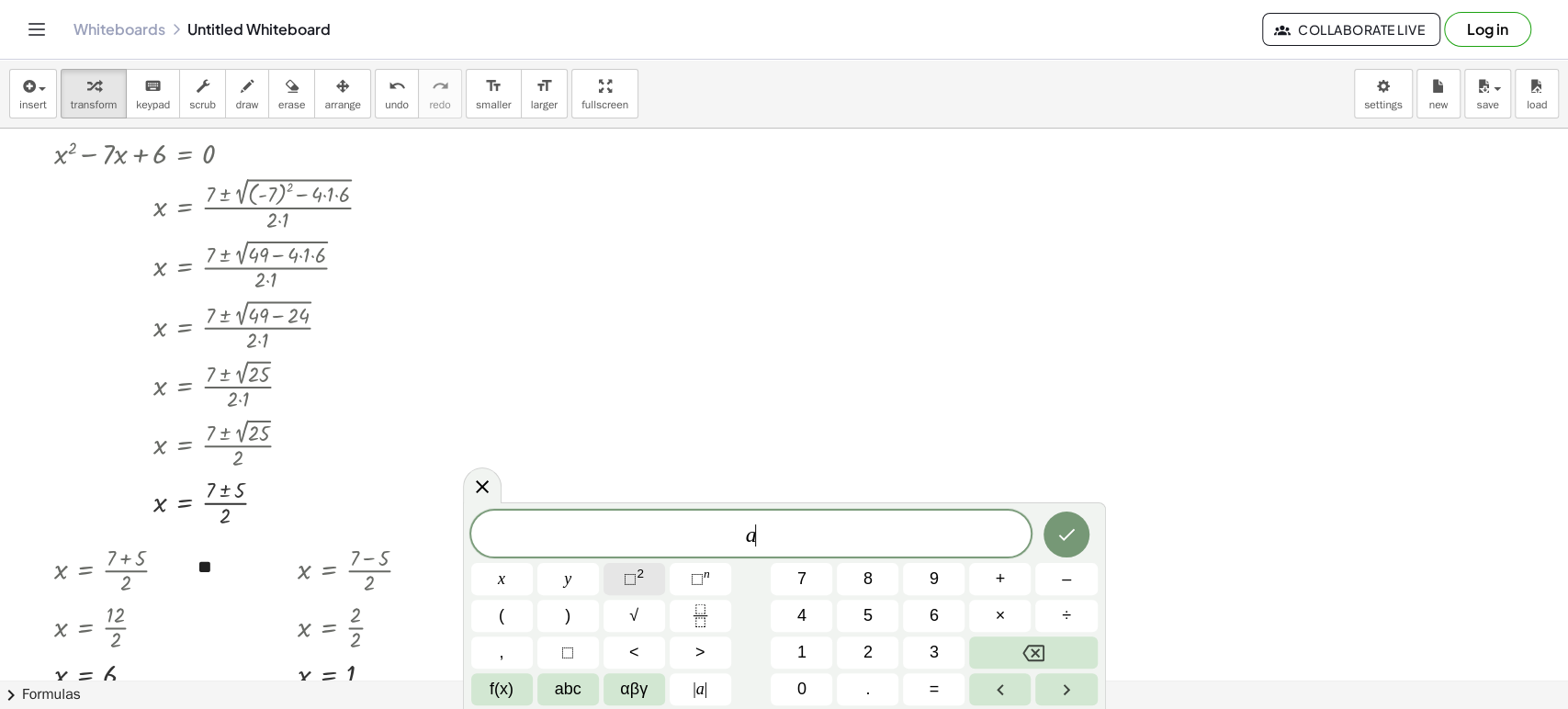 click on "⬚" at bounding box center [630, 579] 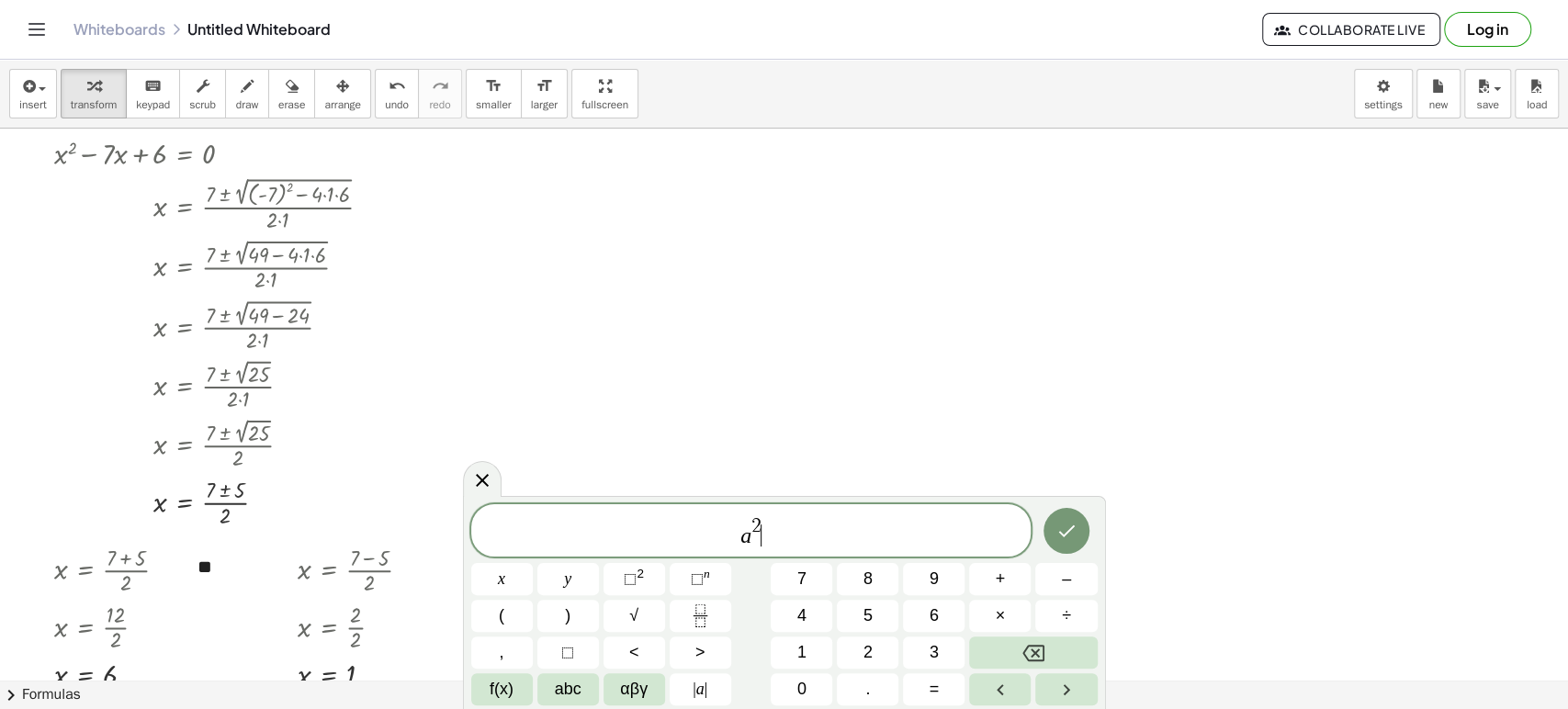 click on "a 2 ​" at bounding box center [751, 532] 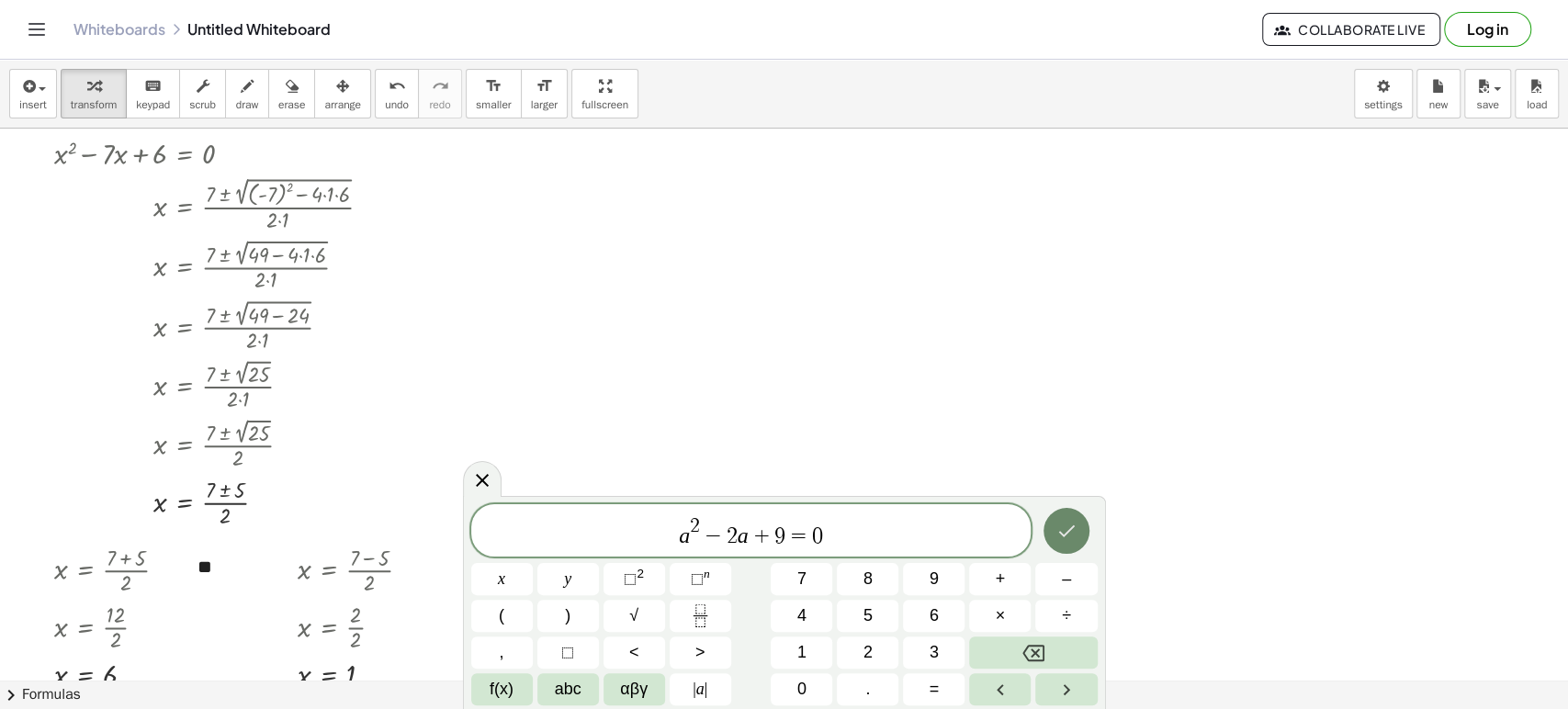 click 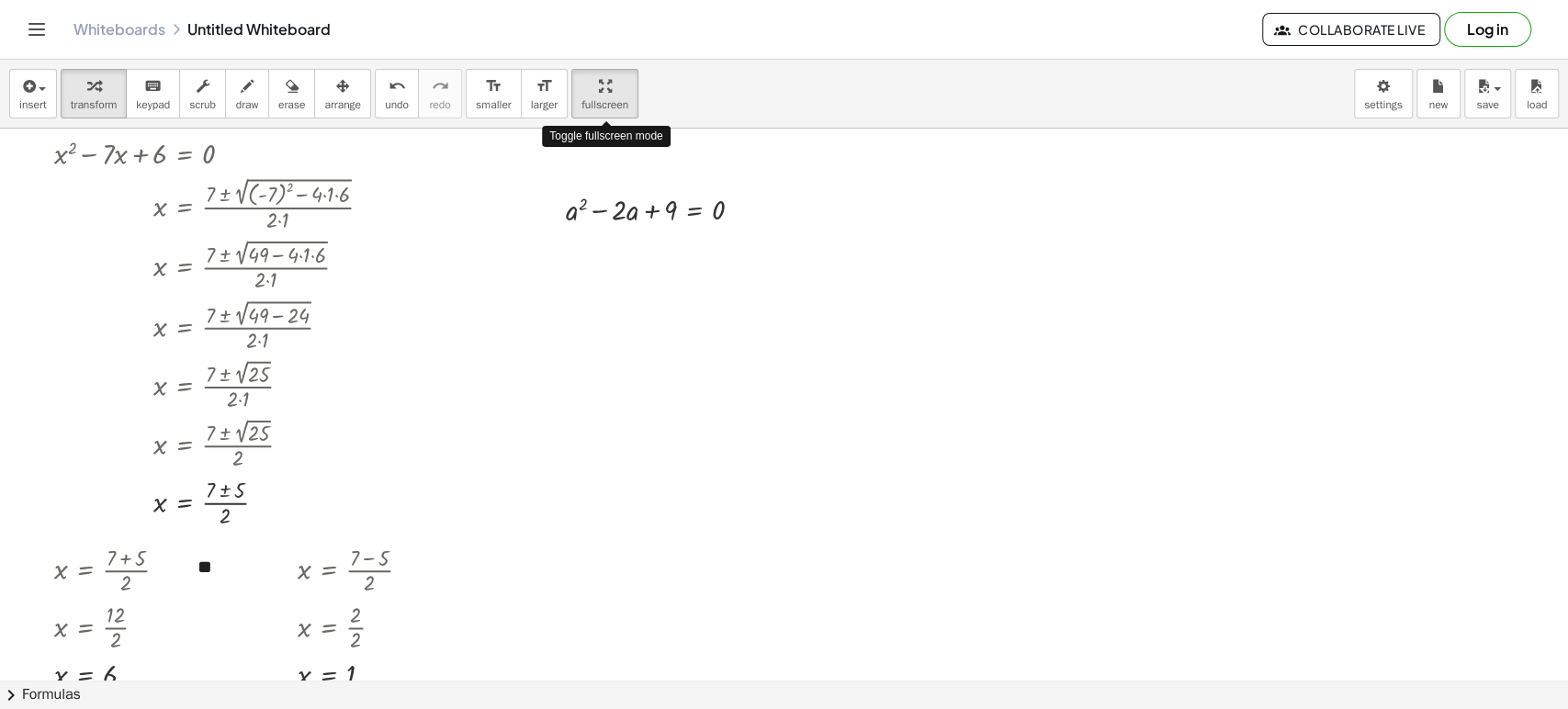 drag, startPoint x: 596, startPoint y: 96, endPoint x: 596, endPoint y: 219, distance: 123 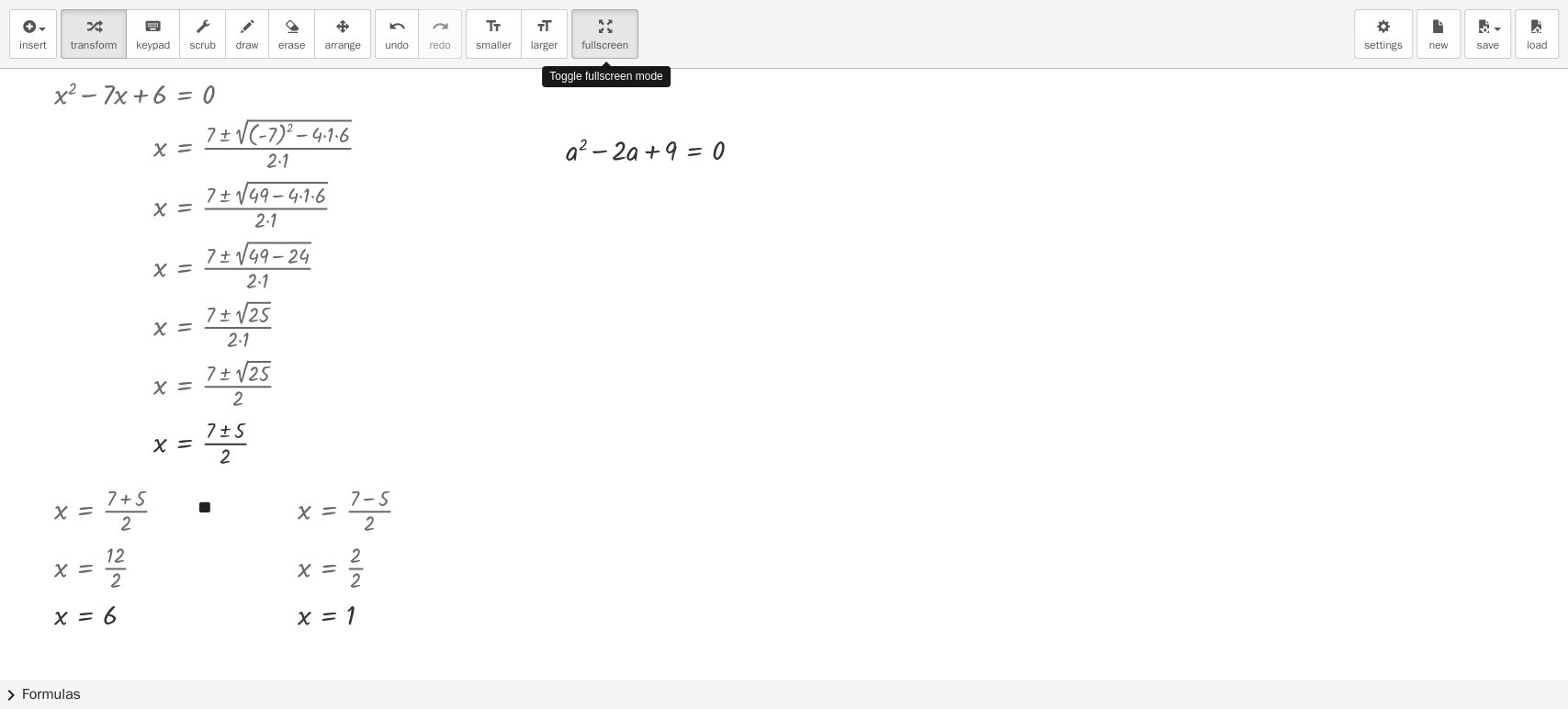 click on "insert select one: Math Expression Function Text Youtube Video Graphing Geometry Geometry 3D transform keyboard keypad scrub draw erase arrange undo undo redo redo format_size smaller format_size larger fullscreen load   save new settings Toggle fullscreen mode + x 2 − · 7 · x + 6 = 0 x = · ( + 7 ± 2 √ ( + ( - 7 ) 2 − · 4 · 1 · 6 ) ) · 2 · 1 x = · ( + 7 ± 2 √ ( + 49 − · 4 · 1 · 6 ) ) · 2 · 1 x = · ( + 7 ± 2 √ ( + 49 − · 4 · 6 ) ) · 2 · 1 x = · ( + 7 ± 2 √ ( + 49 − 24 ) ) · 2 · 1 x = · ( + 7 ± 2 √ 25 ) · 2 · 1 x = · ( + 7 ± 2 √ 25 ) · 2 x = · ( + 7 ± ) · 2 5 x = · ( + 7 + 5 ) · 2 x = · 12 · 2 x = 6 - + ** x = · ( + 7 − 5 ) · 2 x = · 2 · 2 x = 1 + a 2 − · 2 · a + 9 = 0 Try to double tap. × chevron_right  Formulas
Drag one side of a formula onto a highlighted expression on the canvas to apply it.
Quadratic Formula
+ · a · x 2 + · b · x + c = 0
x = ·" at bounding box center [784, 354] 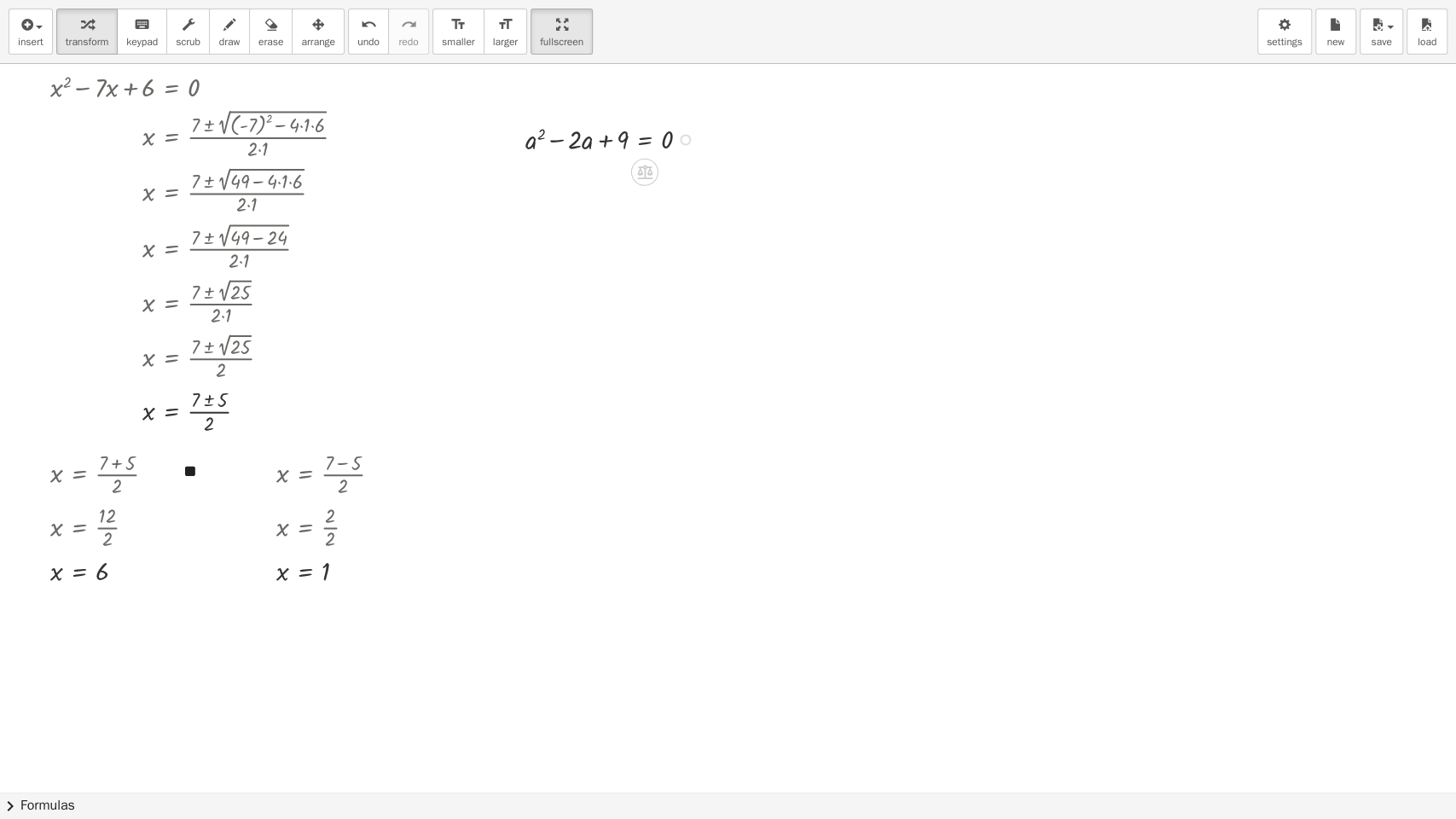 click at bounding box center [614, 138] 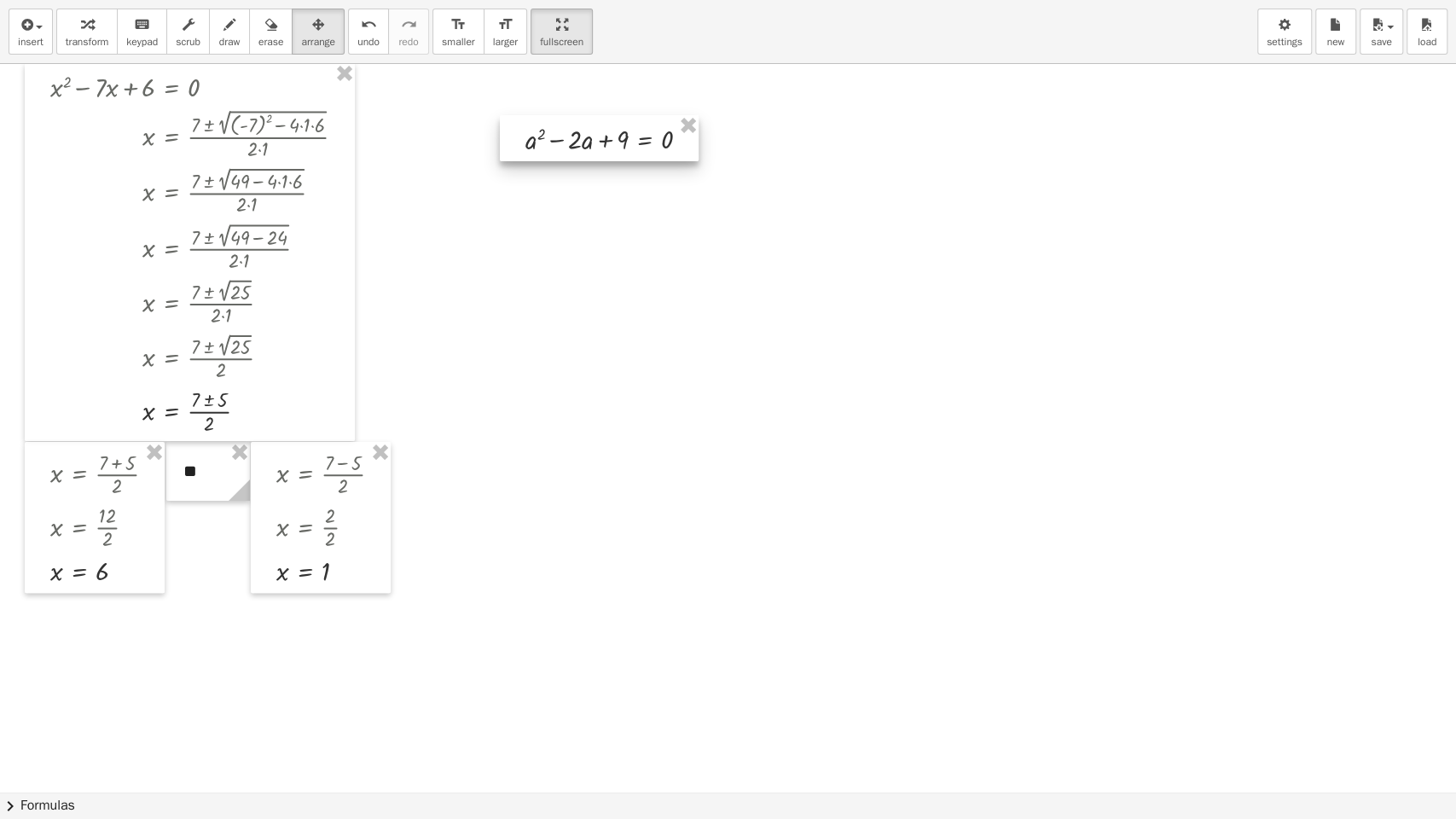 drag, startPoint x: 322, startPoint y: 26, endPoint x: 591, endPoint y: 123, distance: 285.95454 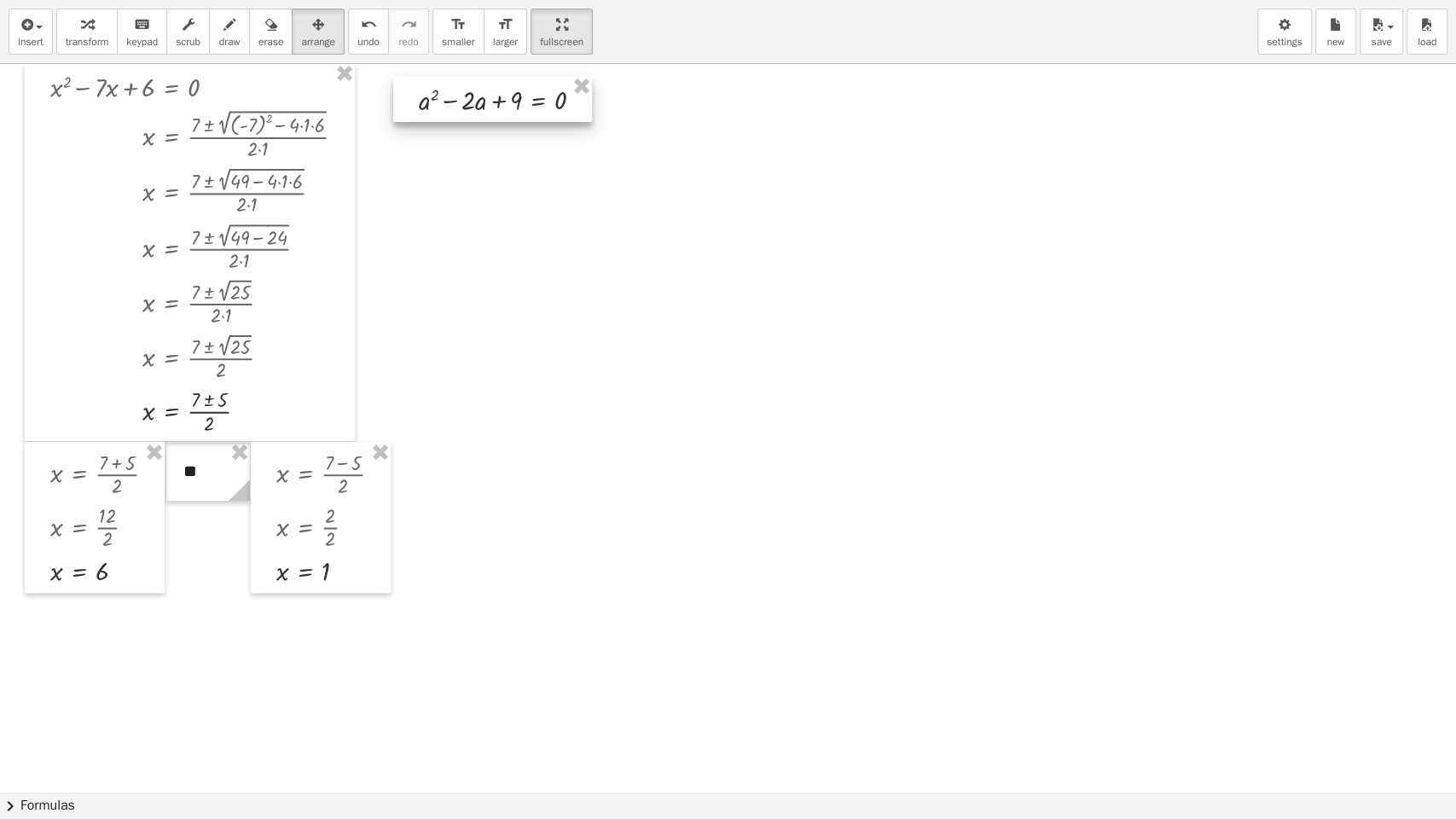 drag, startPoint x: 662, startPoint y: 141, endPoint x: 555, endPoint y: 102, distance: 113.88591 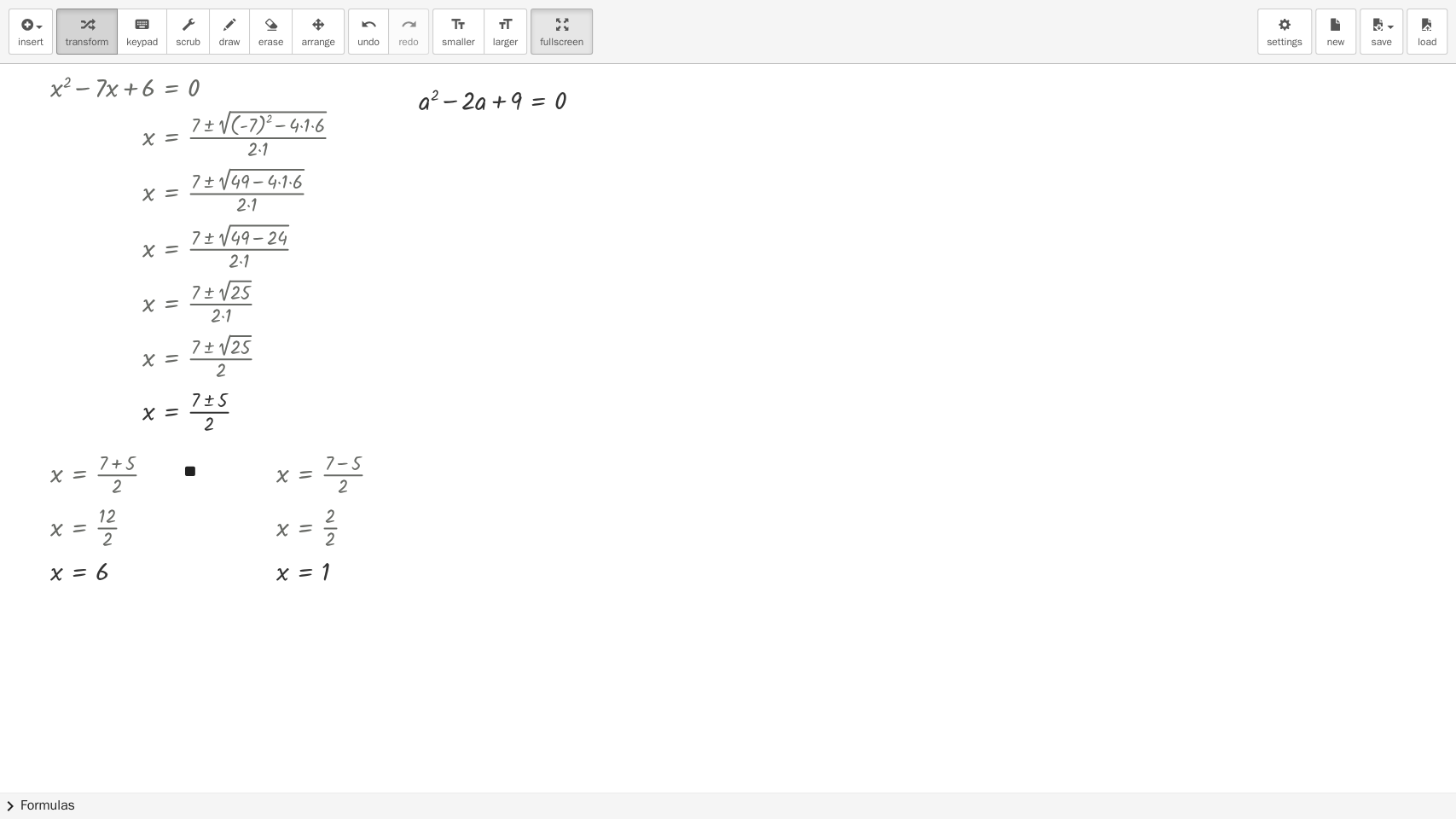 click at bounding box center (87, 25) 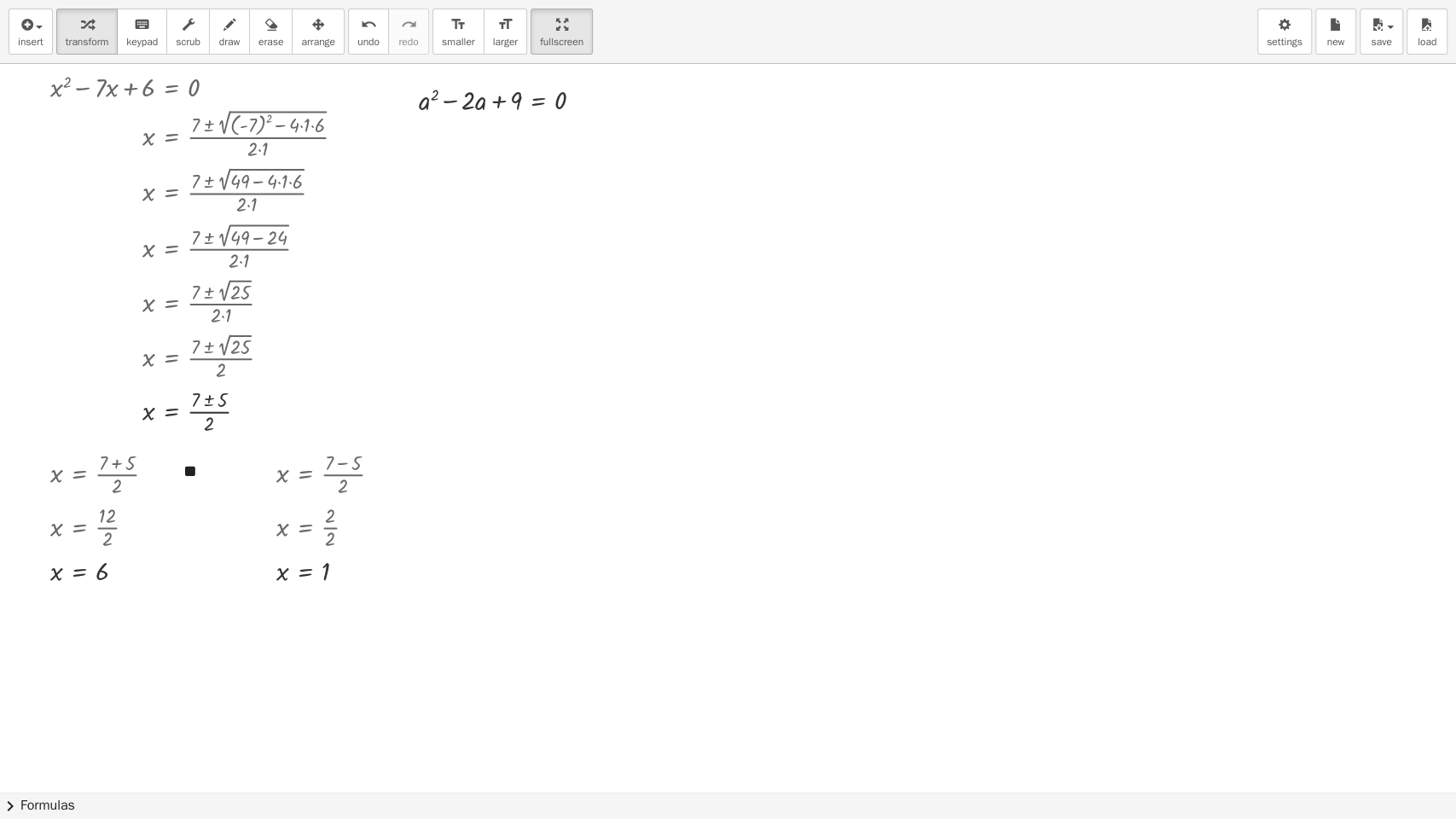 click on "chevron_right  Formulas" 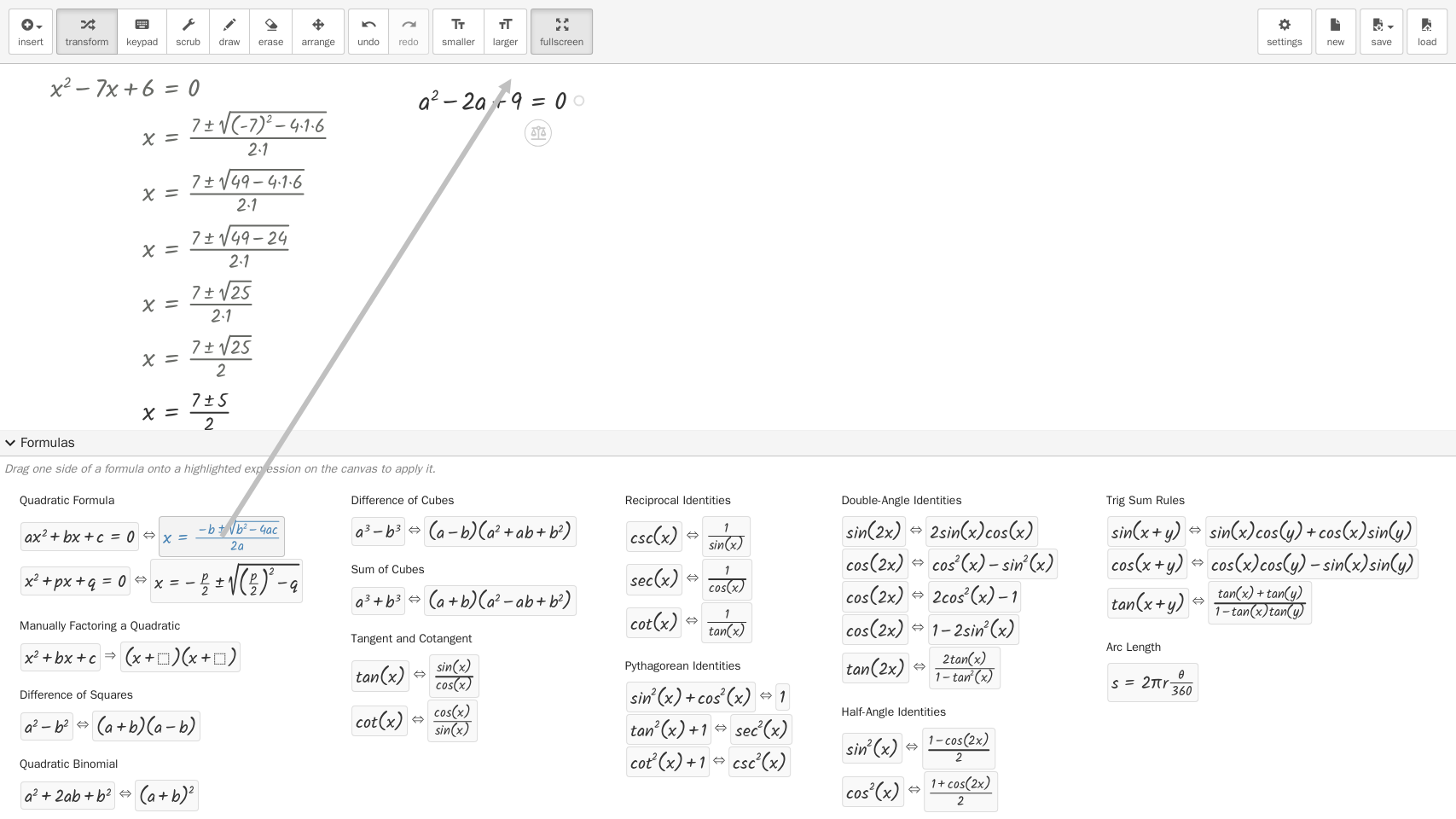 drag, startPoint x: 239, startPoint y: 539, endPoint x: 510, endPoint y: 78, distance: 534.75415 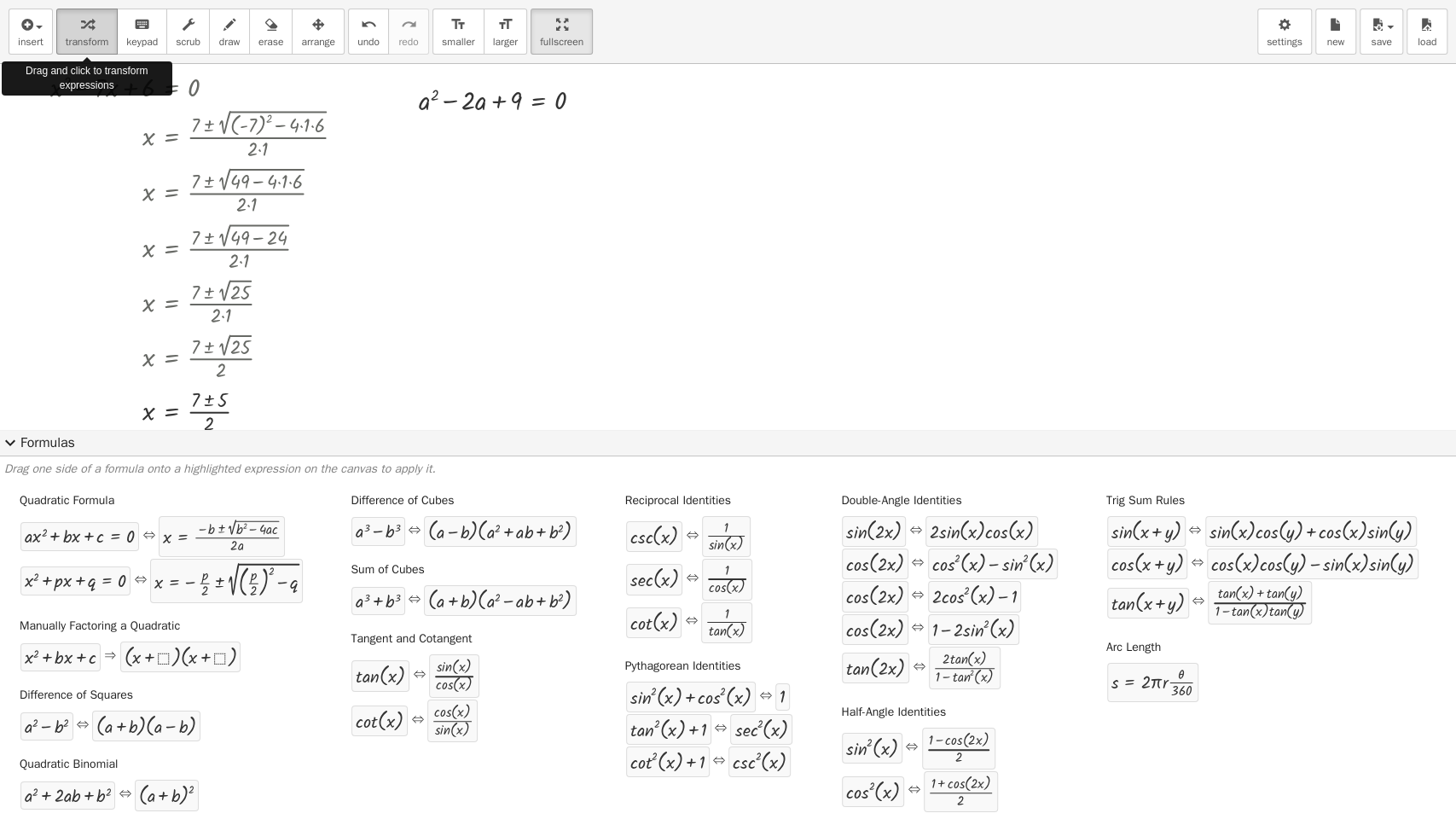 click at bounding box center (87, 25) 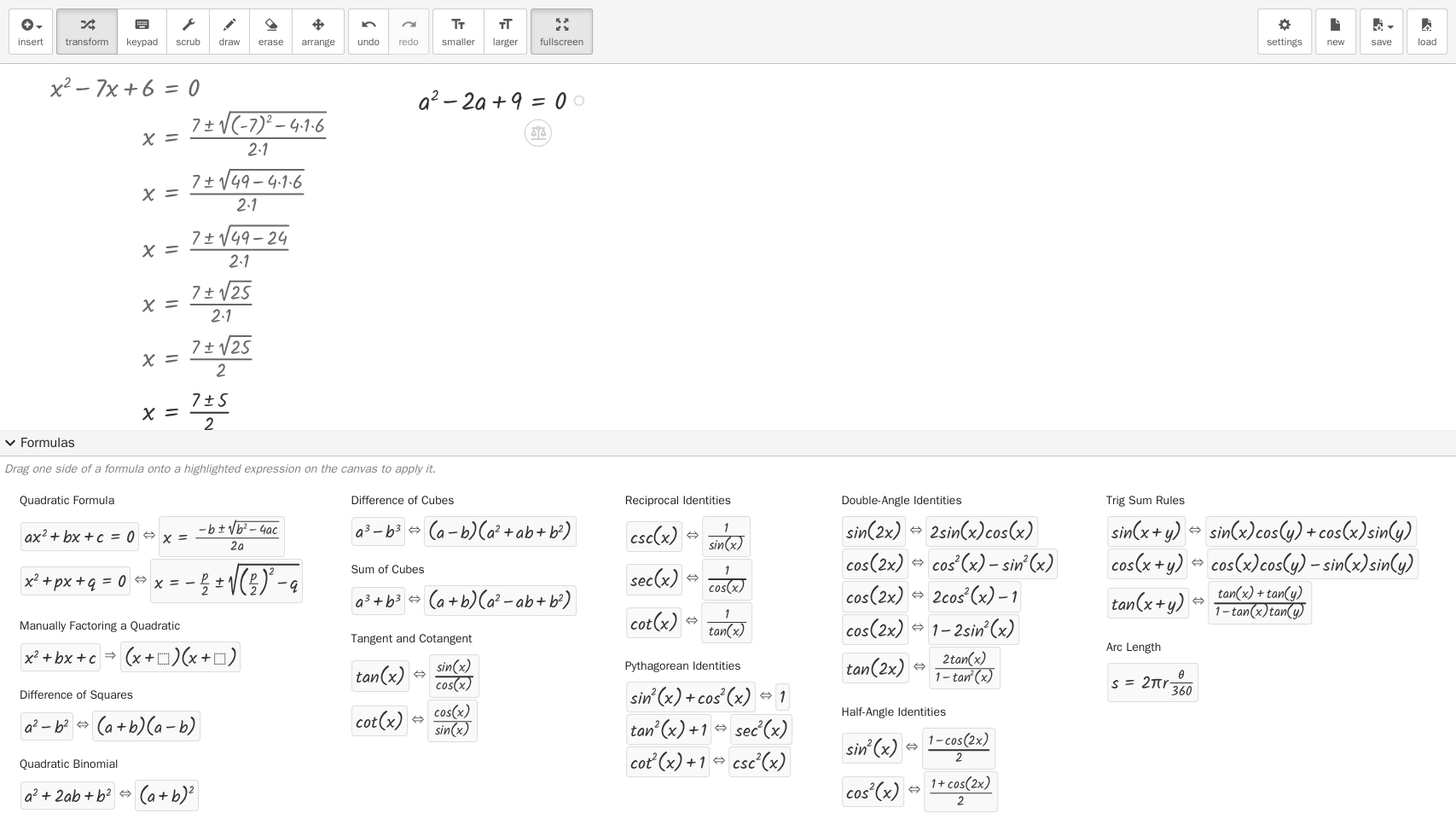 click at bounding box center (508, 99) 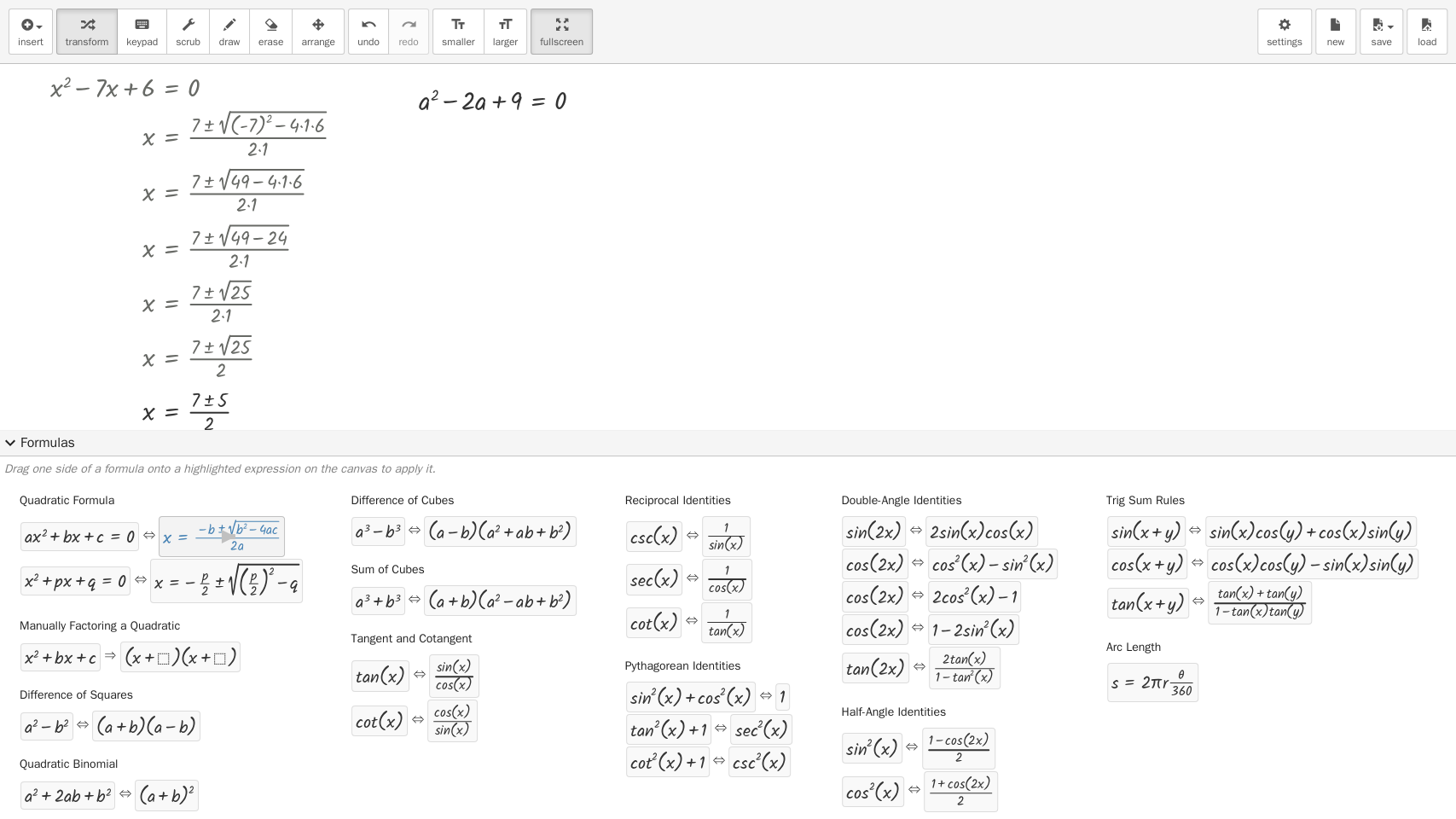 click at bounding box center [222, 537] 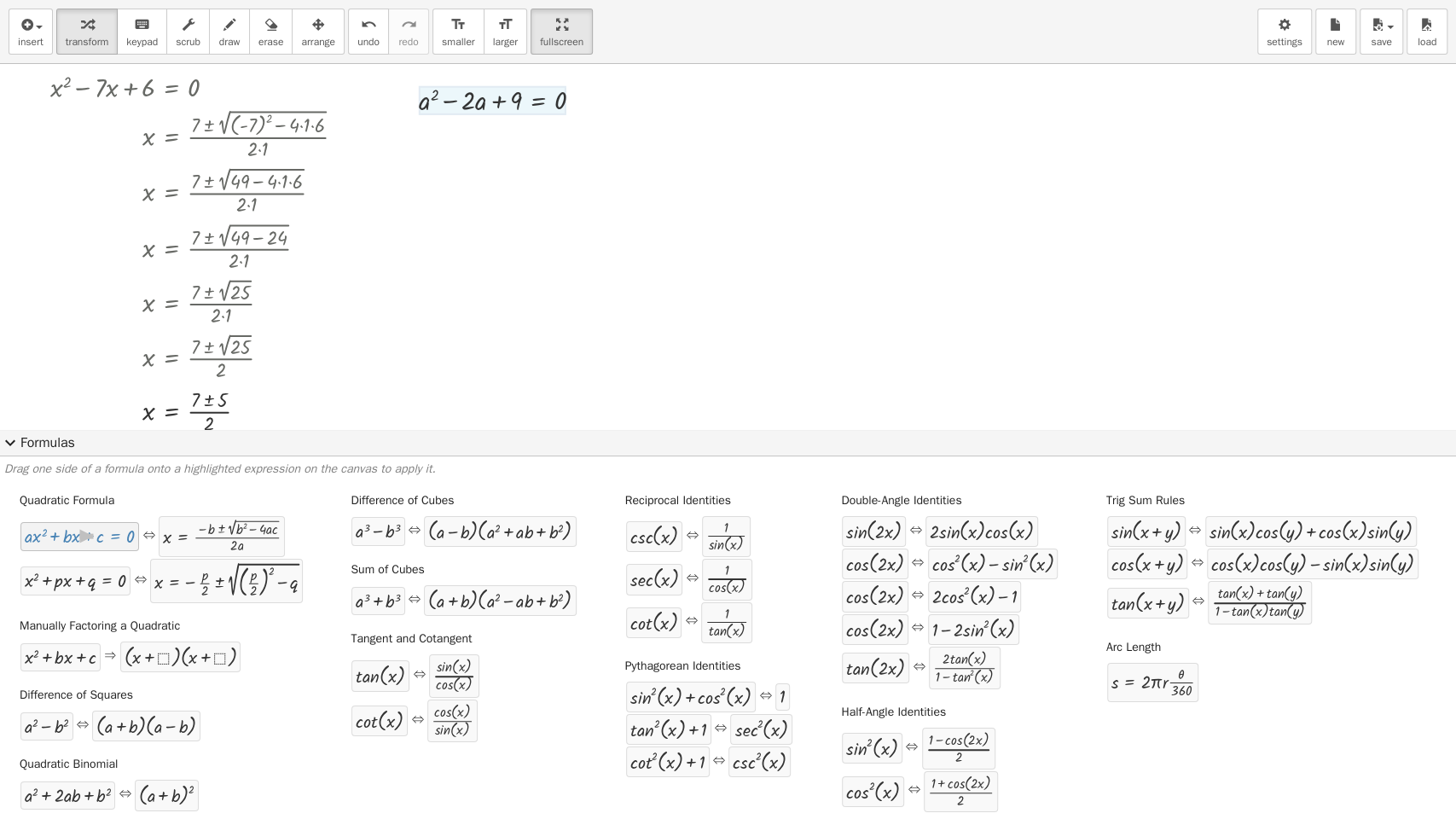 click at bounding box center [79, 536] 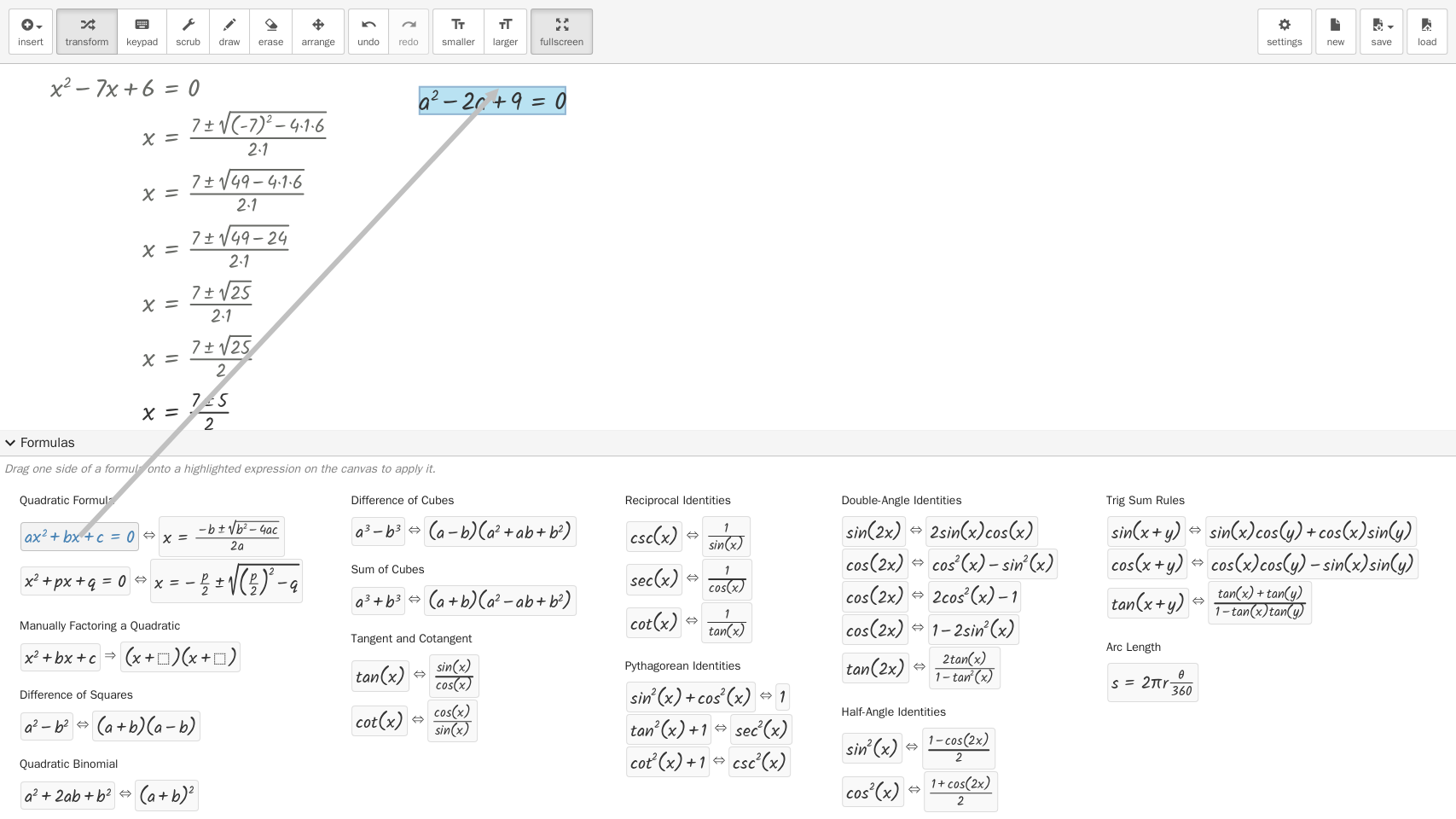 drag, startPoint x: 64, startPoint y: 532, endPoint x: 497, endPoint y: 89, distance: 619.4659 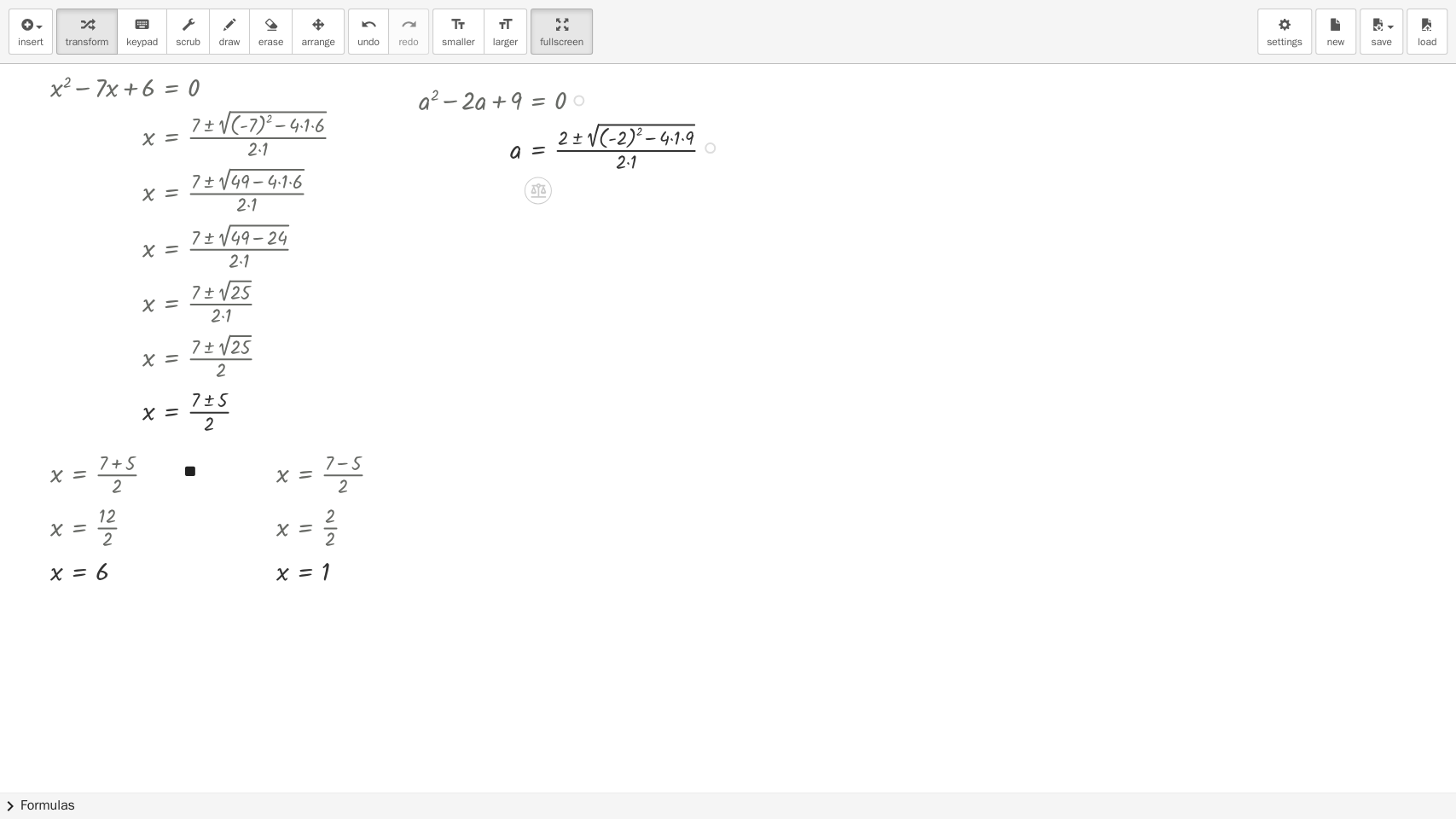click at bounding box center (573, 147) 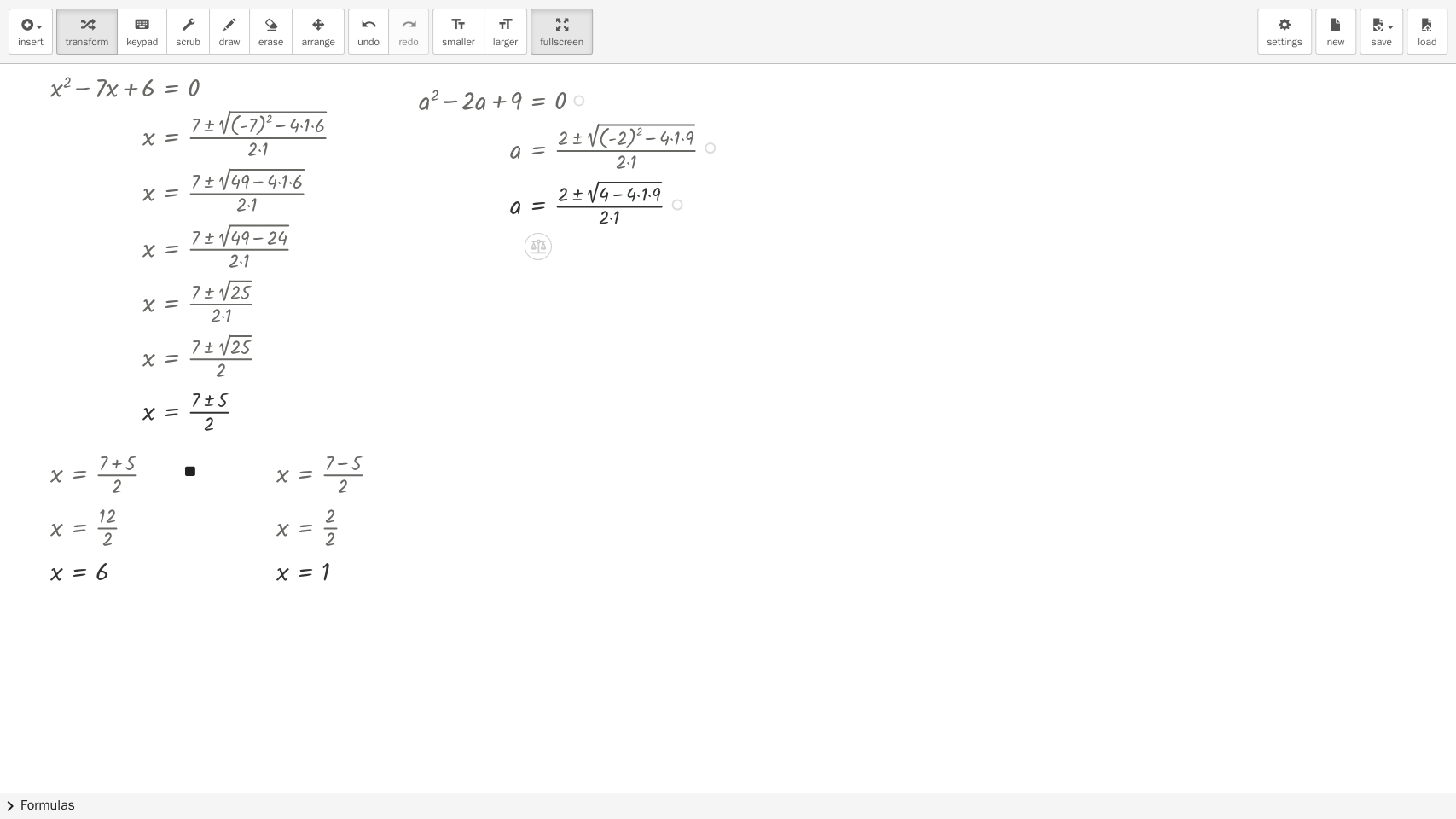 click at bounding box center (573, 202) 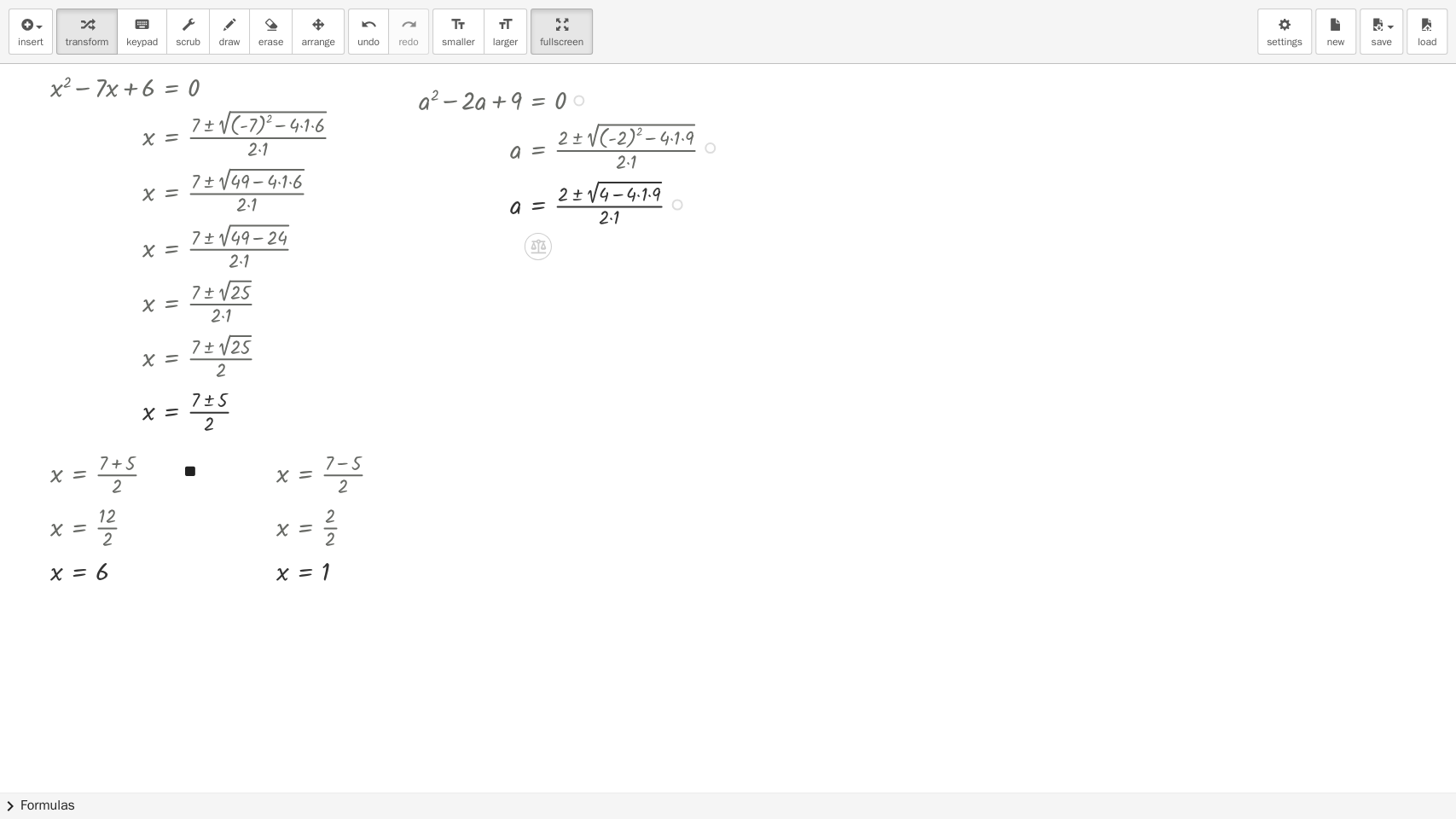 click at bounding box center (573, 202) 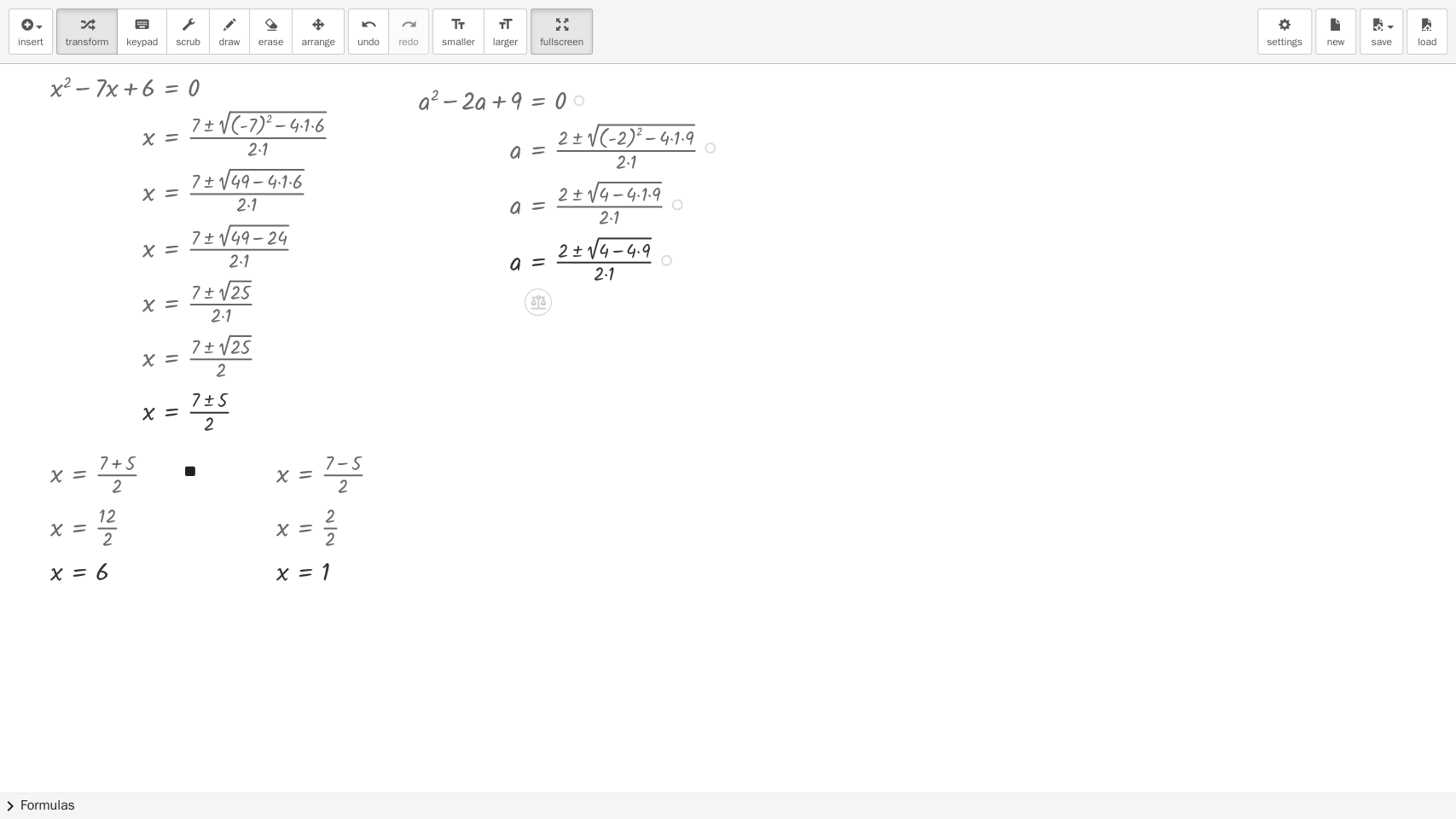 click at bounding box center [573, 258] 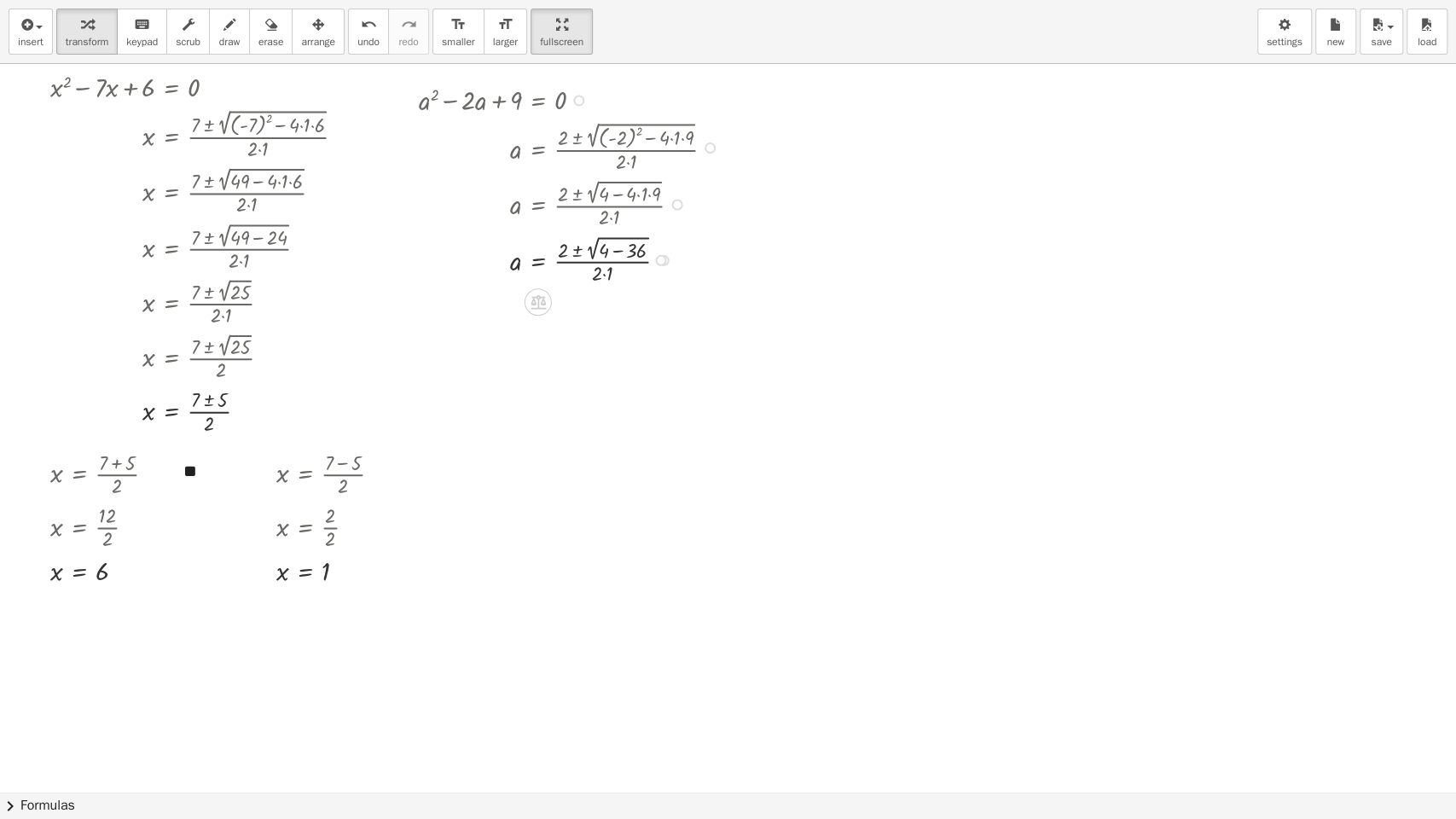 click at bounding box center [573, 99] 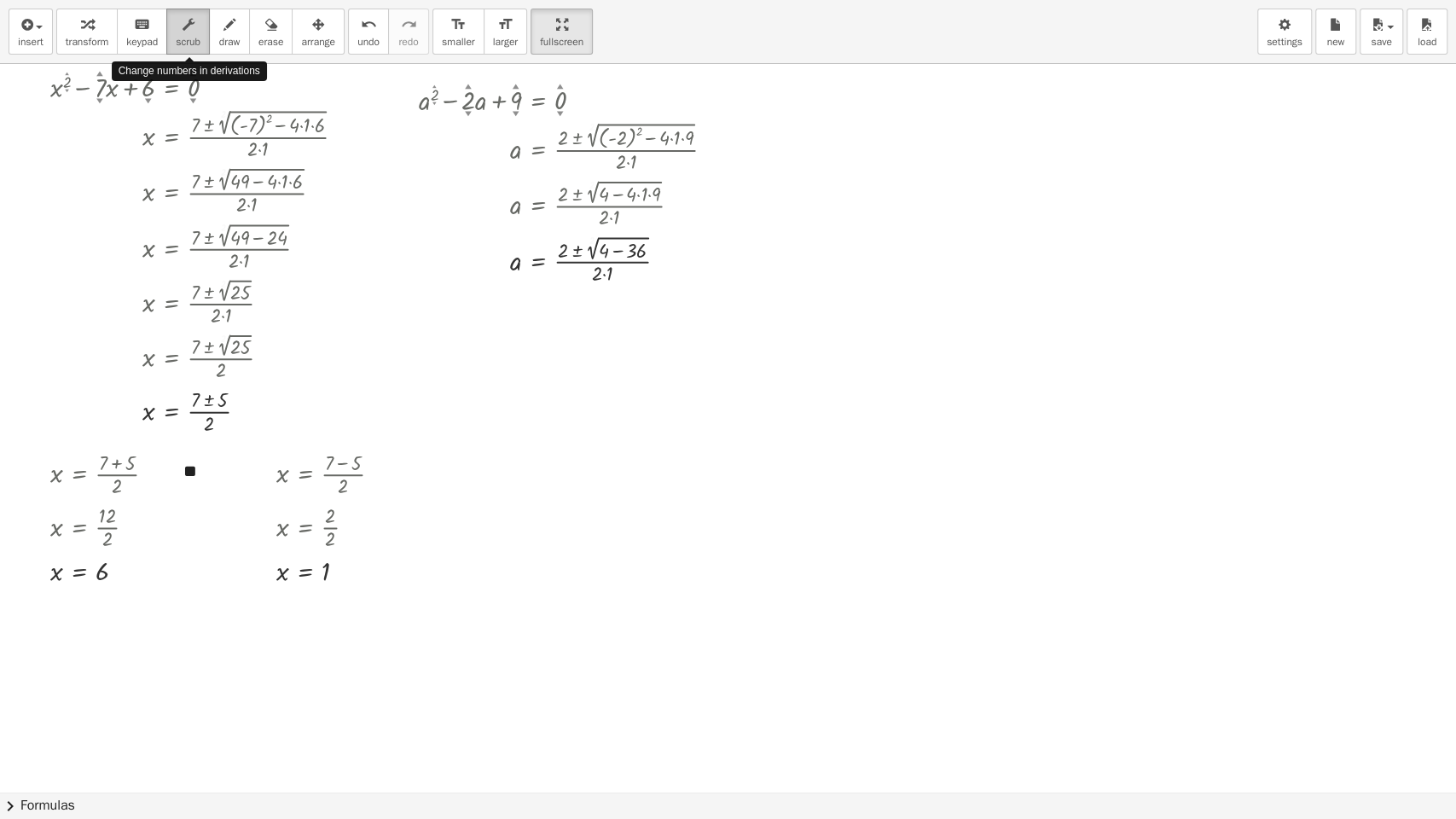 click at bounding box center (189, 25) 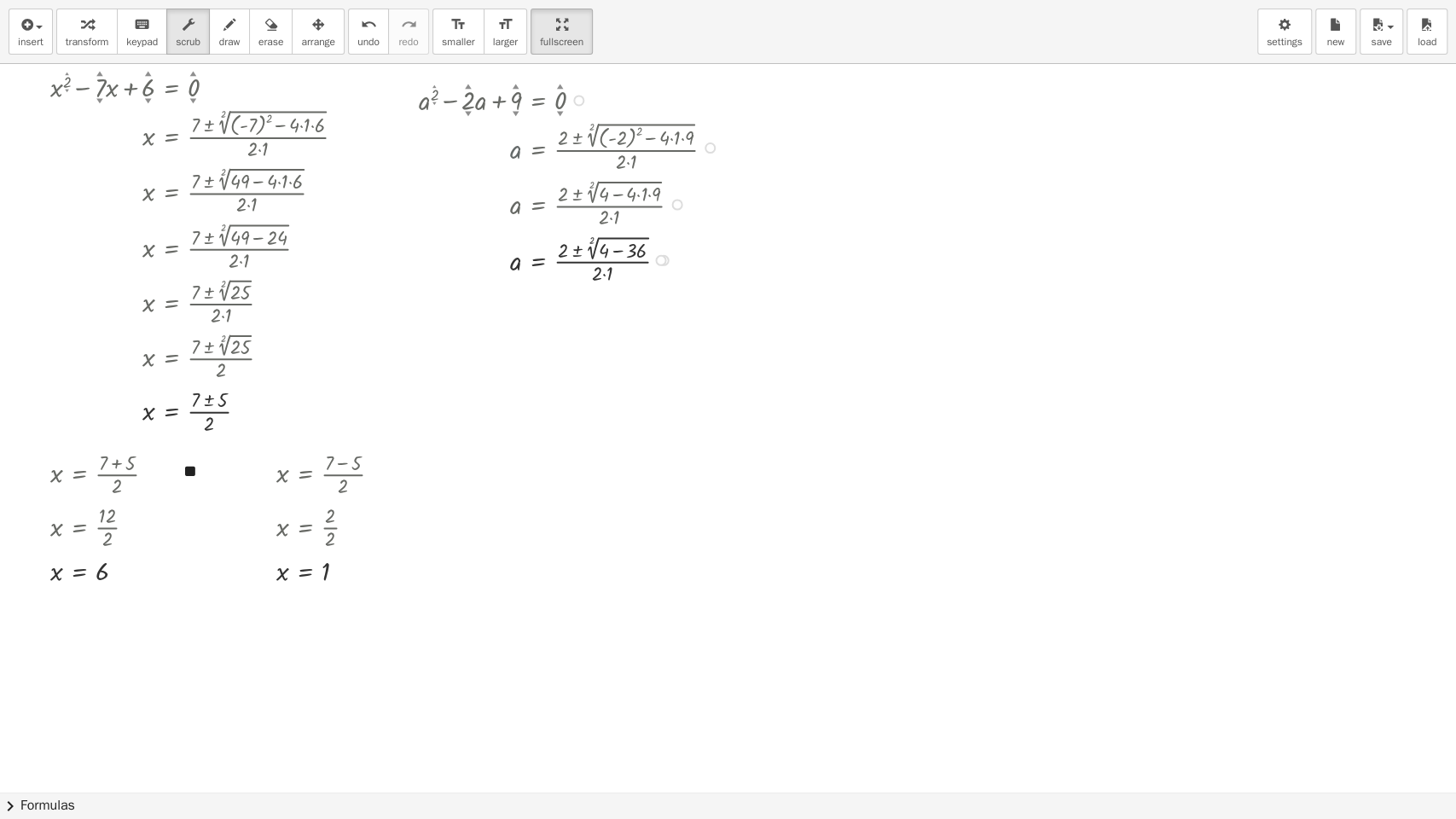 click at bounding box center [573, 147] 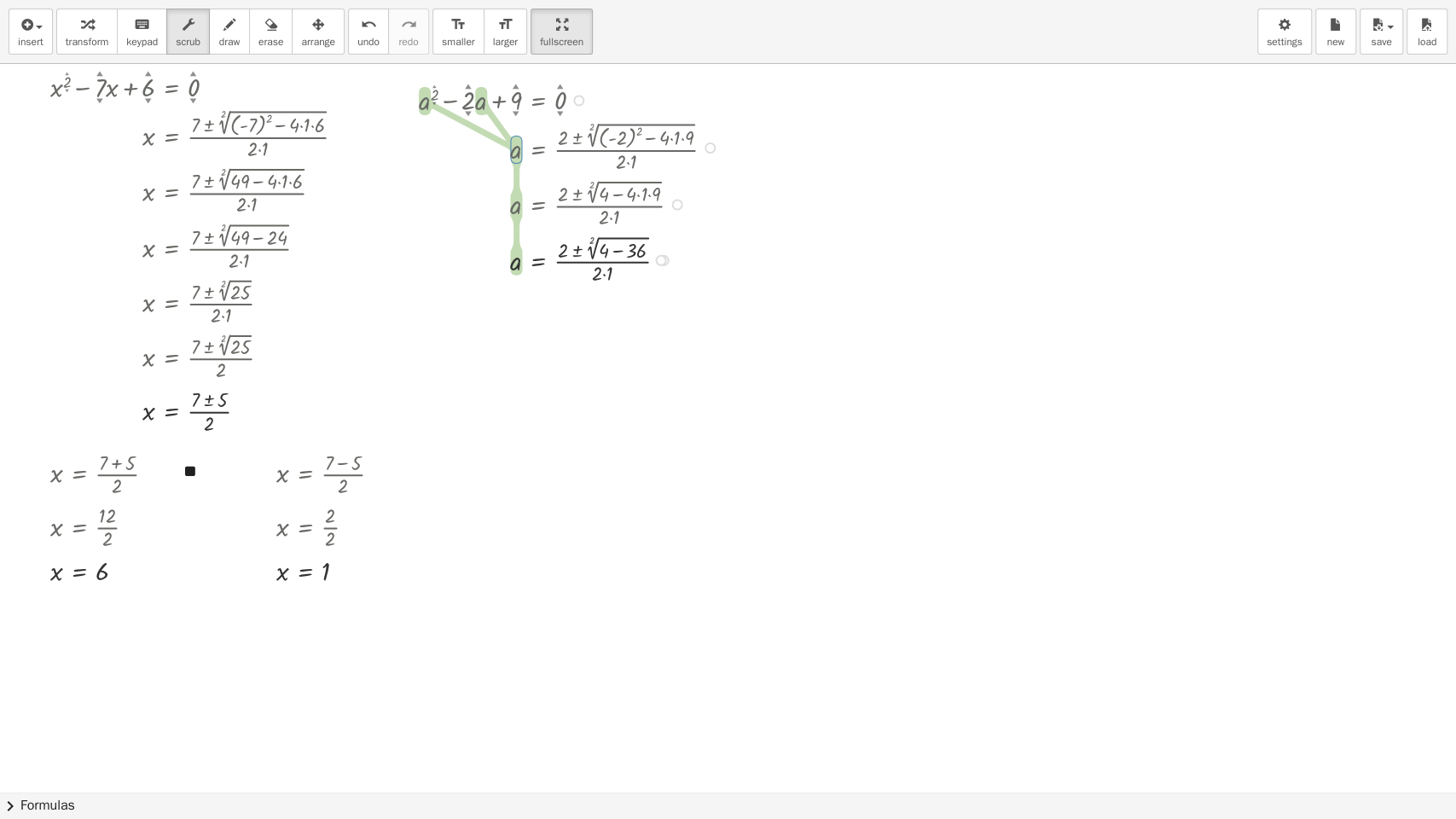 click on "▼" at bounding box center [515, 114] 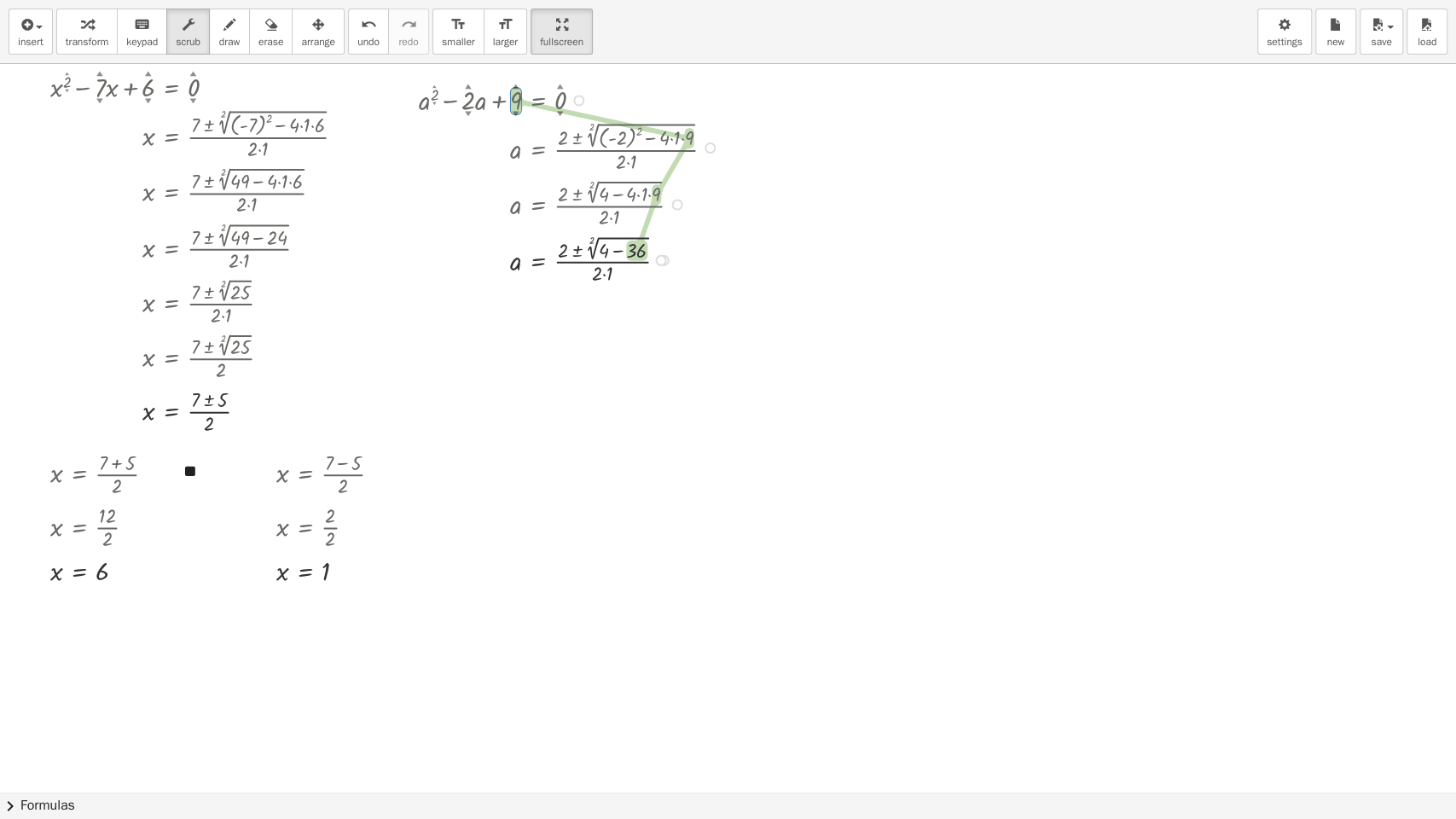 click at bounding box center [573, 99] 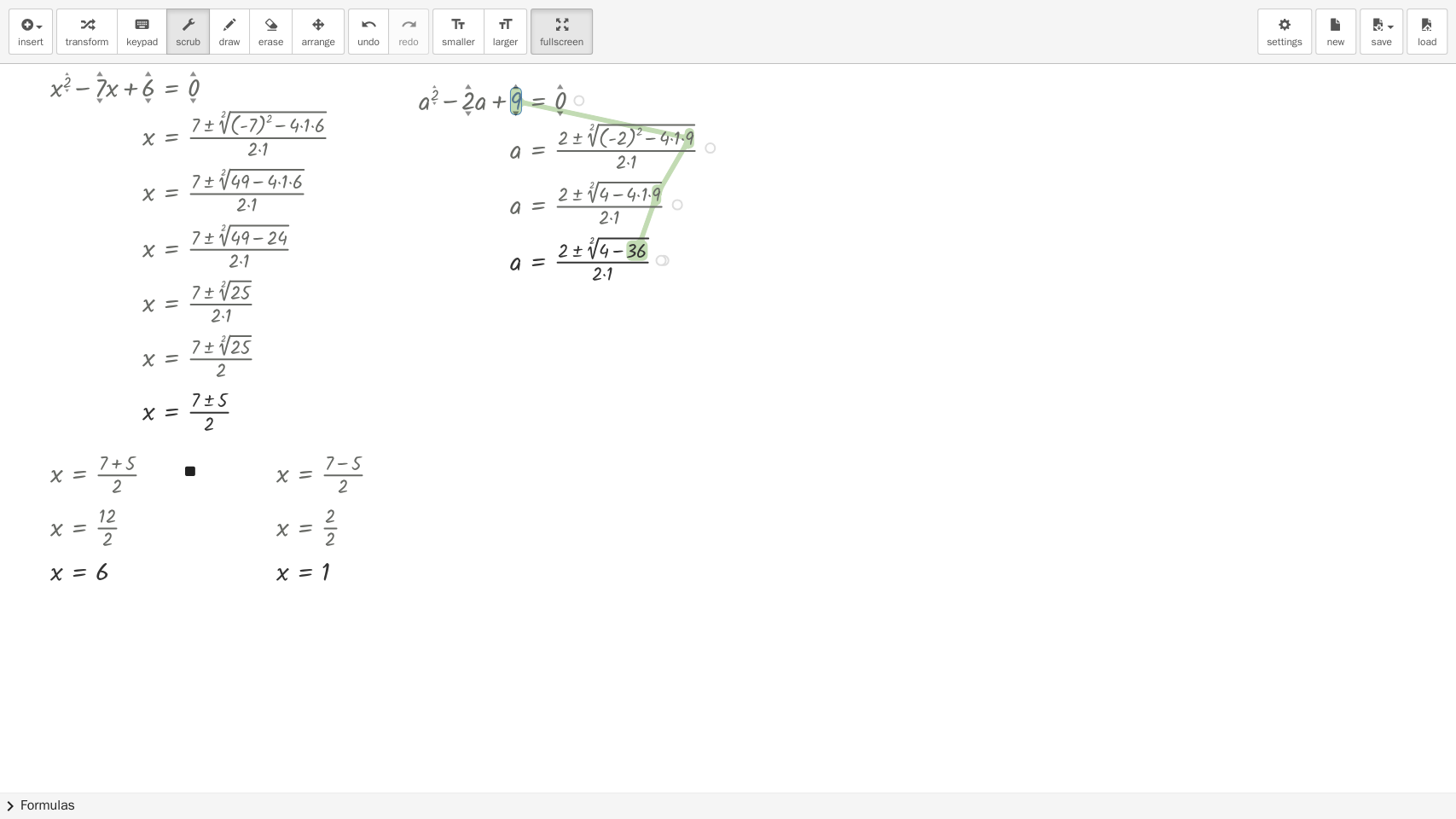 click at bounding box center [573, 99] 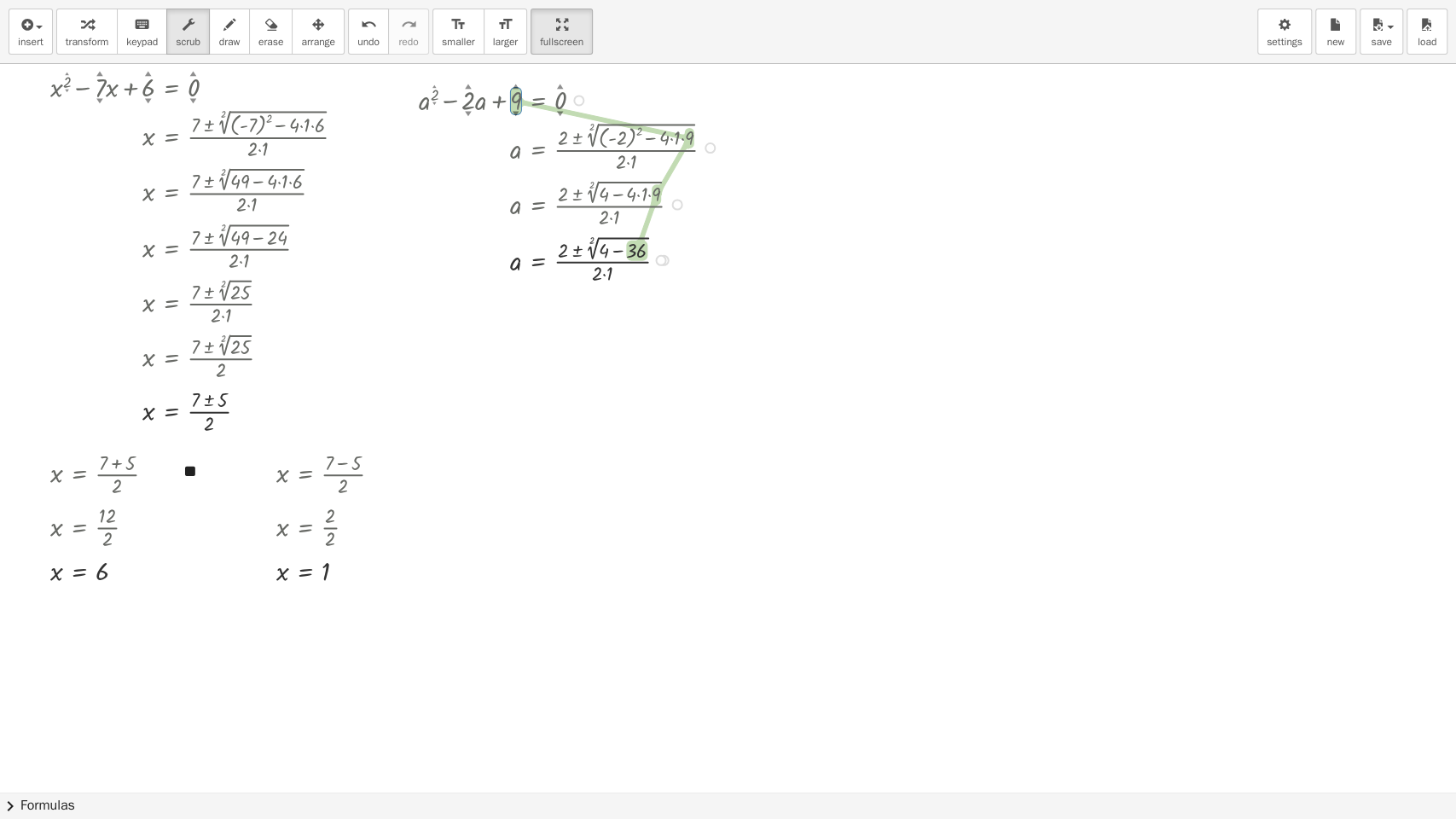 click at bounding box center (573, 99) 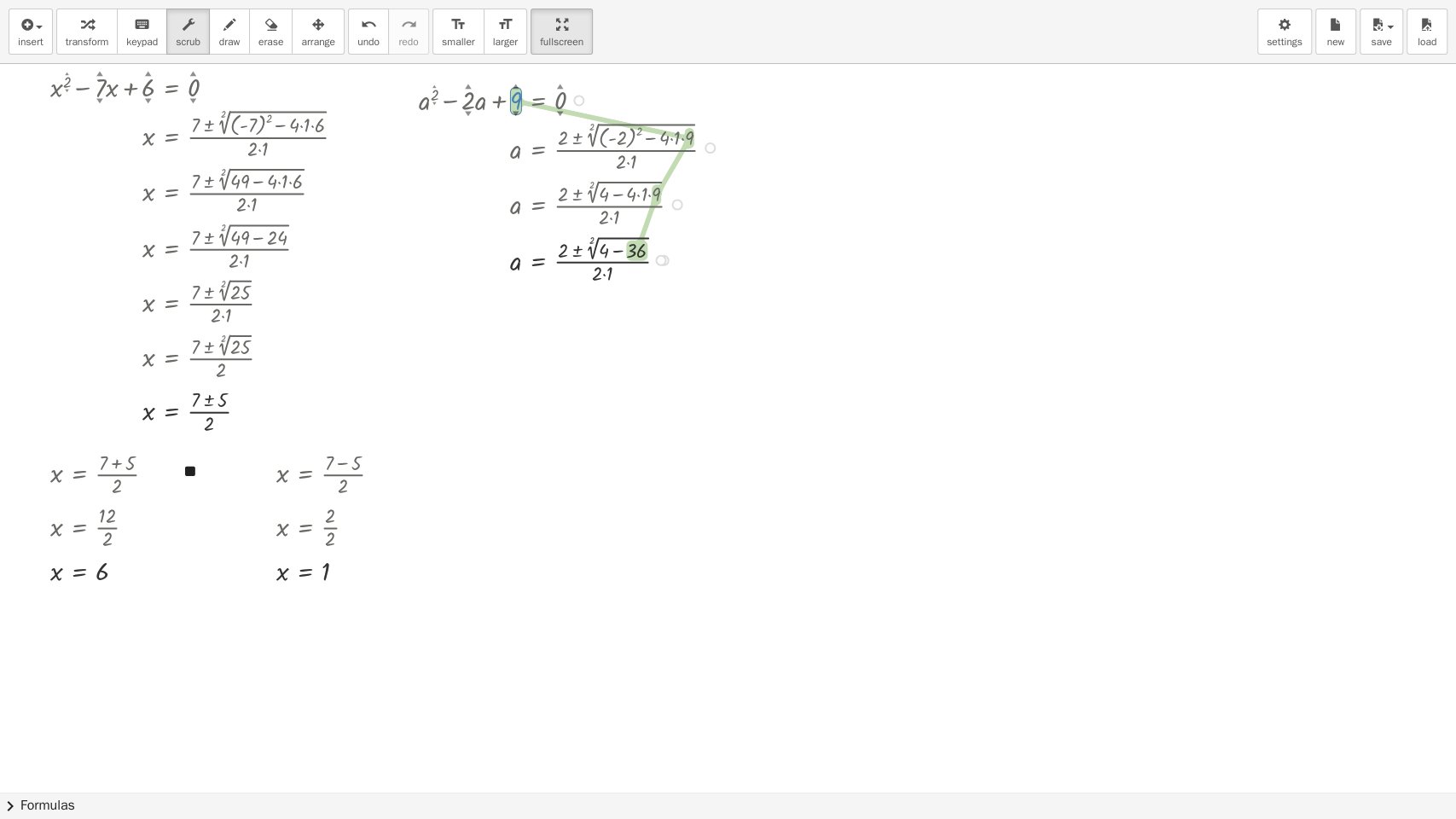 click on "+ a 2 ▲ ▼ − · 2 ▲ ▼ · a + 9 ▲ ▼ = 0 ▲ ▼" at bounding box center [538, 101] 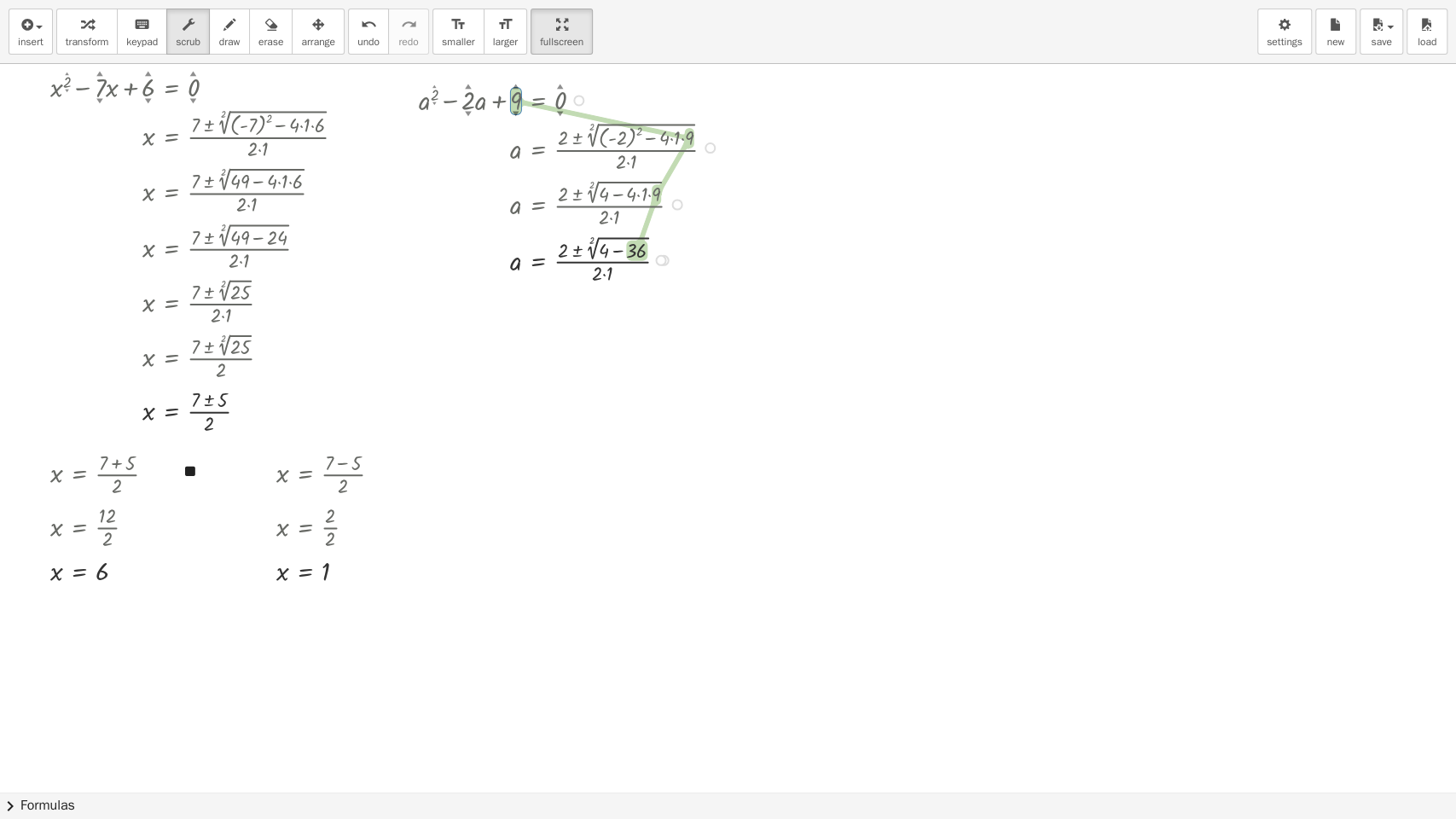 click on "▼" at bounding box center [515, 114] 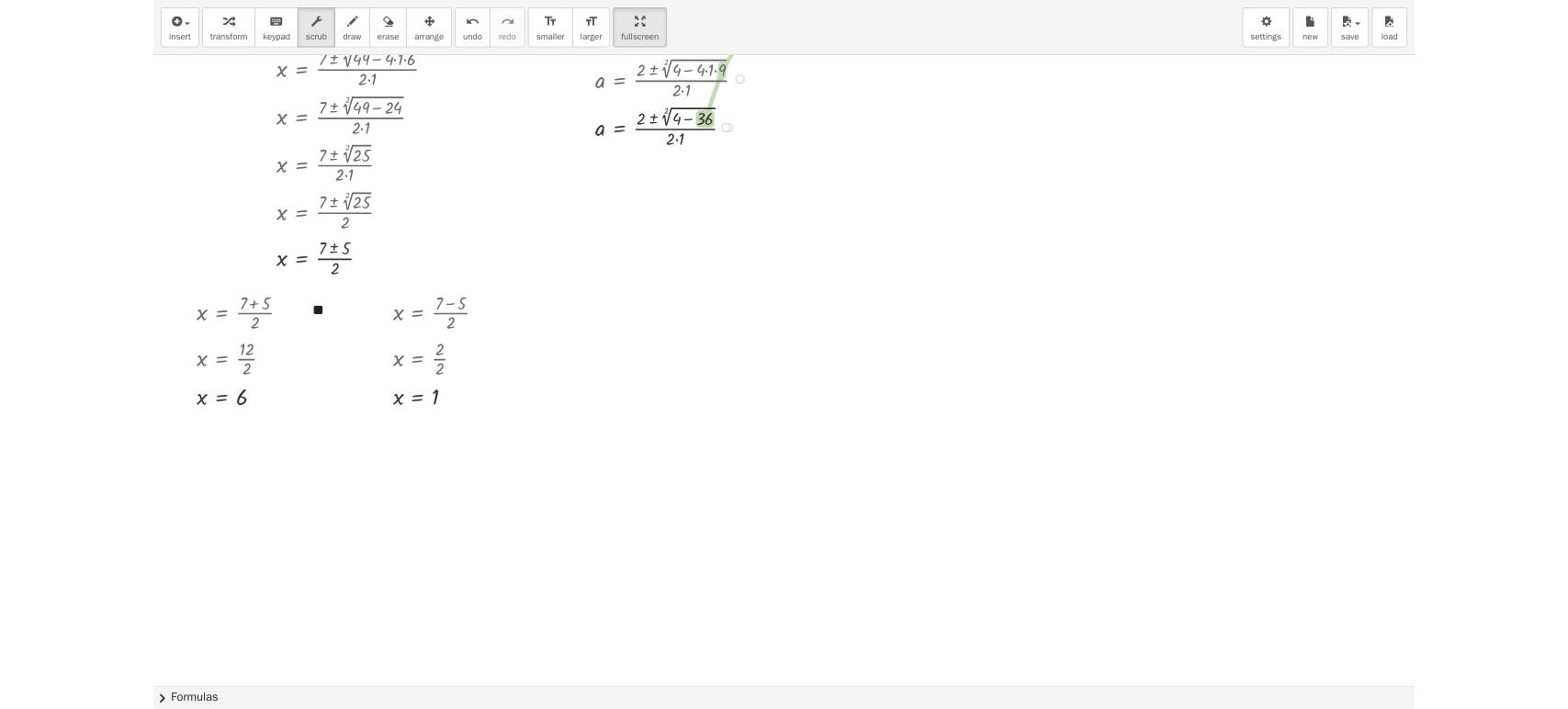 scroll, scrollTop: 0, scrollLeft: 0, axis: both 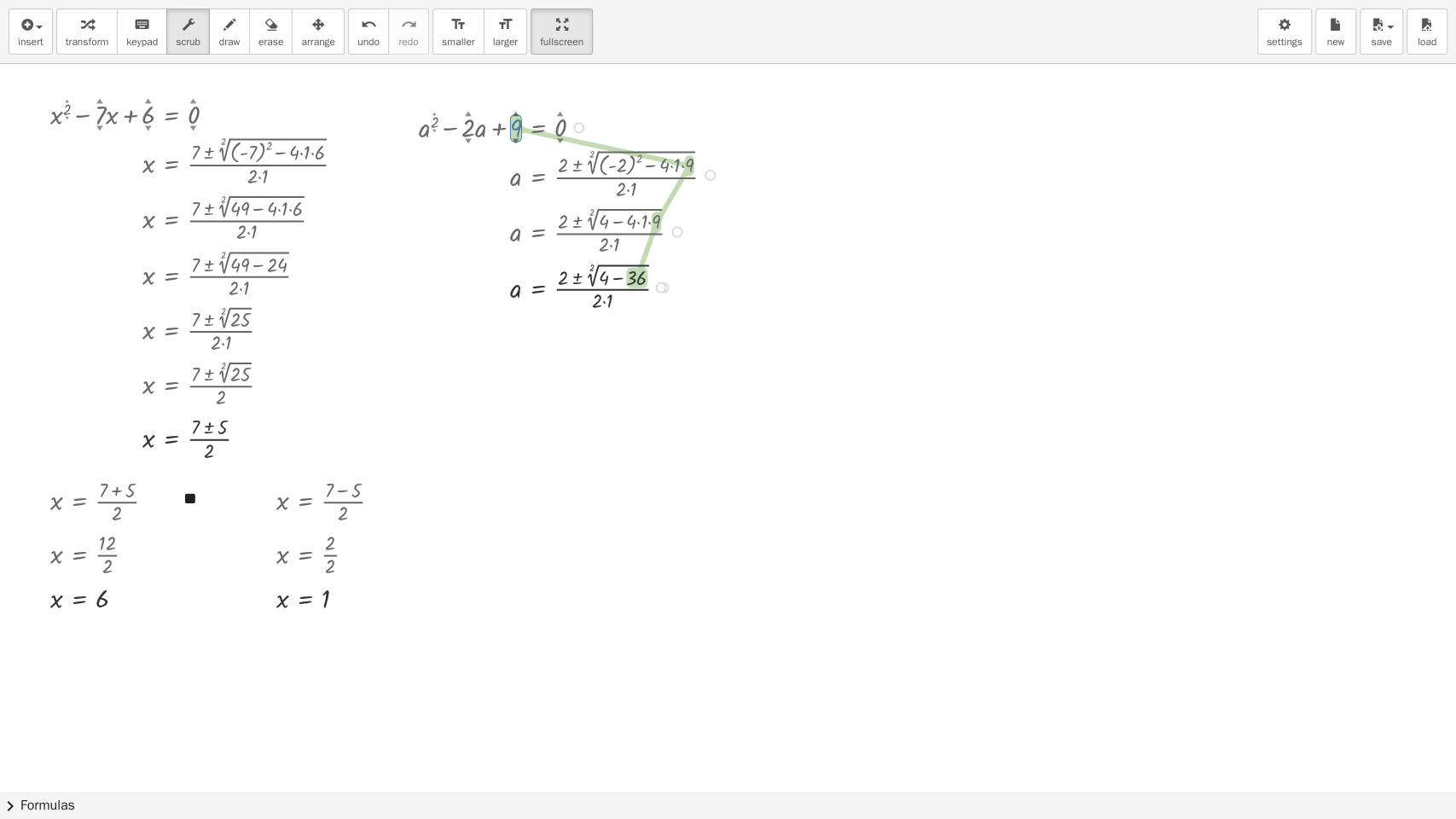 click at bounding box center [573, 126] 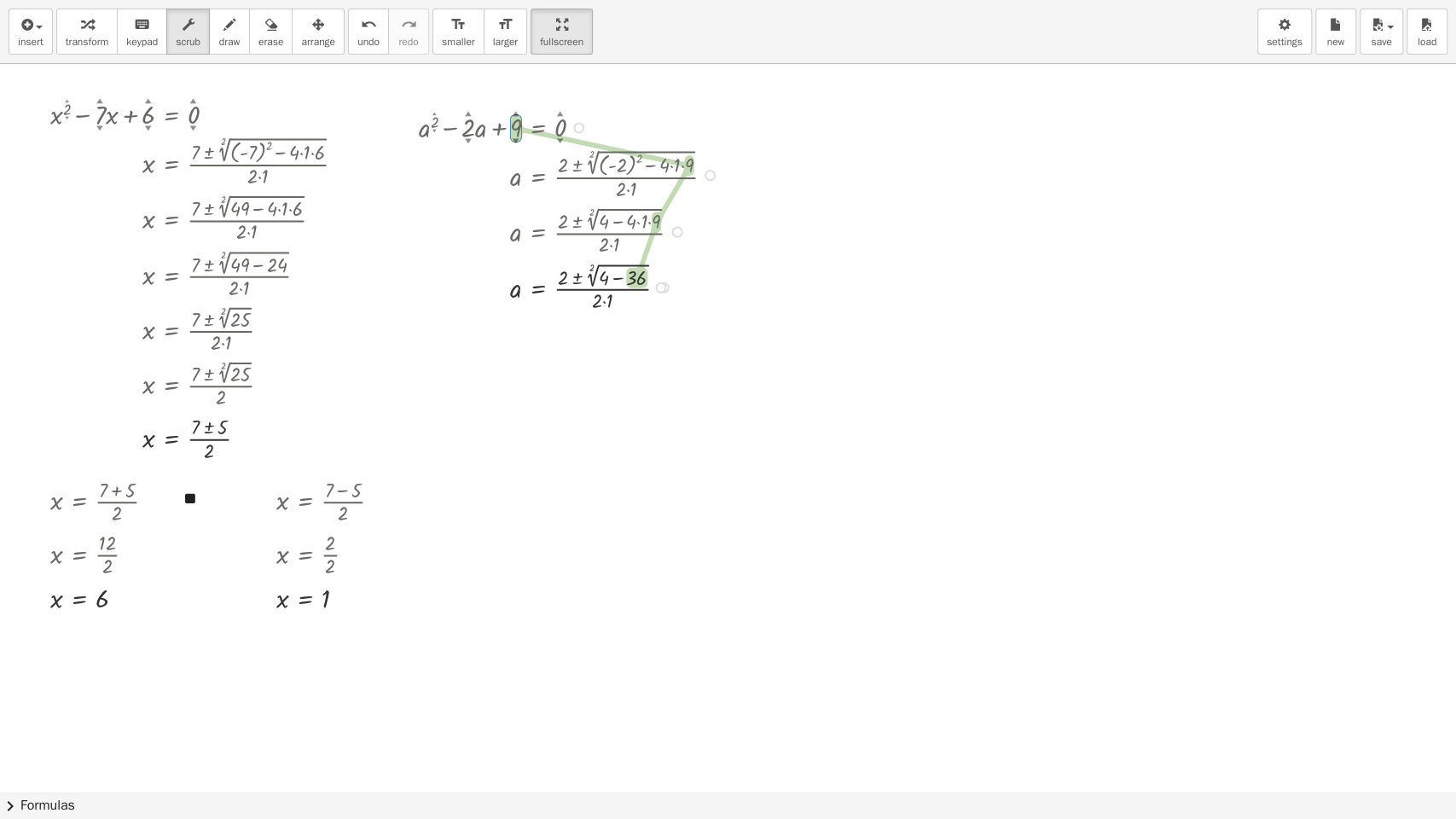 click at bounding box center [573, 126] 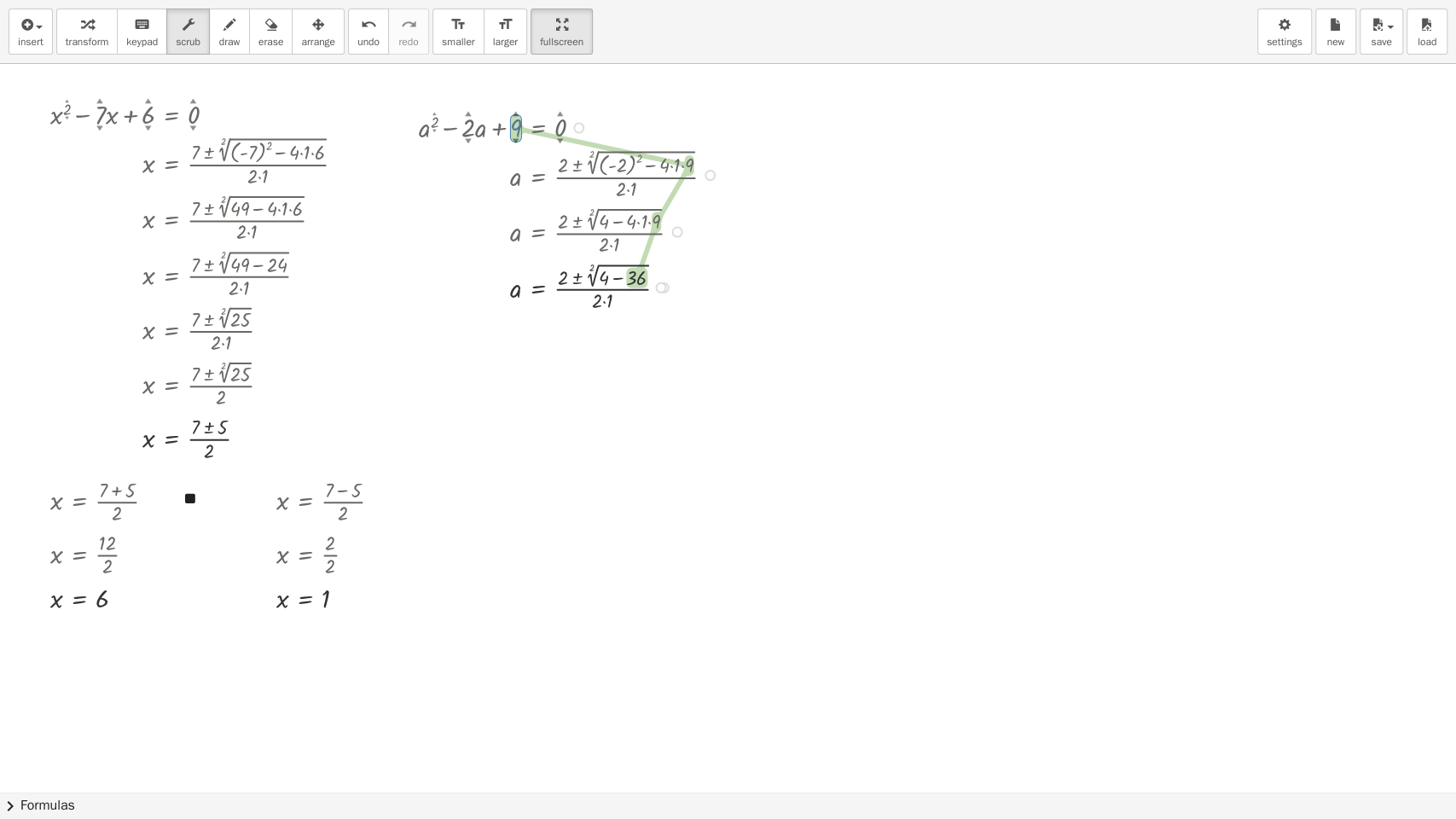 click on "▼" at bounding box center (515, 142) 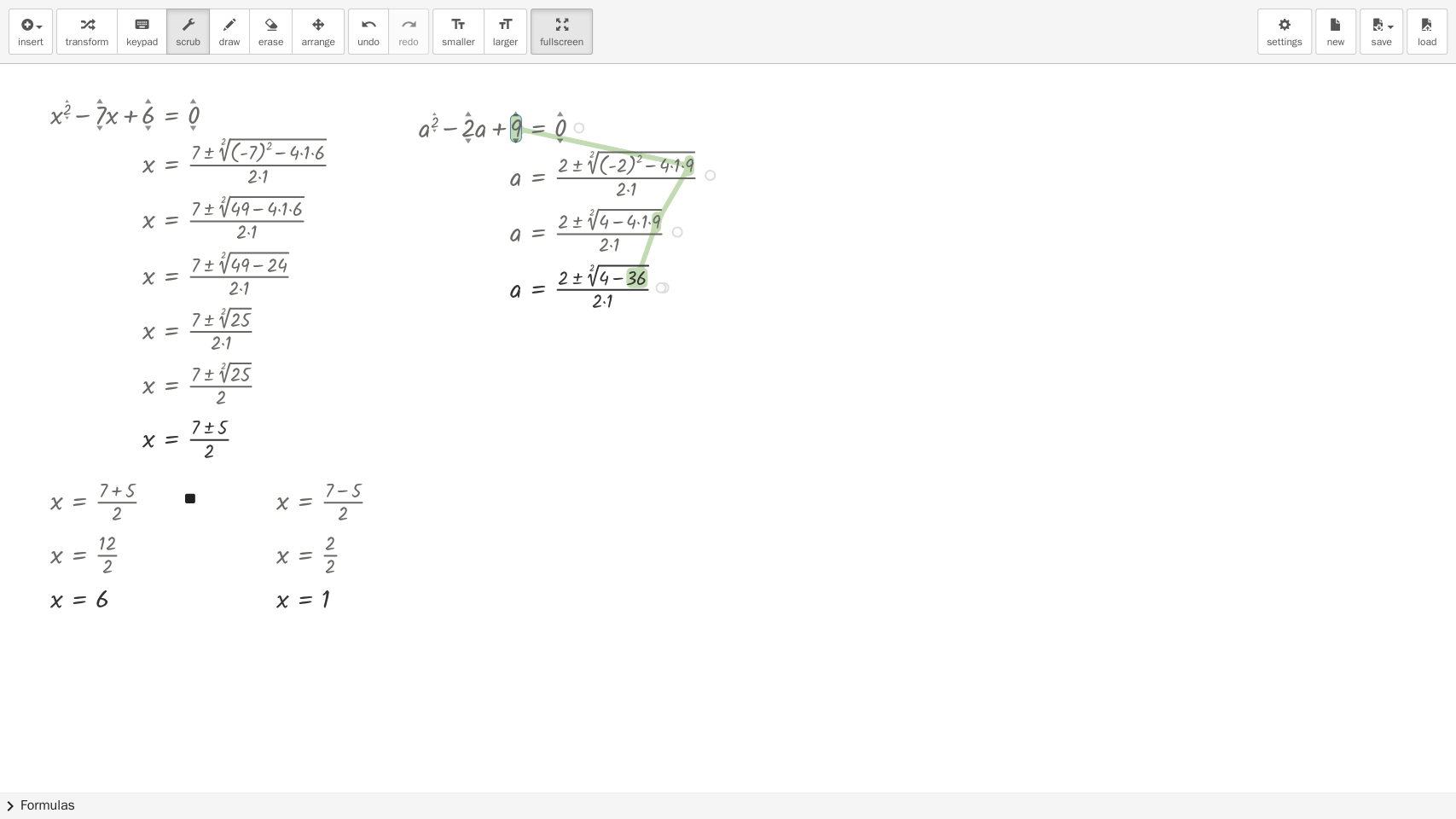 click on "▼" at bounding box center (515, 142) 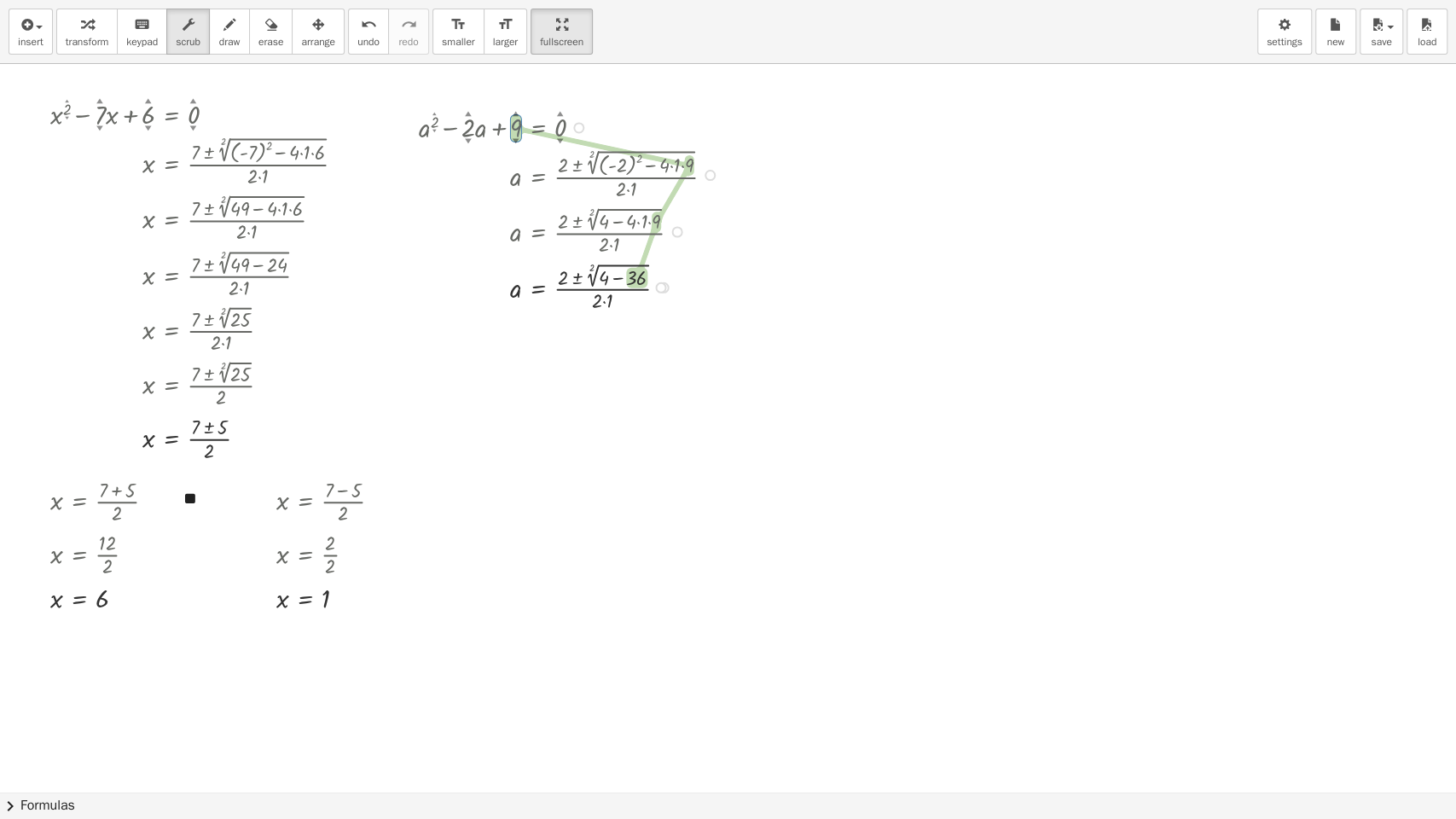 click at bounding box center (573, 126) 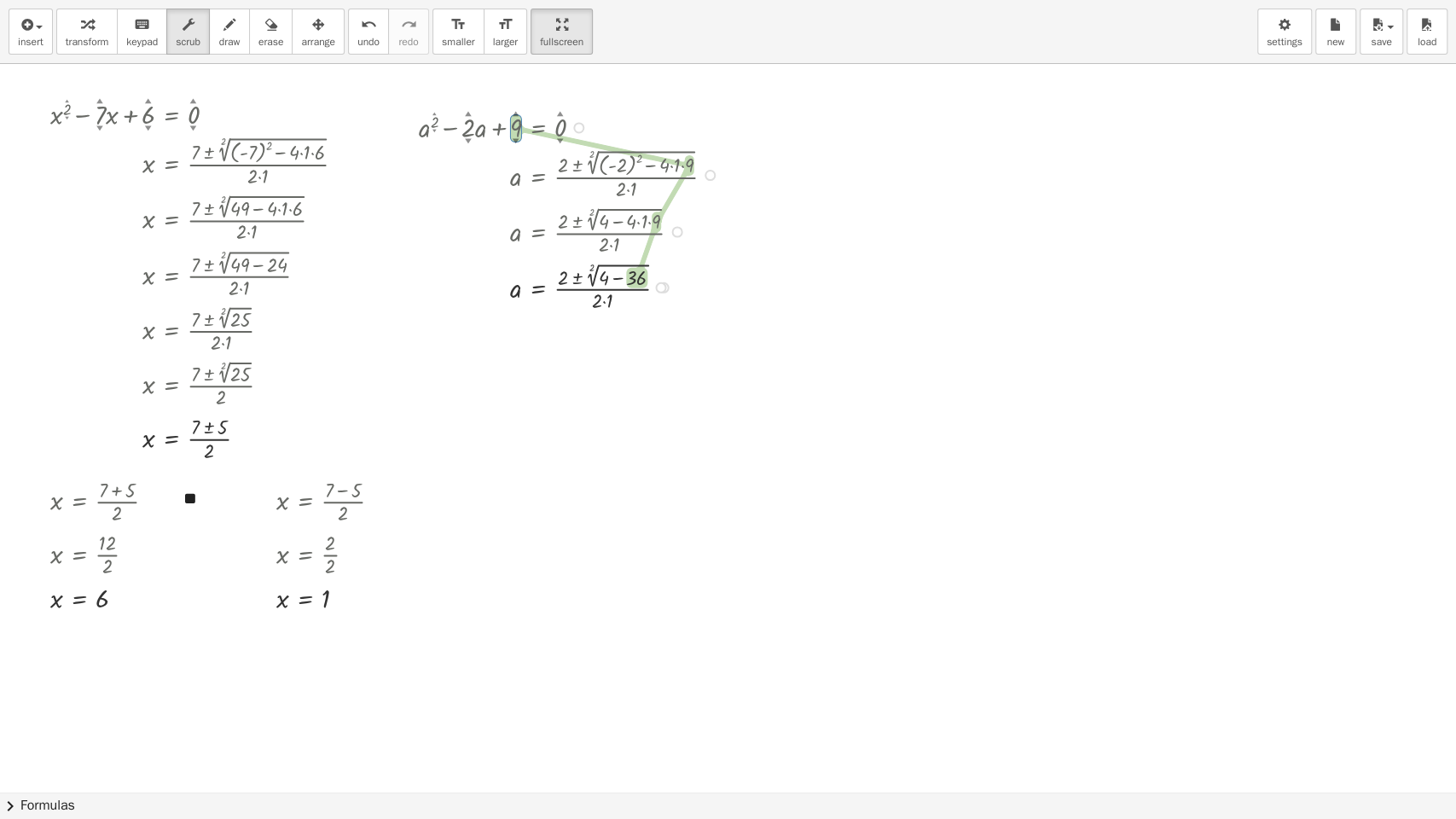 click on "▼" at bounding box center (515, 142) 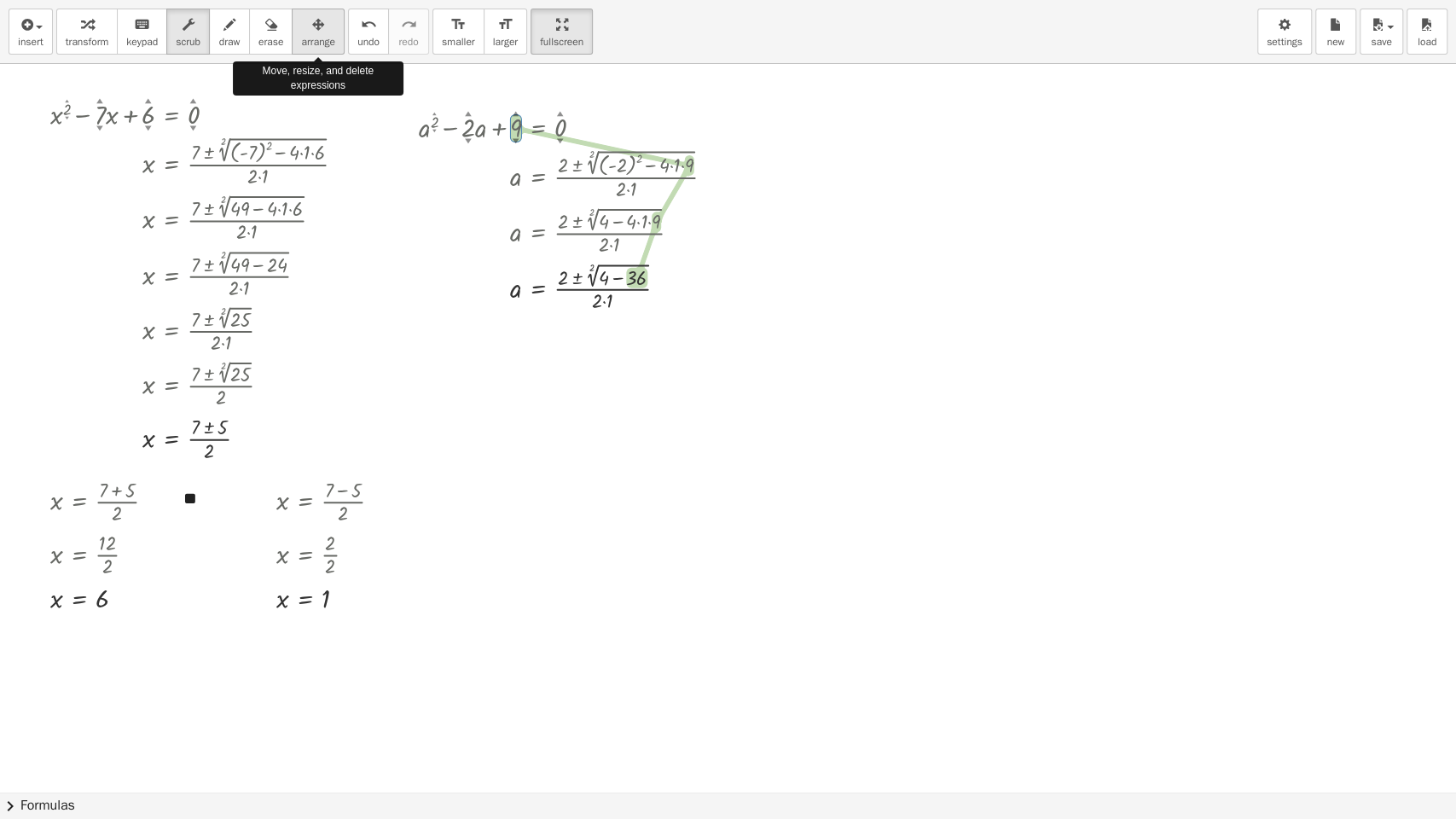 click at bounding box center [318, 25] 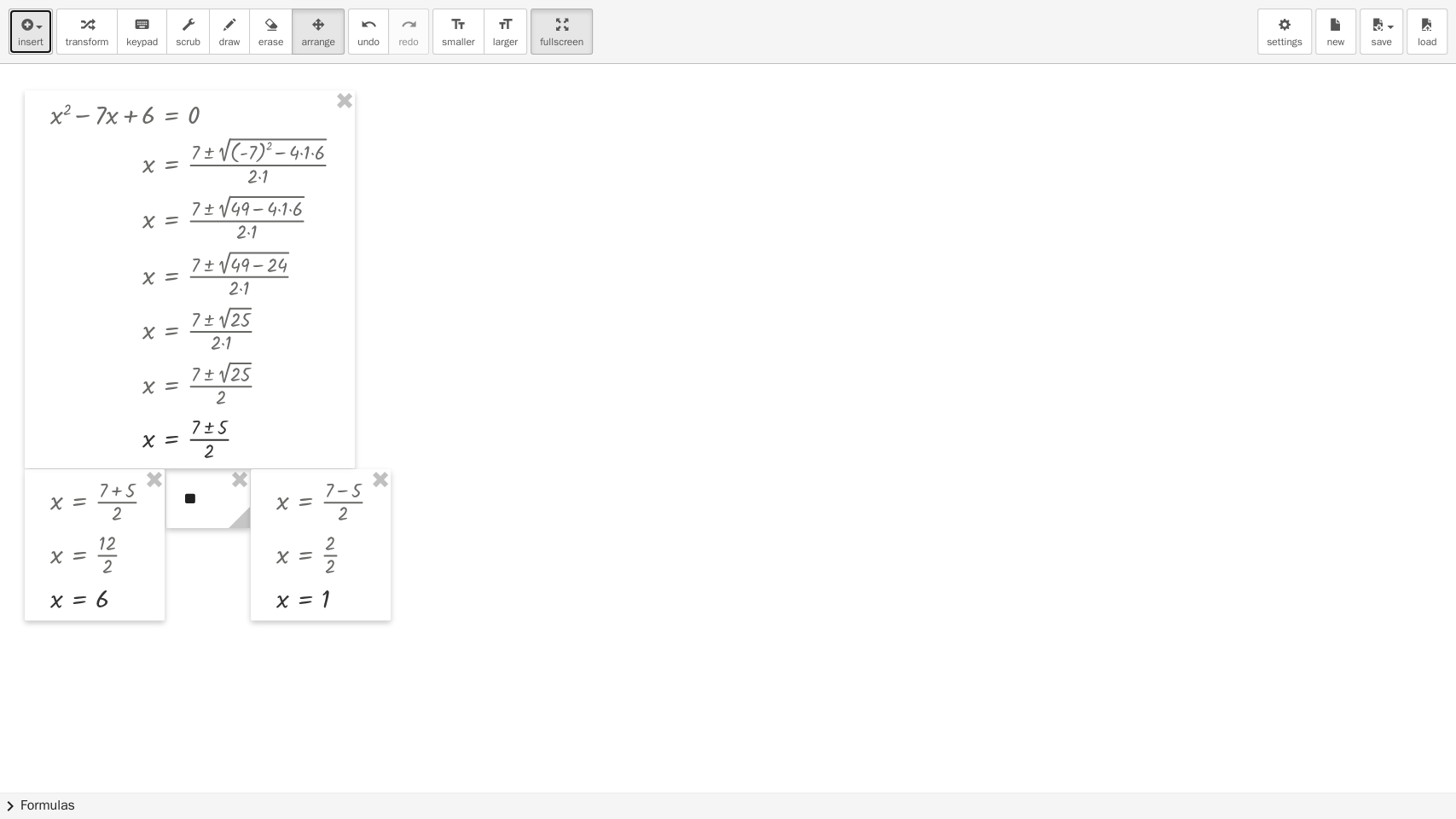 click on "insert" at bounding box center (31, 42) 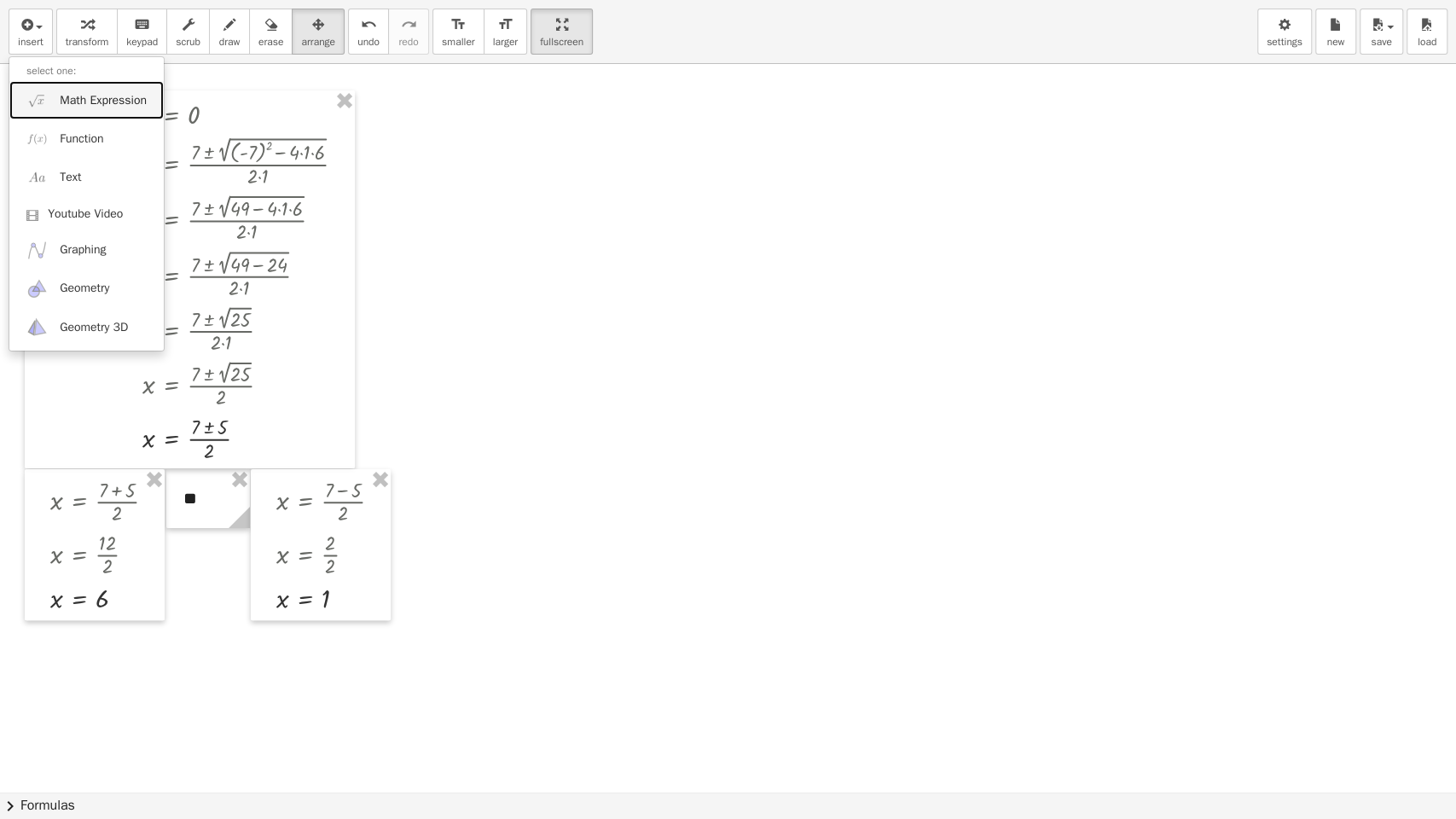 click on "Math Expression" at bounding box center (86, 100) 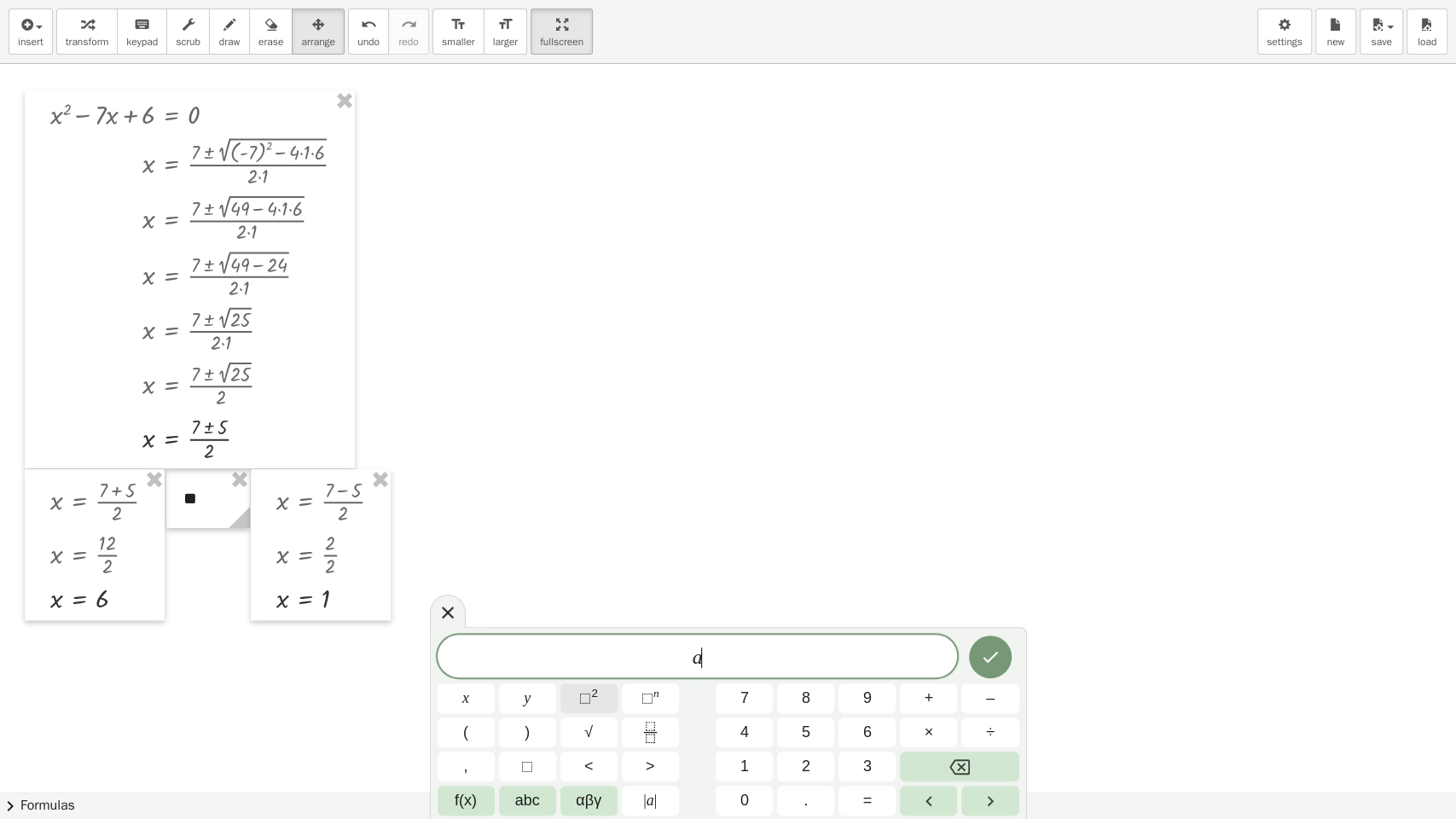 click on "⬚" at bounding box center [585, 698] 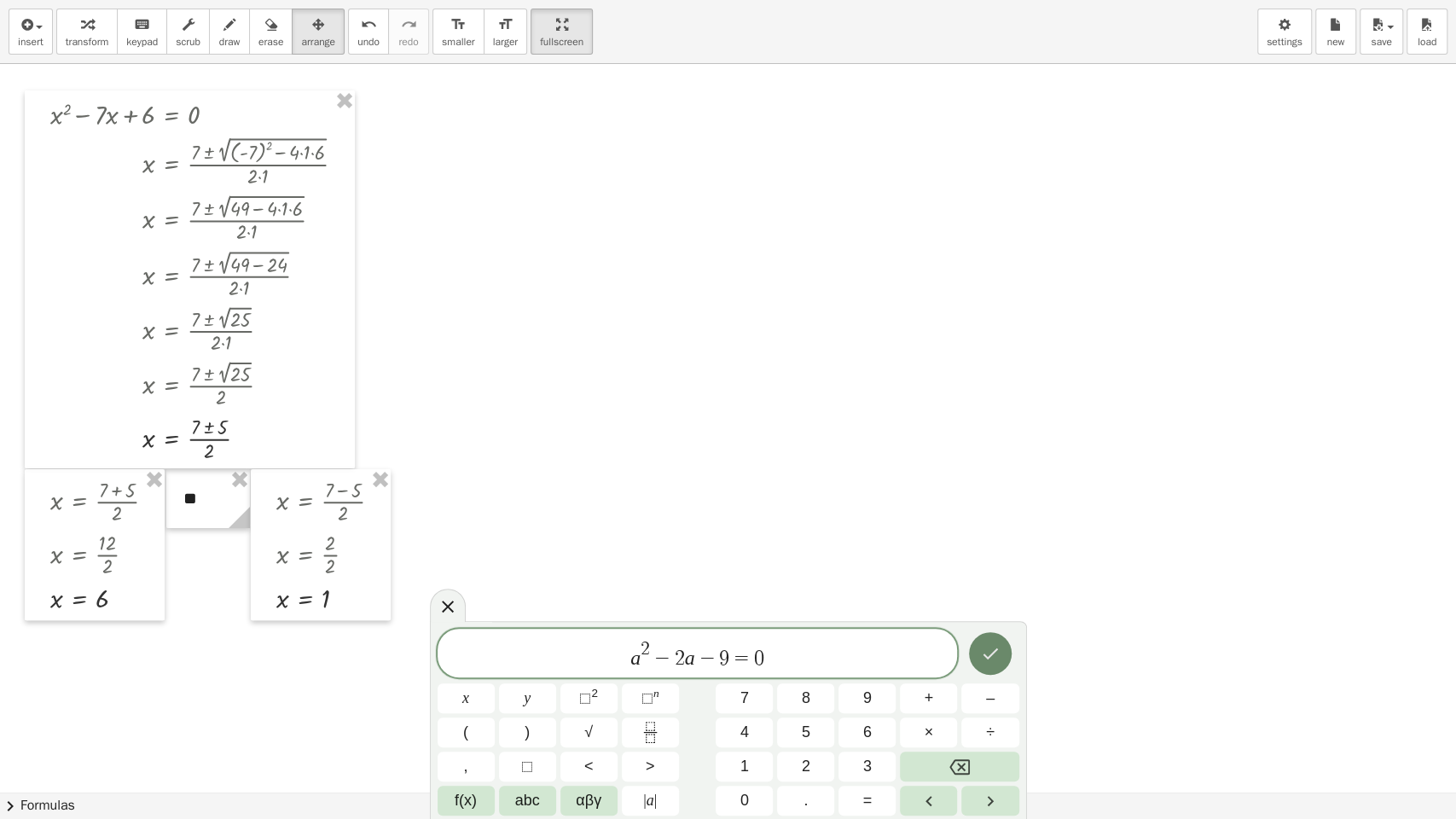 click 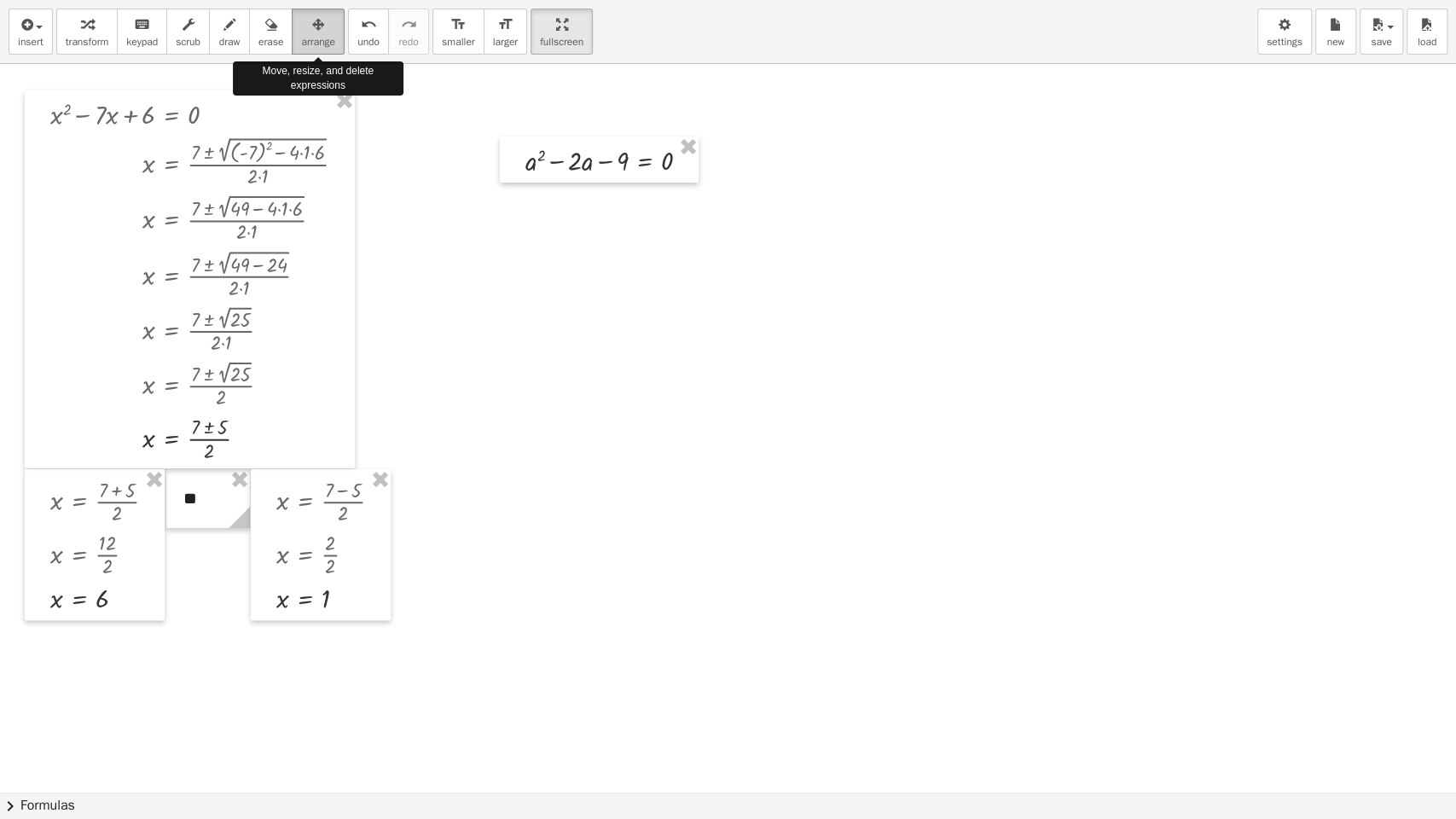 click at bounding box center (318, 24) 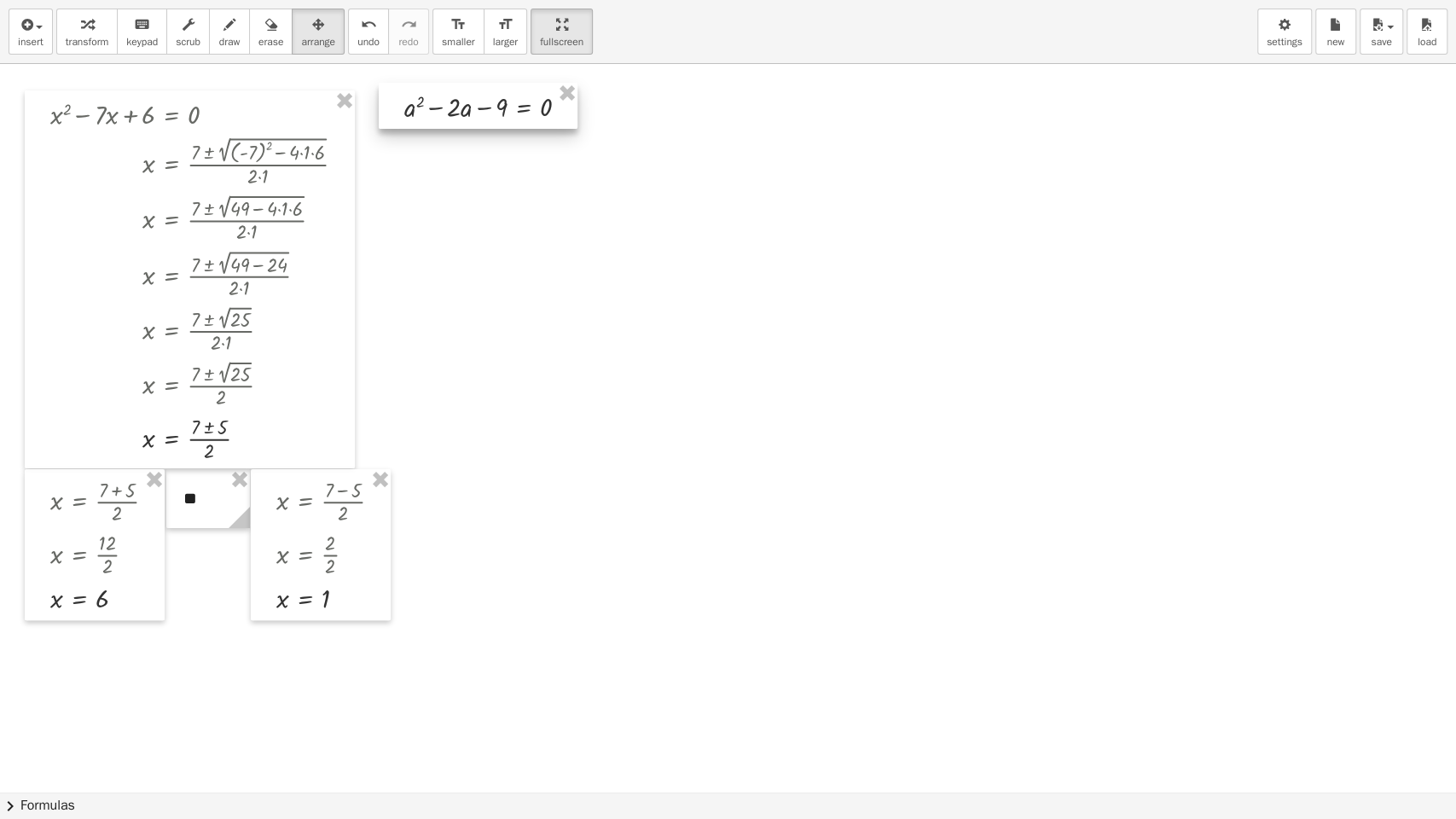 drag, startPoint x: 595, startPoint y: 160, endPoint x: 473, endPoint y: 107, distance: 133.015 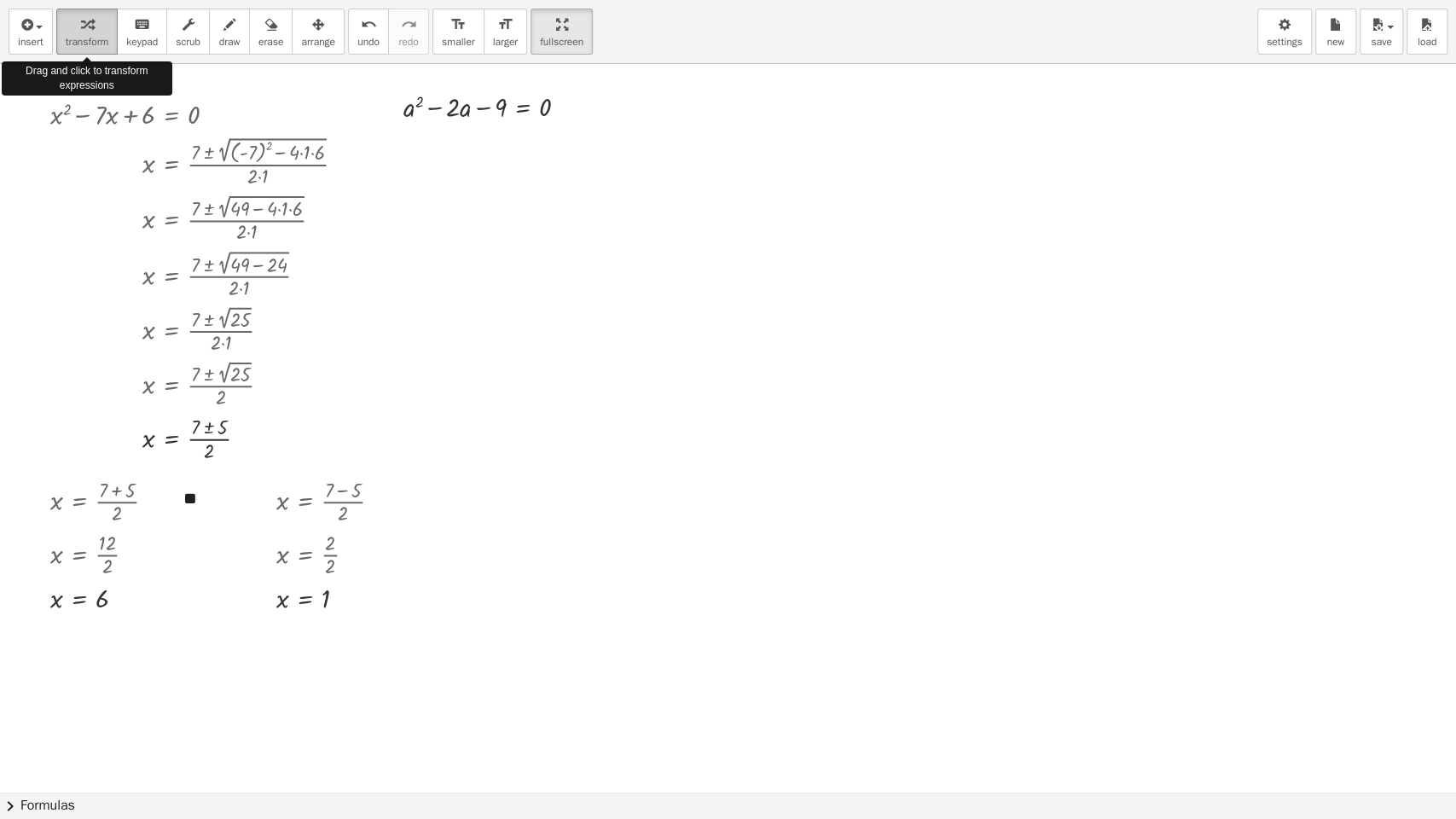 click at bounding box center [87, 25] 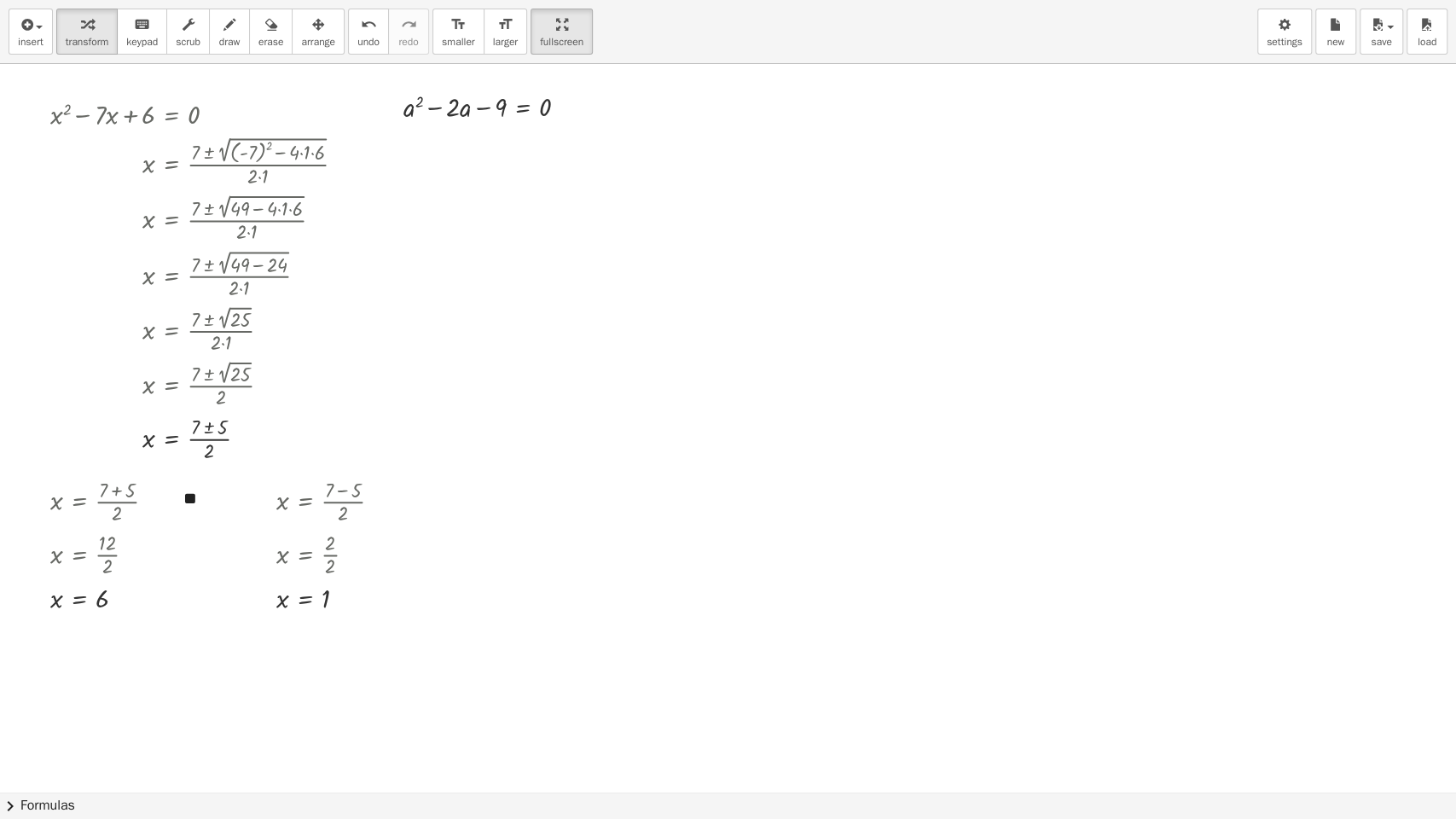 click on "chevron_right  Formulas" 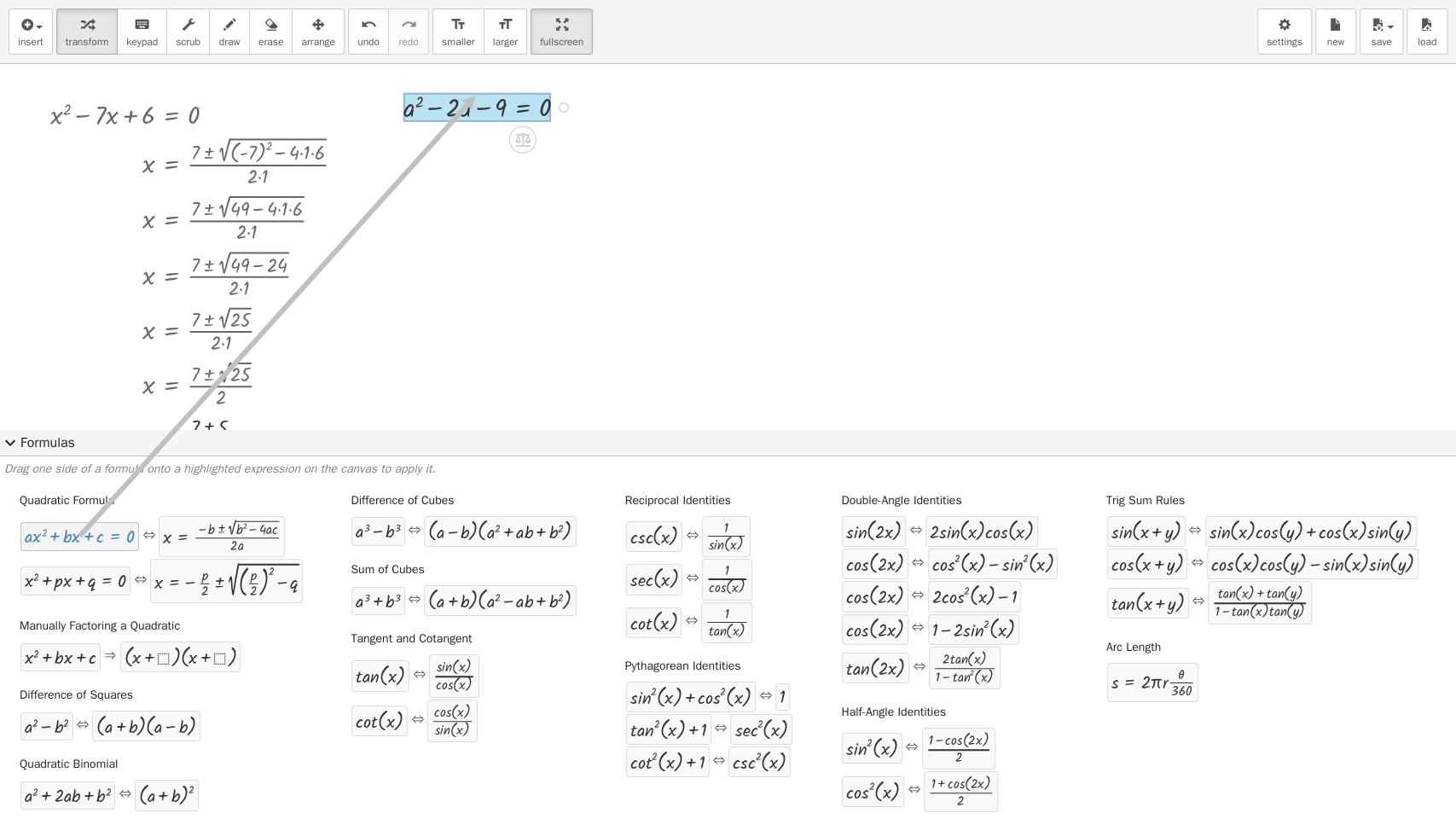 drag, startPoint x: 71, startPoint y: 532, endPoint x: 473, endPoint y: 96, distance: 593.043 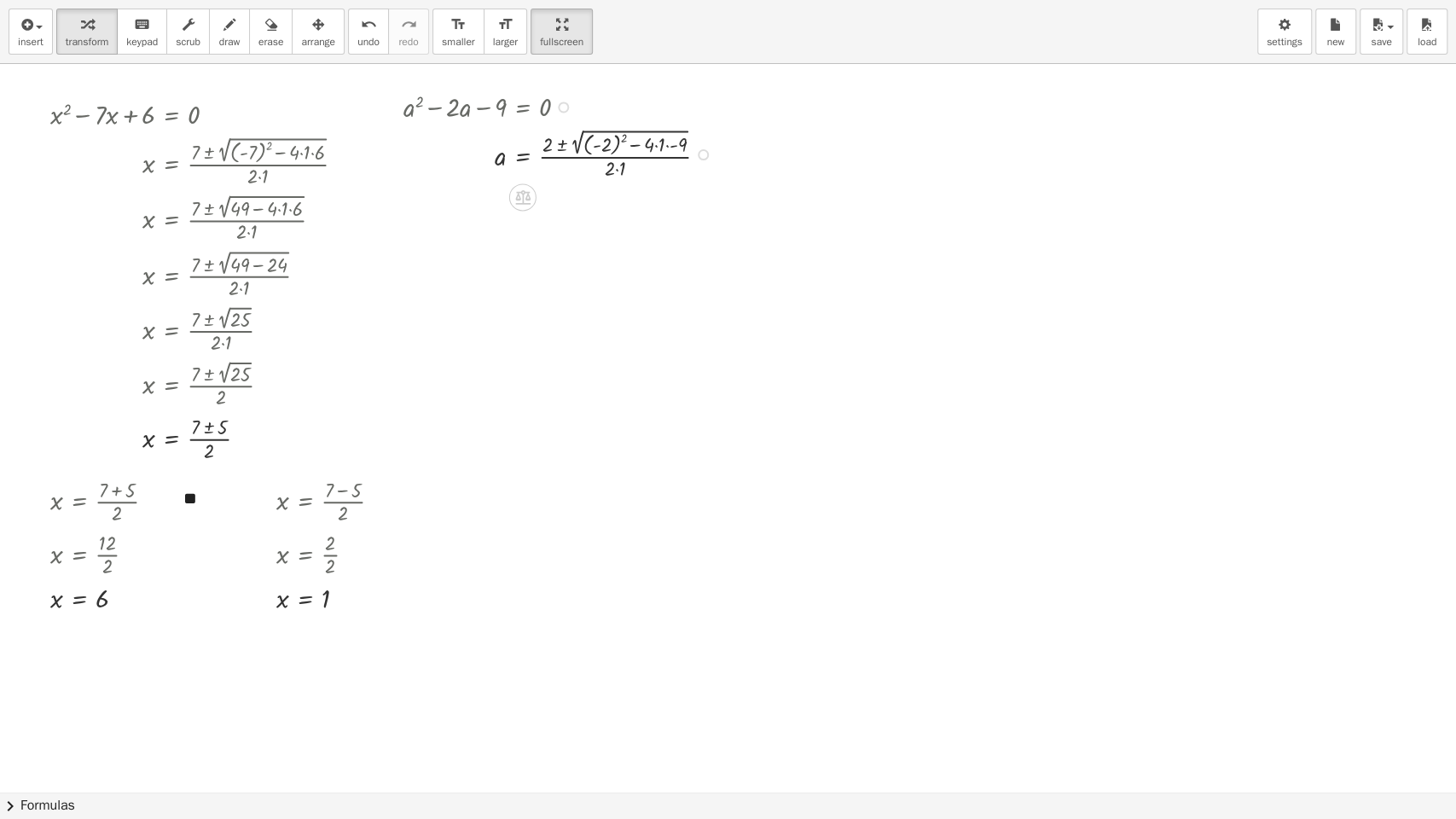 click at bounding box center [562, 154] 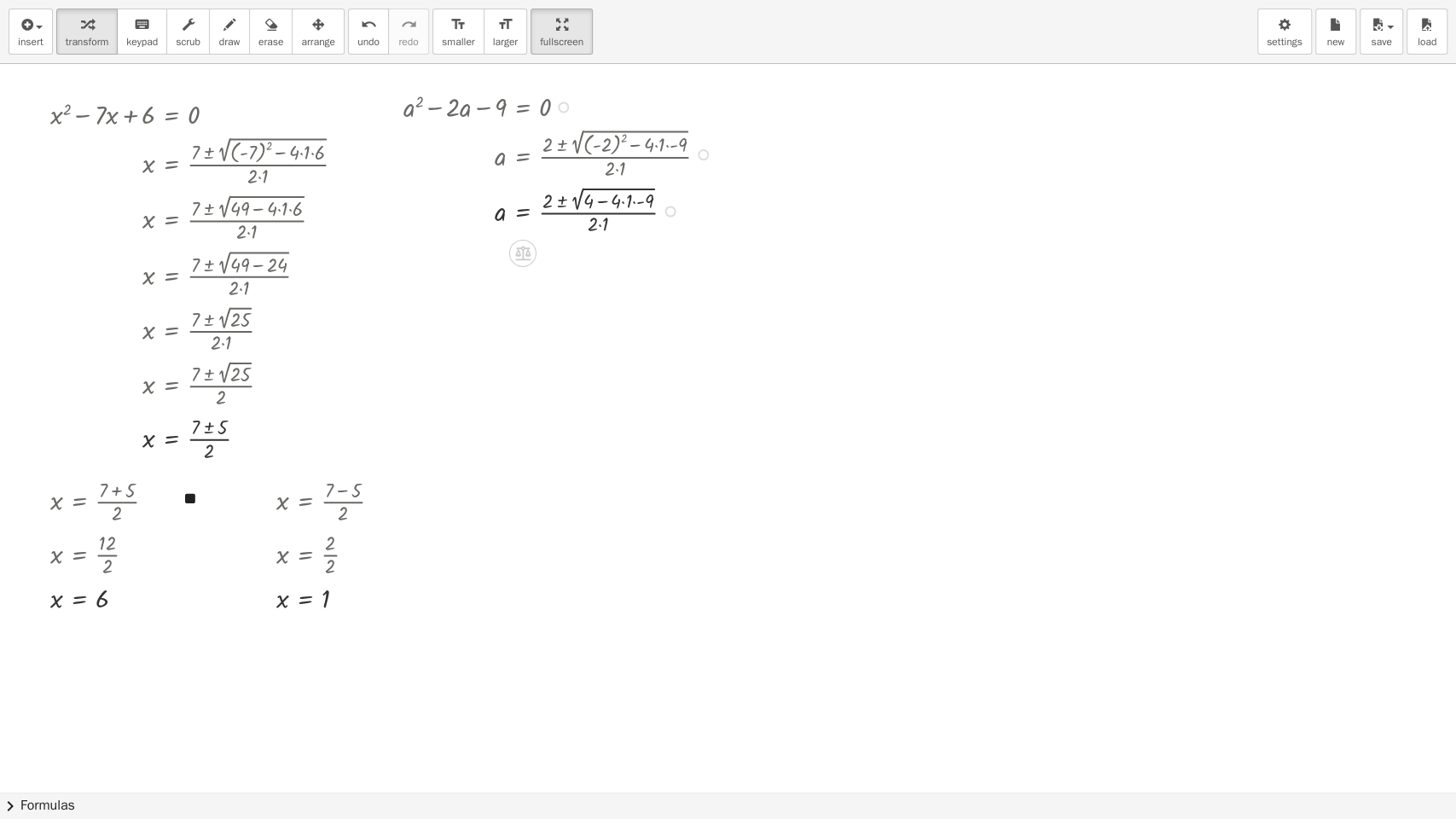 click at bounding box center [562, 209] 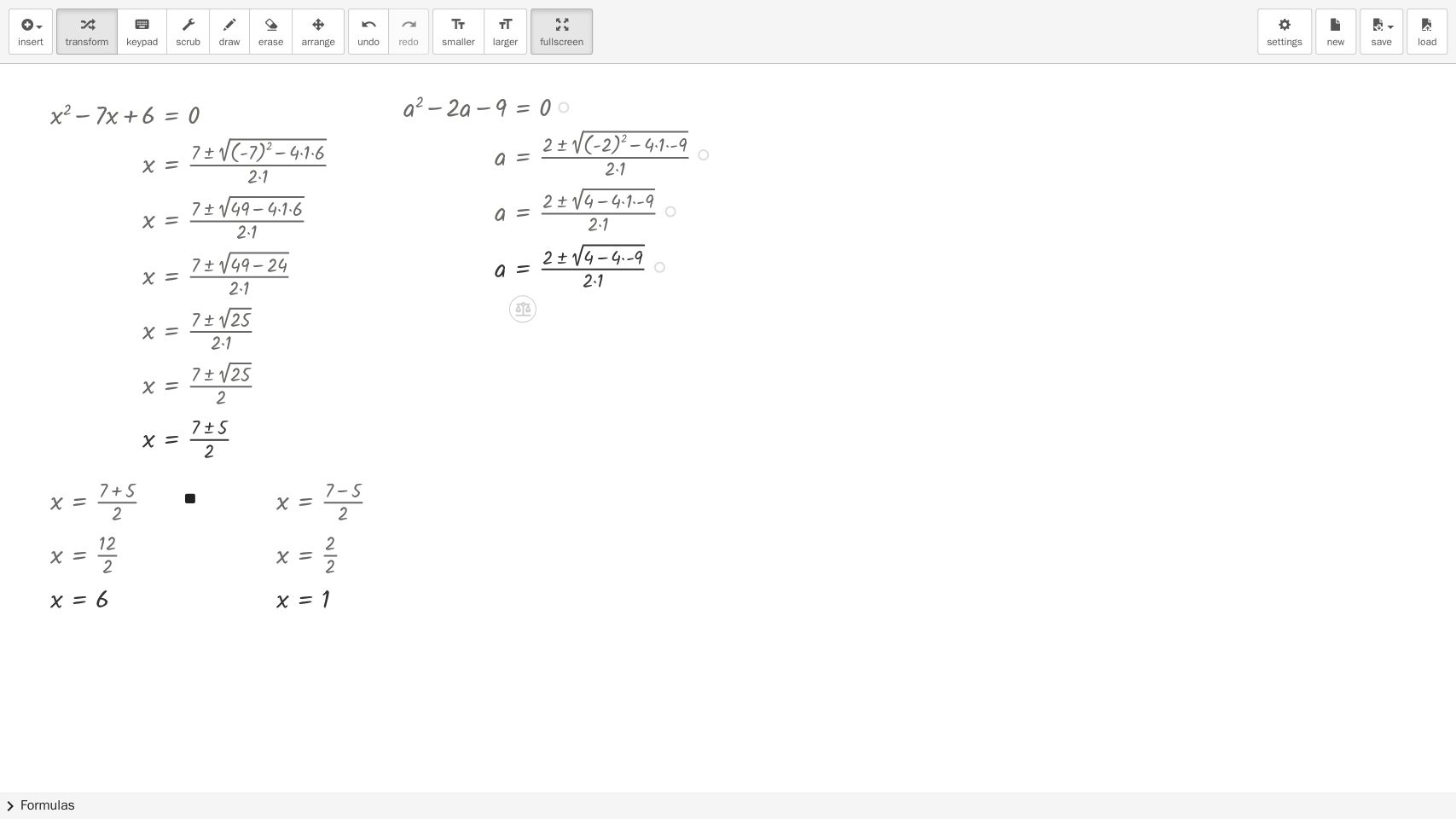 click at bounding box center (562, 265) 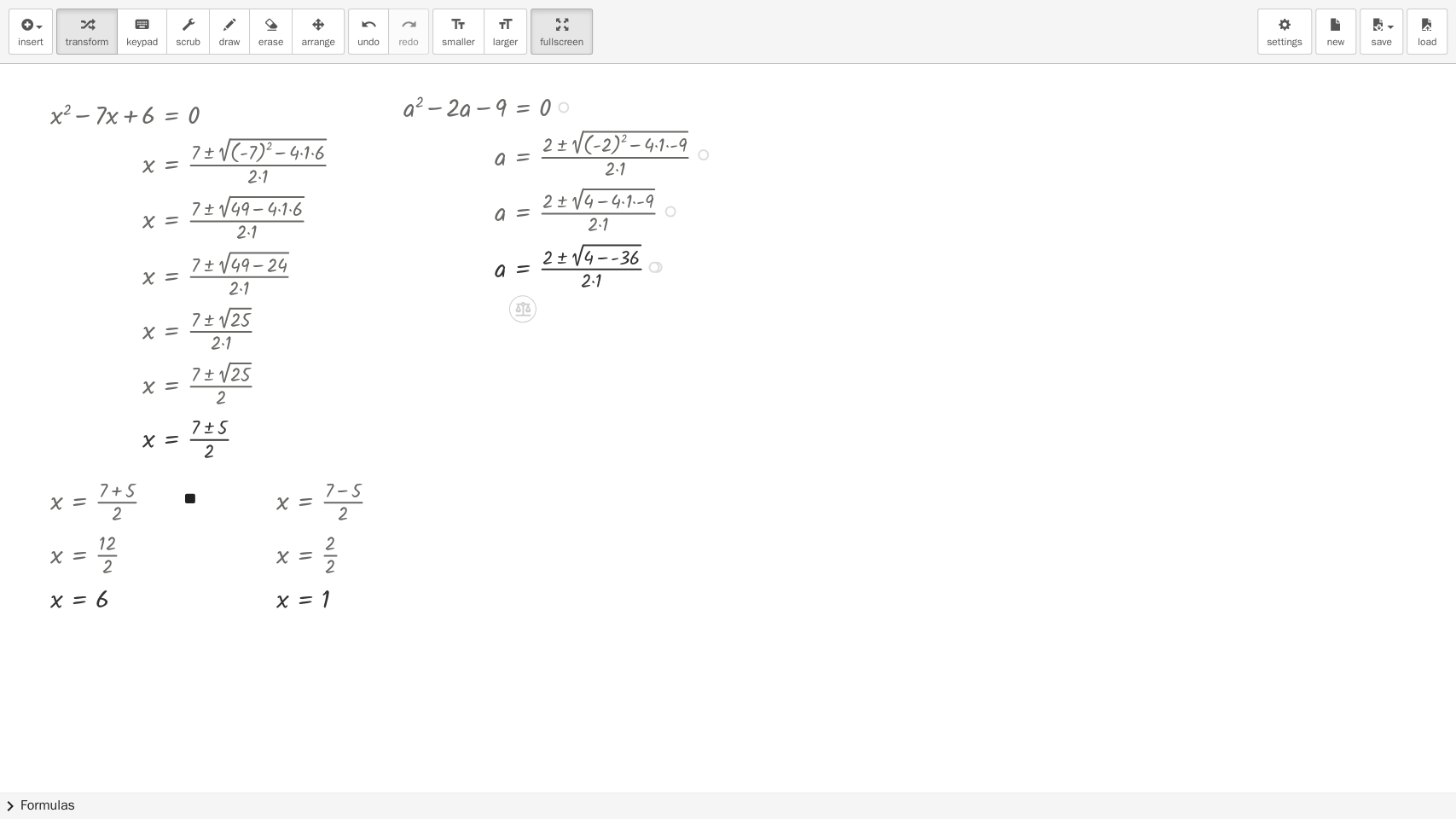 click at bounding box center [562, 265] 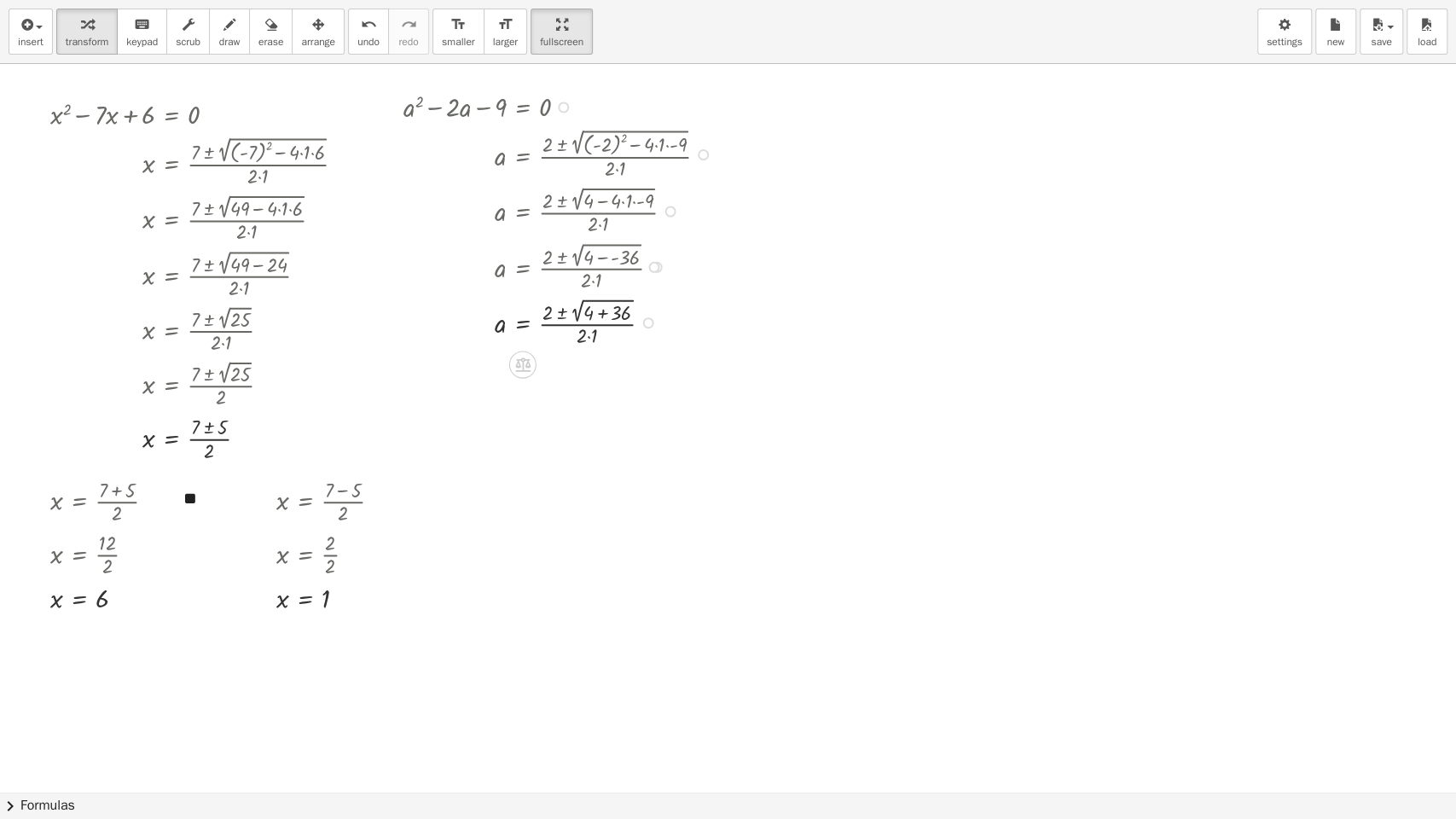 click at bounding box center [562, 321] 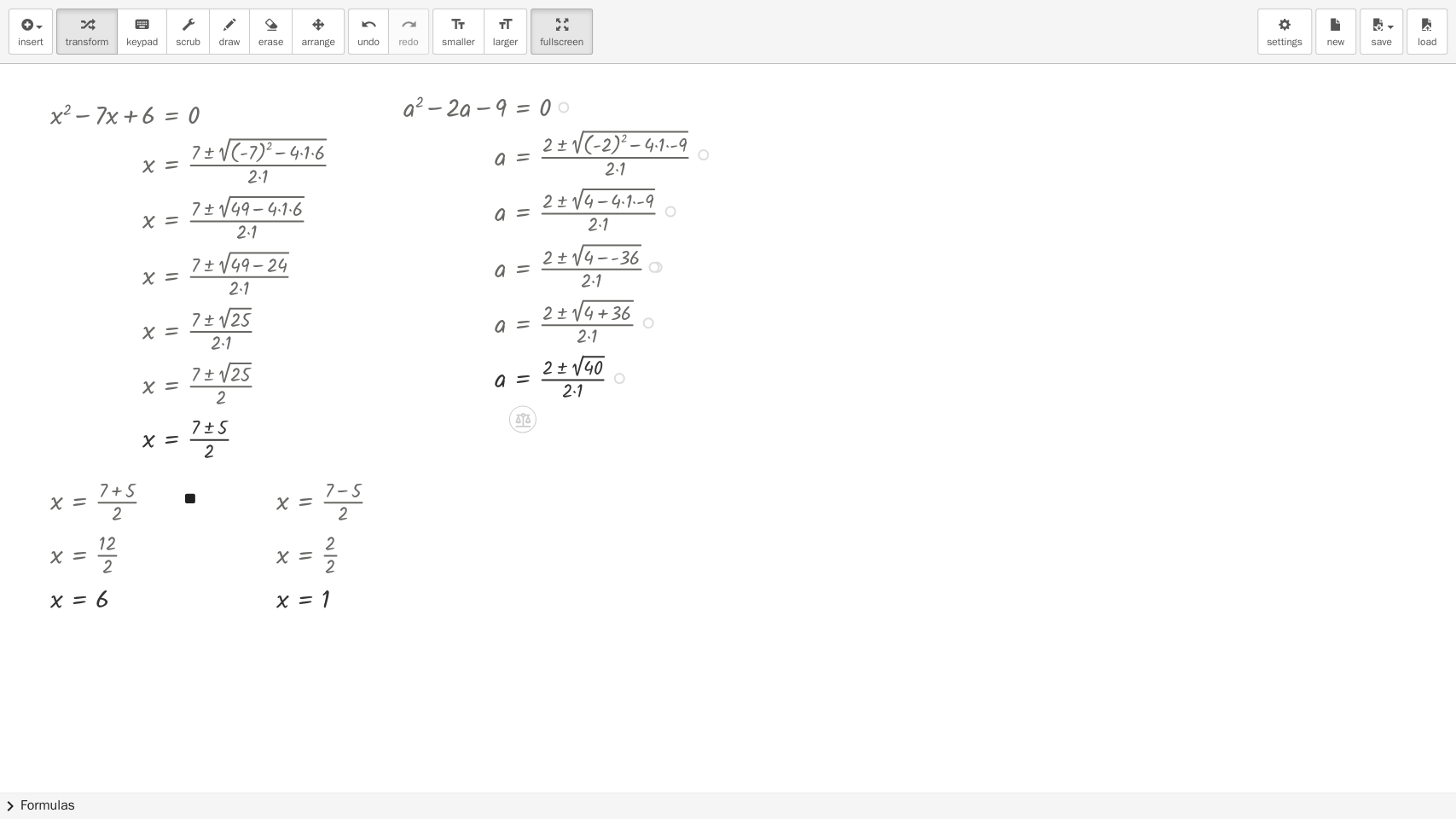 click at bounding box center [562, 376] 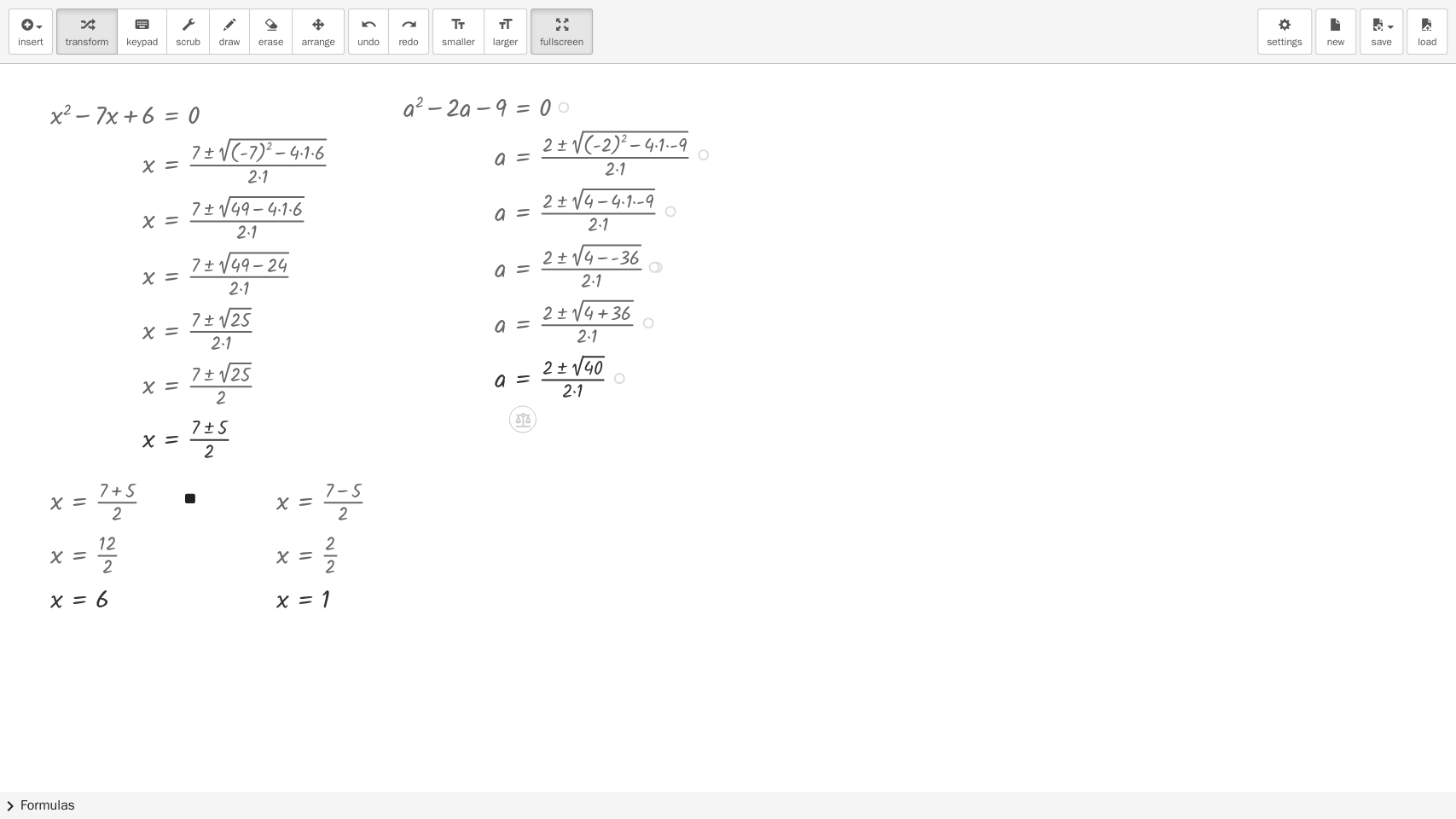 click at bounding box center [553, 376] 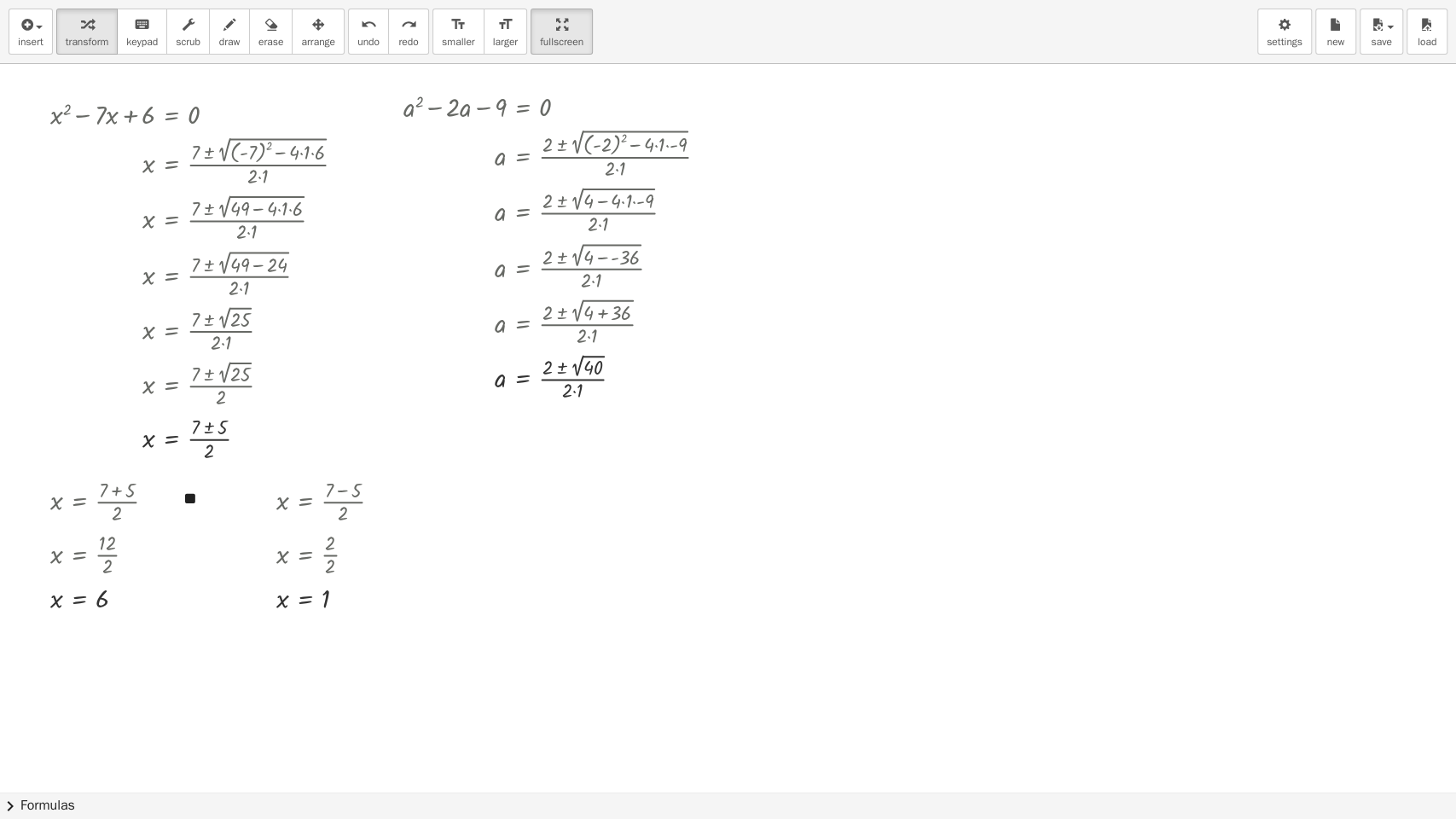 click on "insert select one: Math Expression Function Text Youtube Video Graphing Geometry Geometry 3D transform keyboard keypad scrub draw erase arrange undo undo redo redo format_size smaller format_size larger fullscreen load   save new settings" at bounding box center [728, 32] 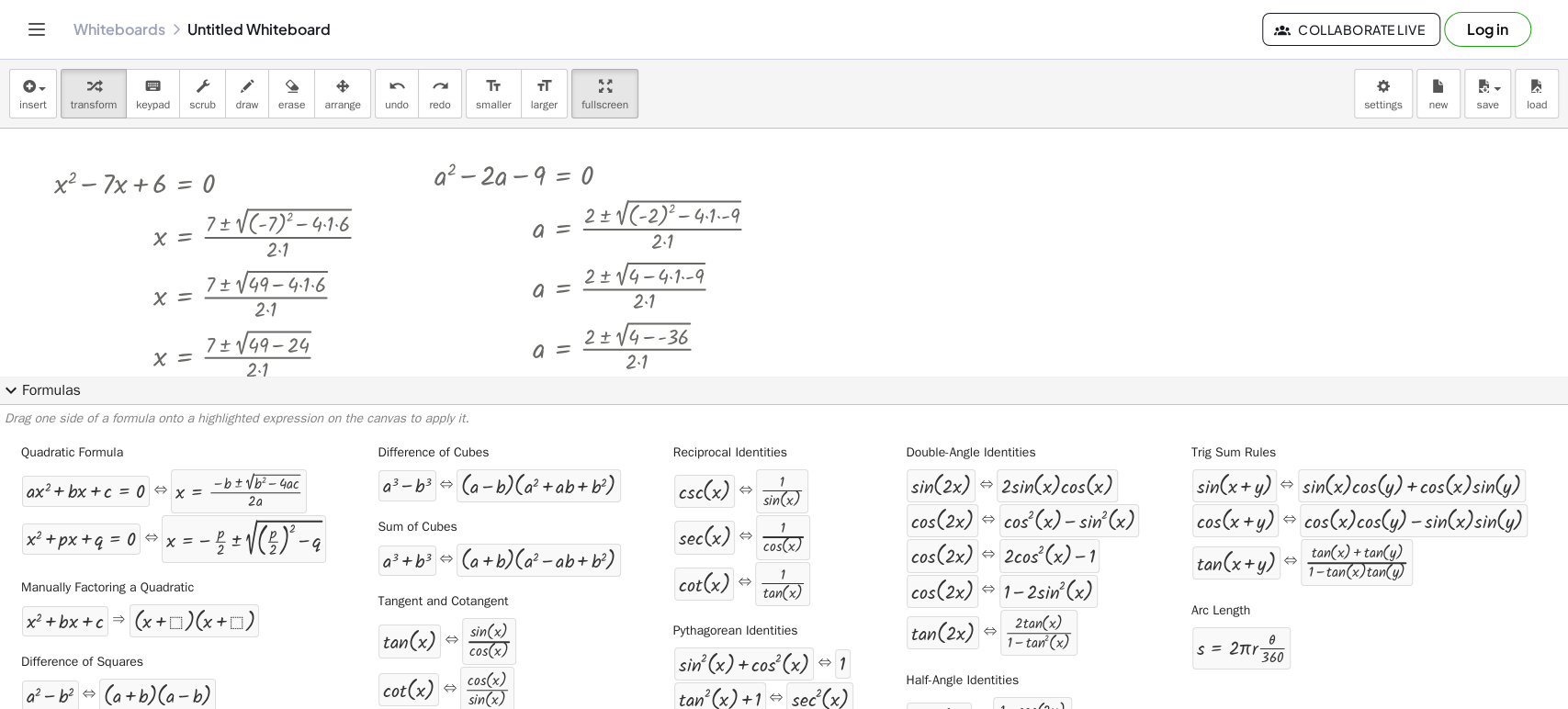 click on "expand_more" at bounding box center [11, 390] 